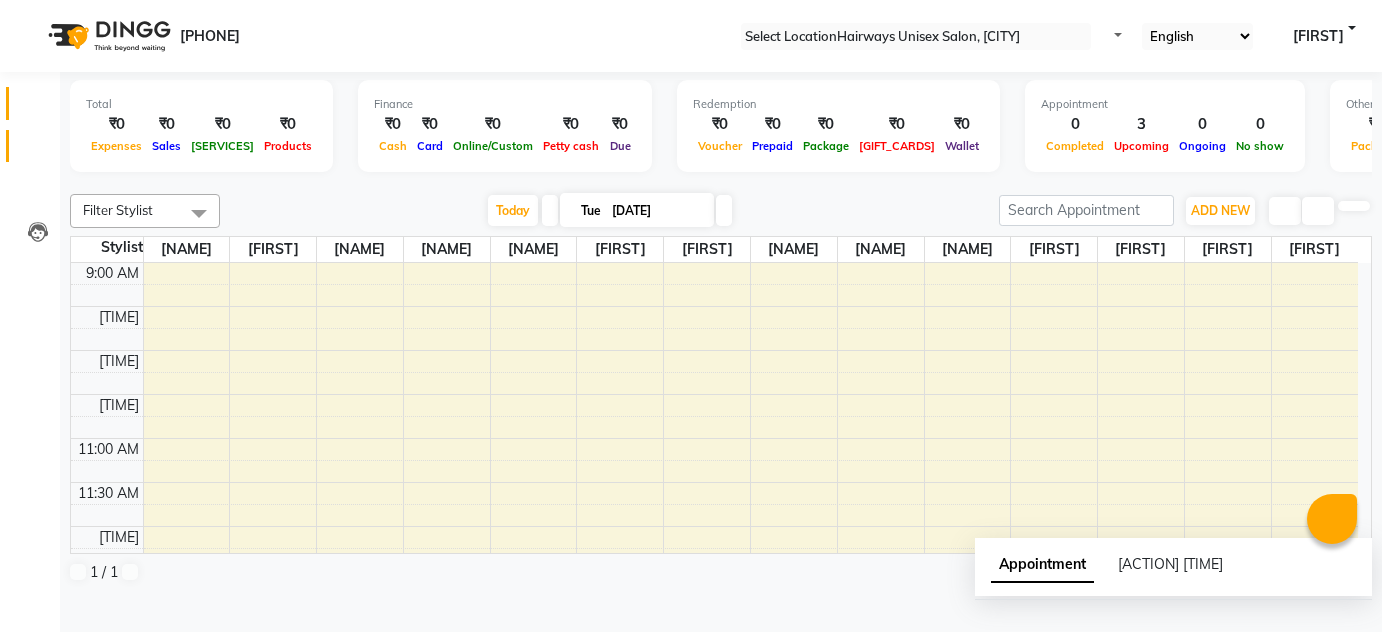 scroll, scrollTop: 0, scrollLeft: 0, axis: both 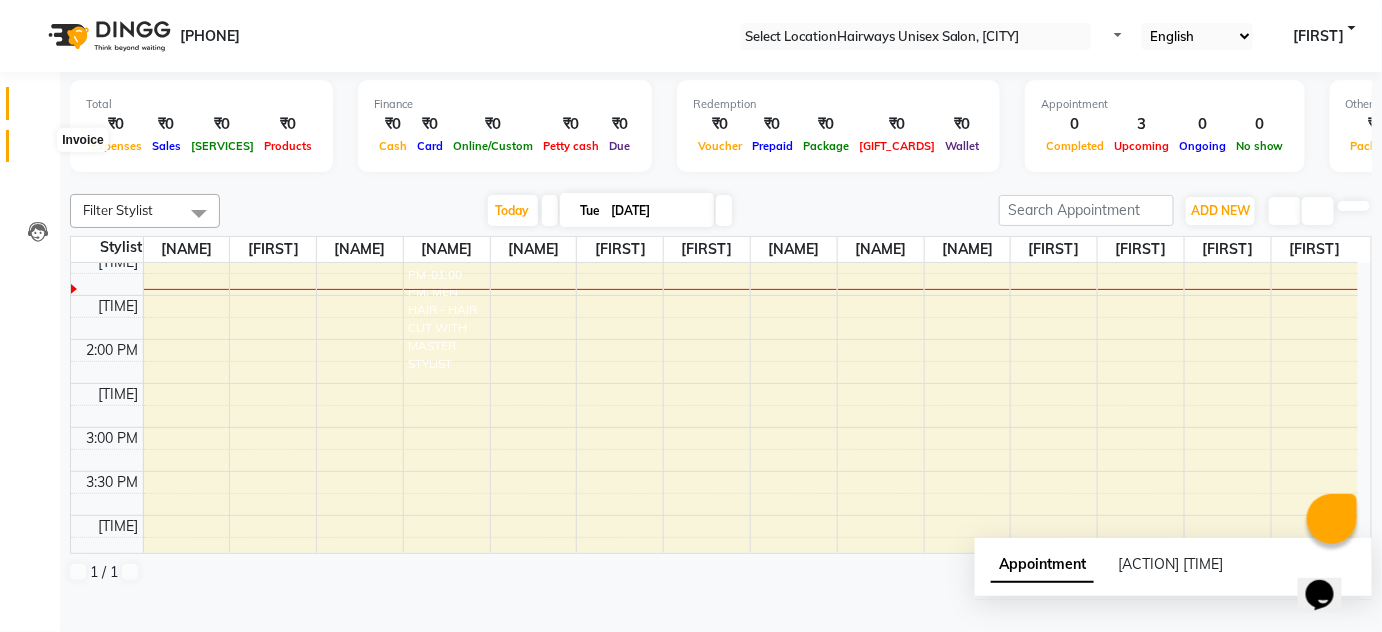 click at bounding box center (38, 151) 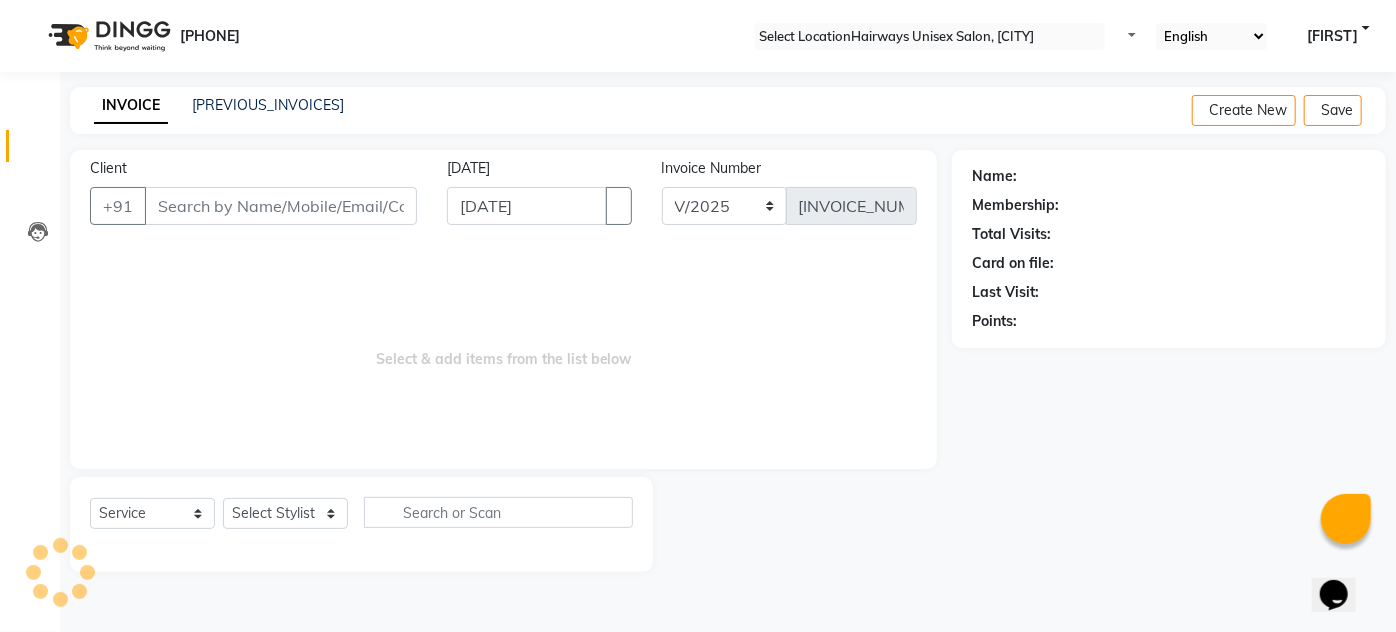 click on "Client" at bounding box center (281, 206) 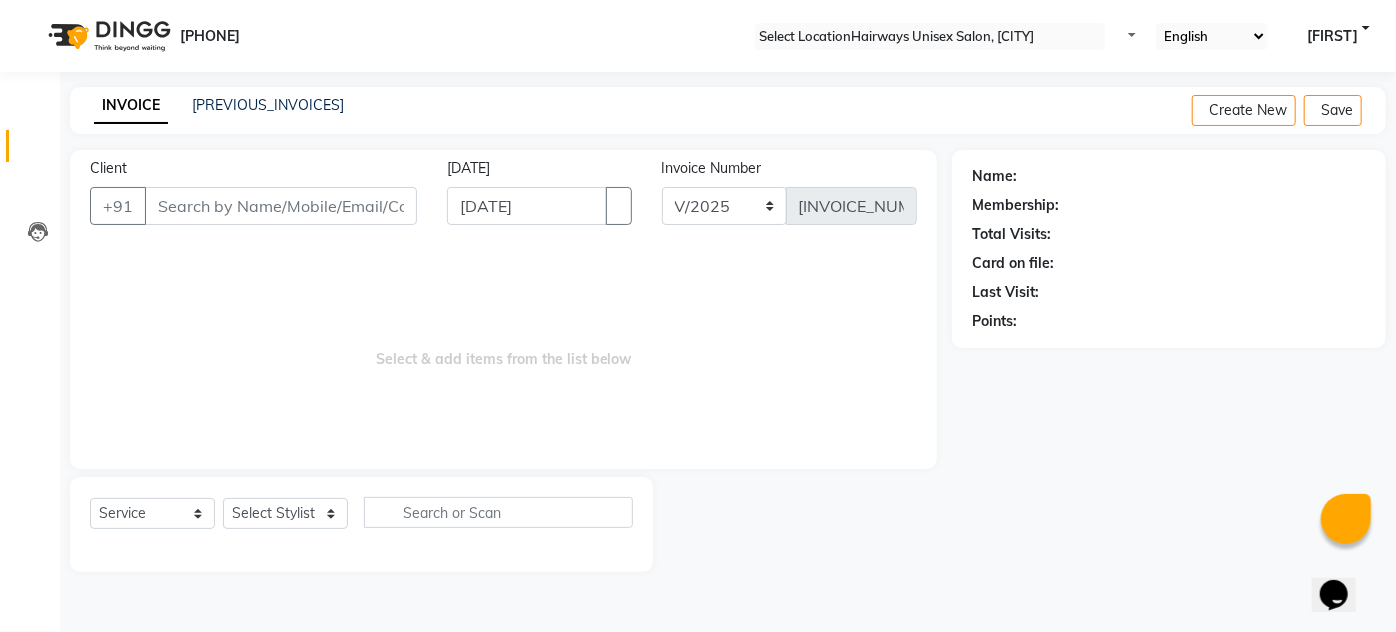 click on "Client" at bounding box center (281, 206) 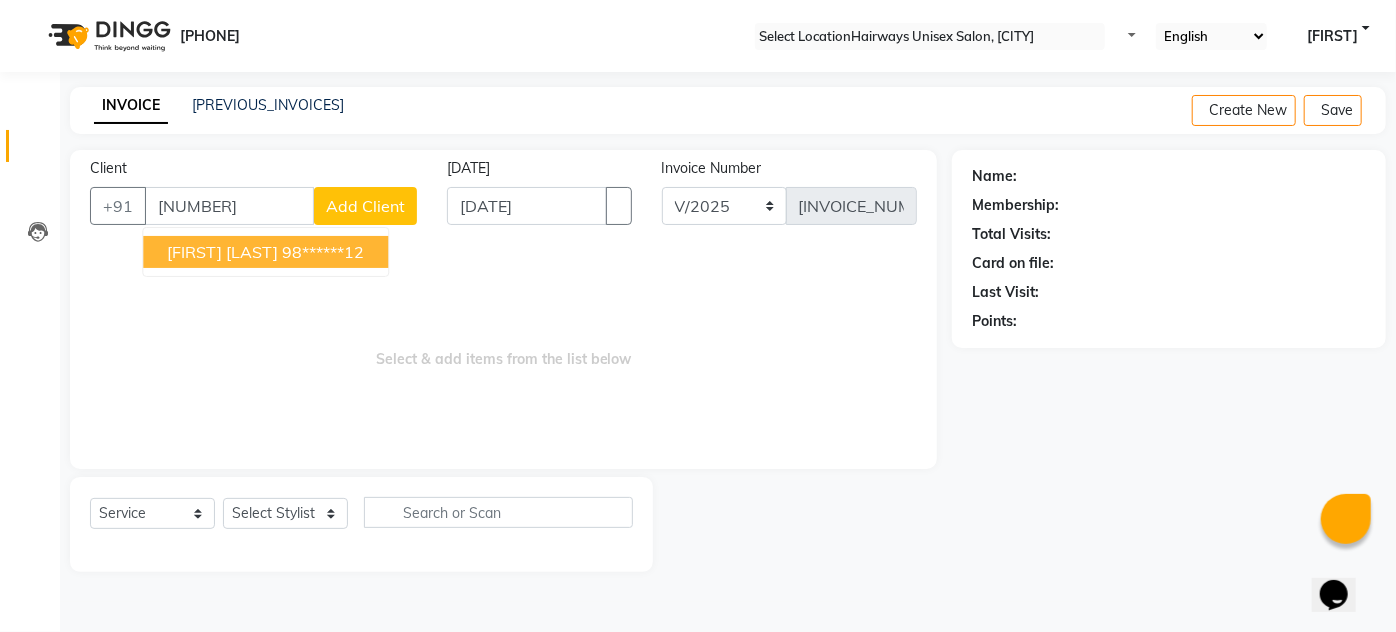 click on "[PHONE]" at bounding box center (323, 252) 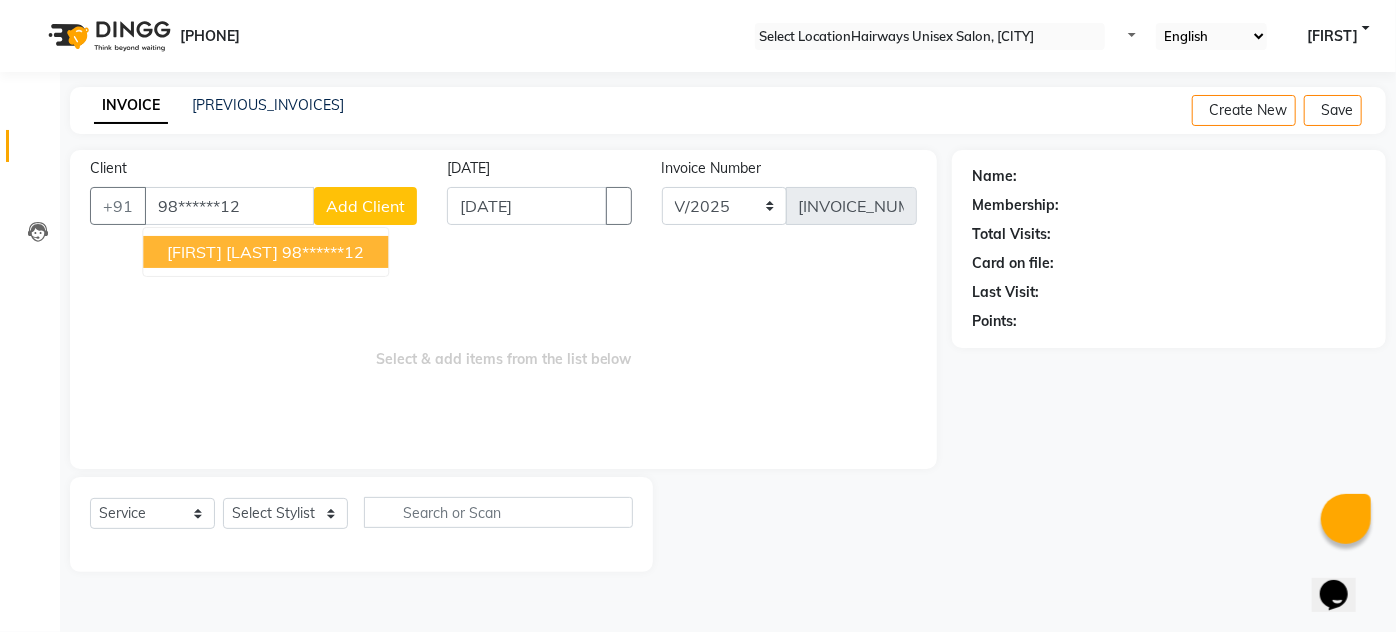 type on "[PHONE]" 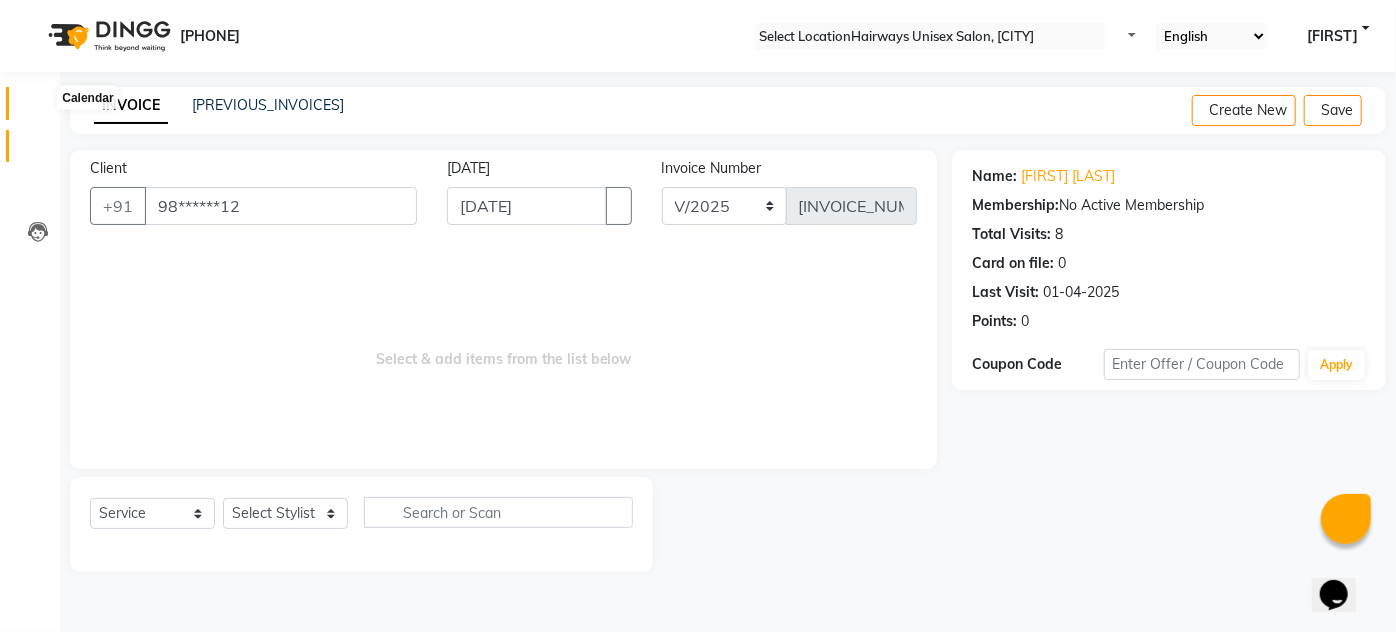 click at bounding box center (38, 108) 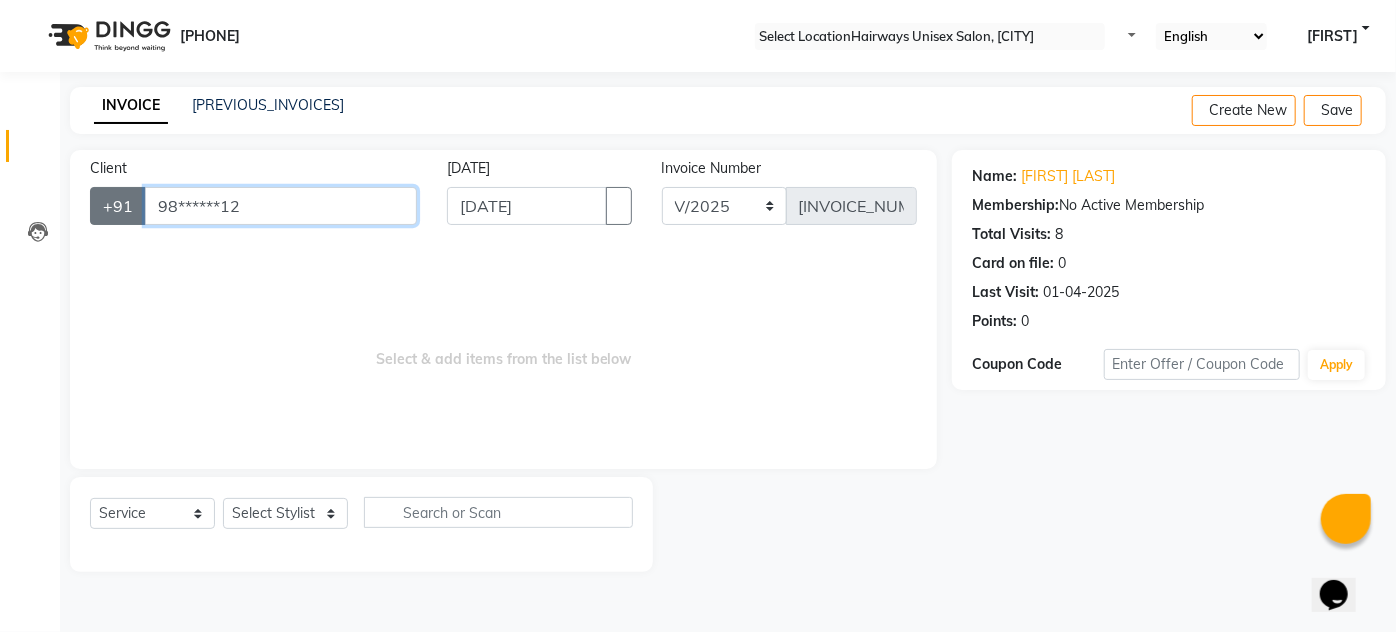 drag, startPoint x: 277, startPoint y: 193, endPoint x: 90, endPoint y: 199, distance: 187.09624 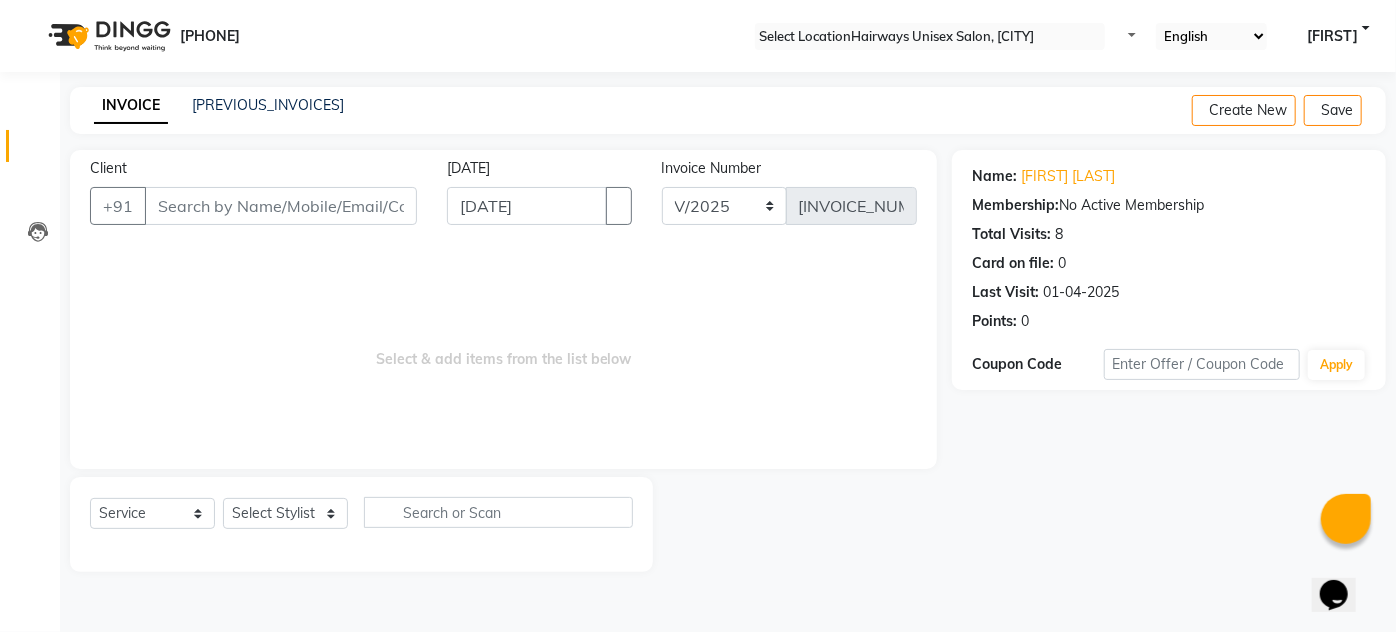 click on "Select & add items from the list below" at bounding box center (503, 349) 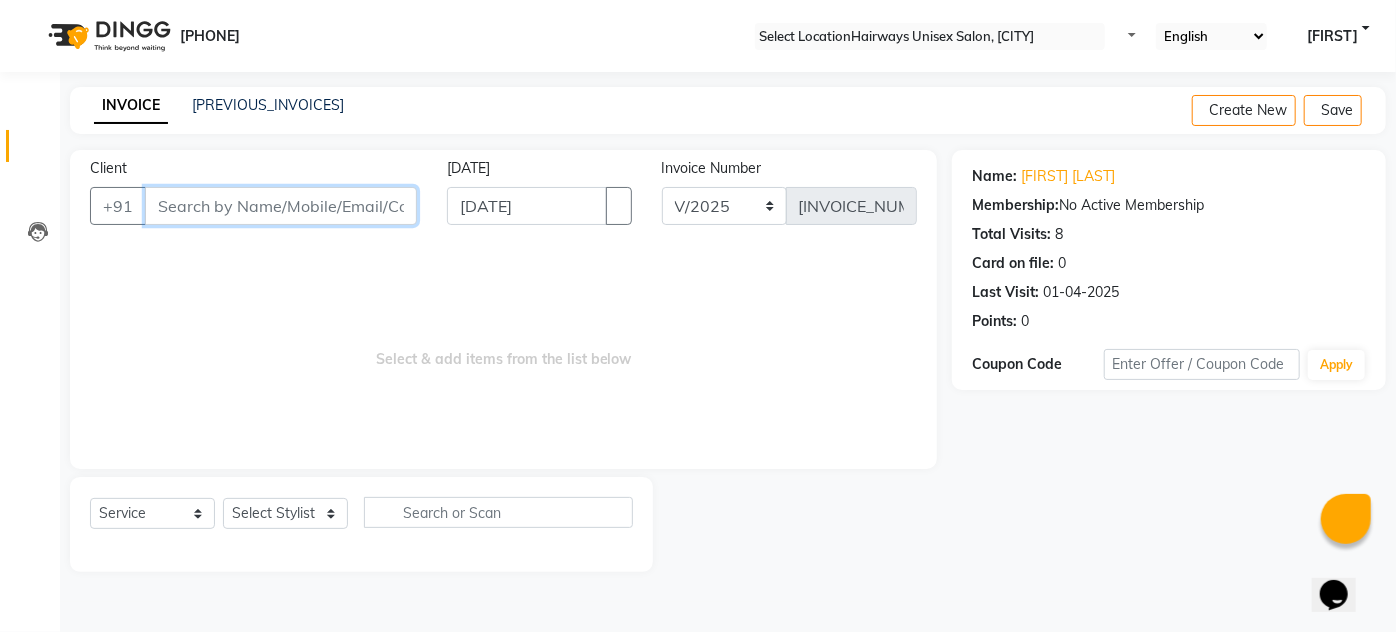 click on "Client" at bounding box center (281, 206) 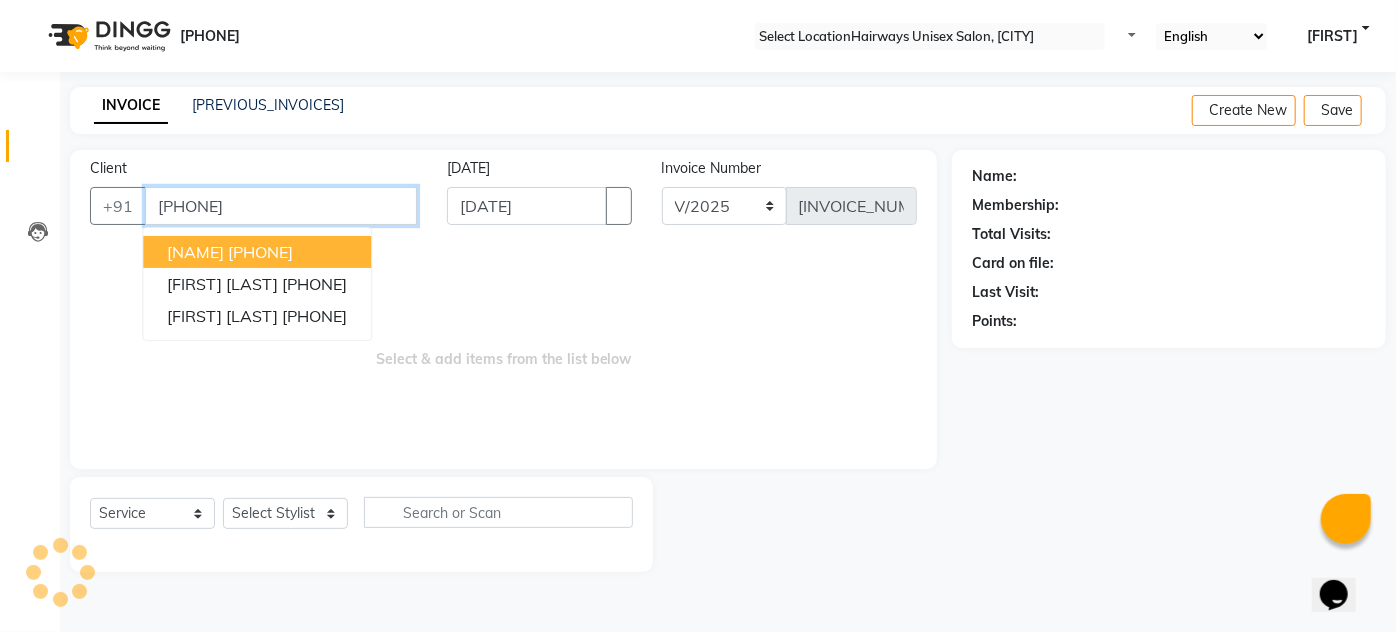 type on "9930408158" 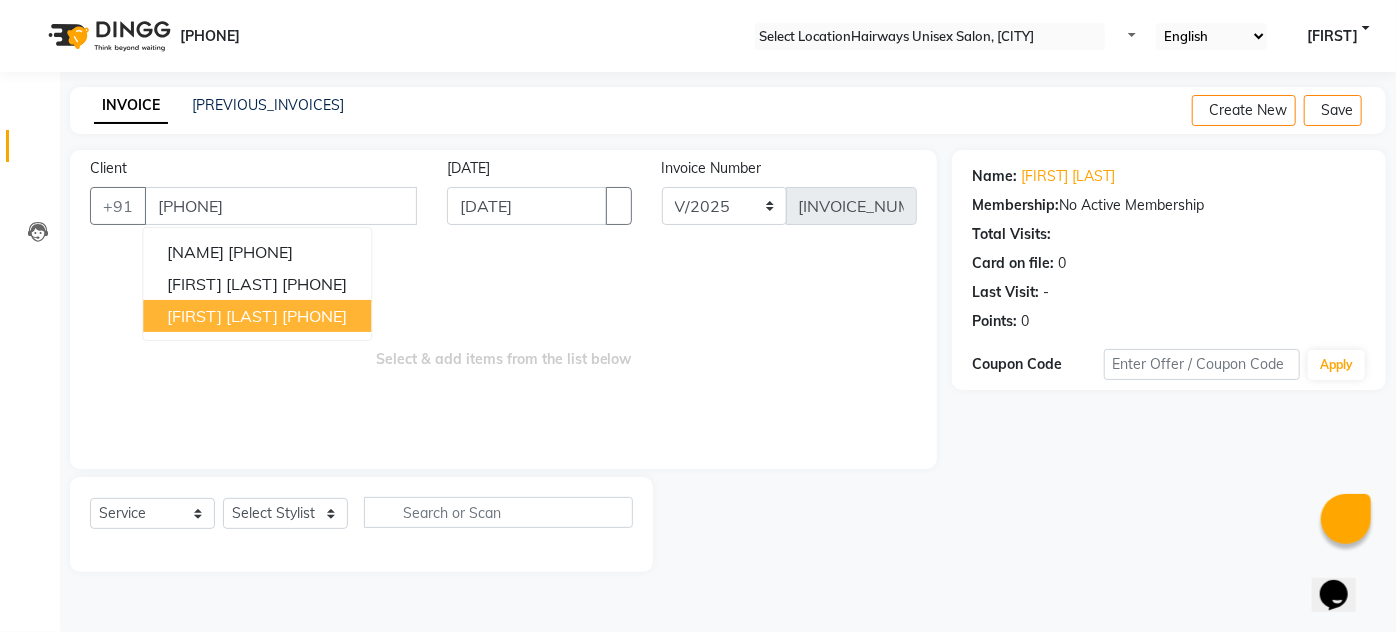 click on "NIKHIL BAJARI" at bounding box center (222, 316) 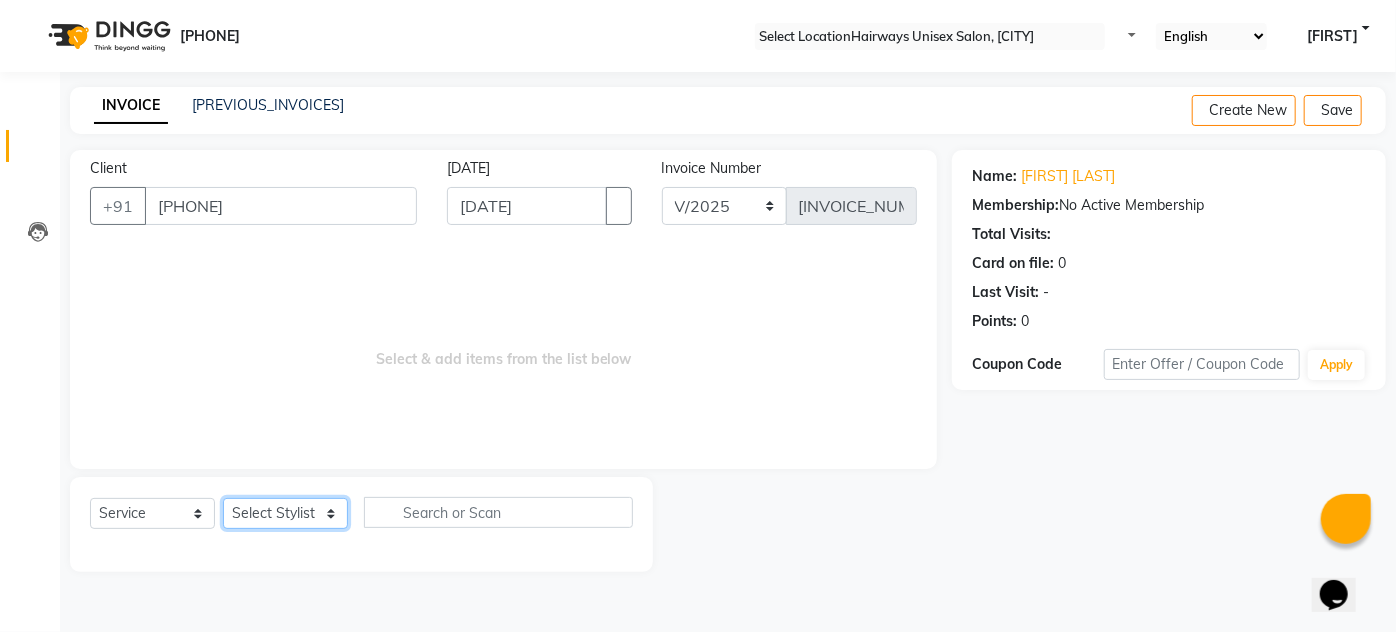 click on "Select Stylist [FIRST] [FIRST] [FIRST] [FIRST] [FIRST] [FIRST] [FIRST] [FIRST] [FIRST] [FIRST] [FIRST] [FIRST] [FIRST]" at bounding box center (285, 513) 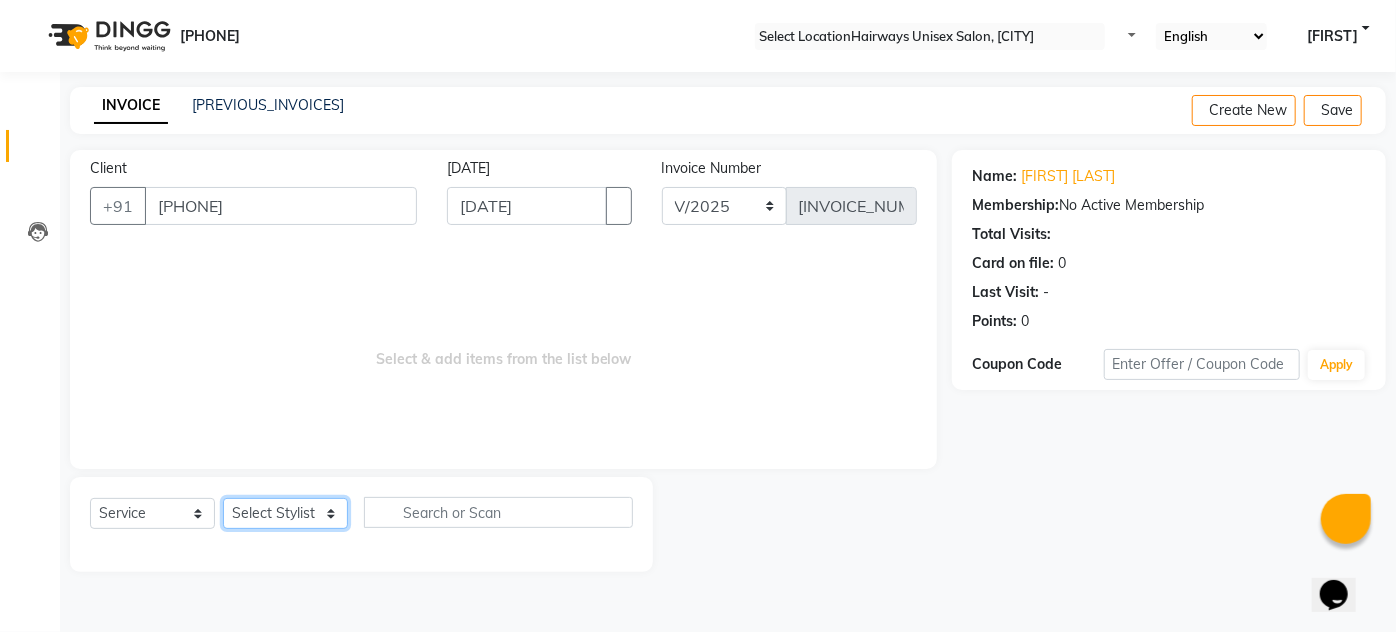 select on "80507" 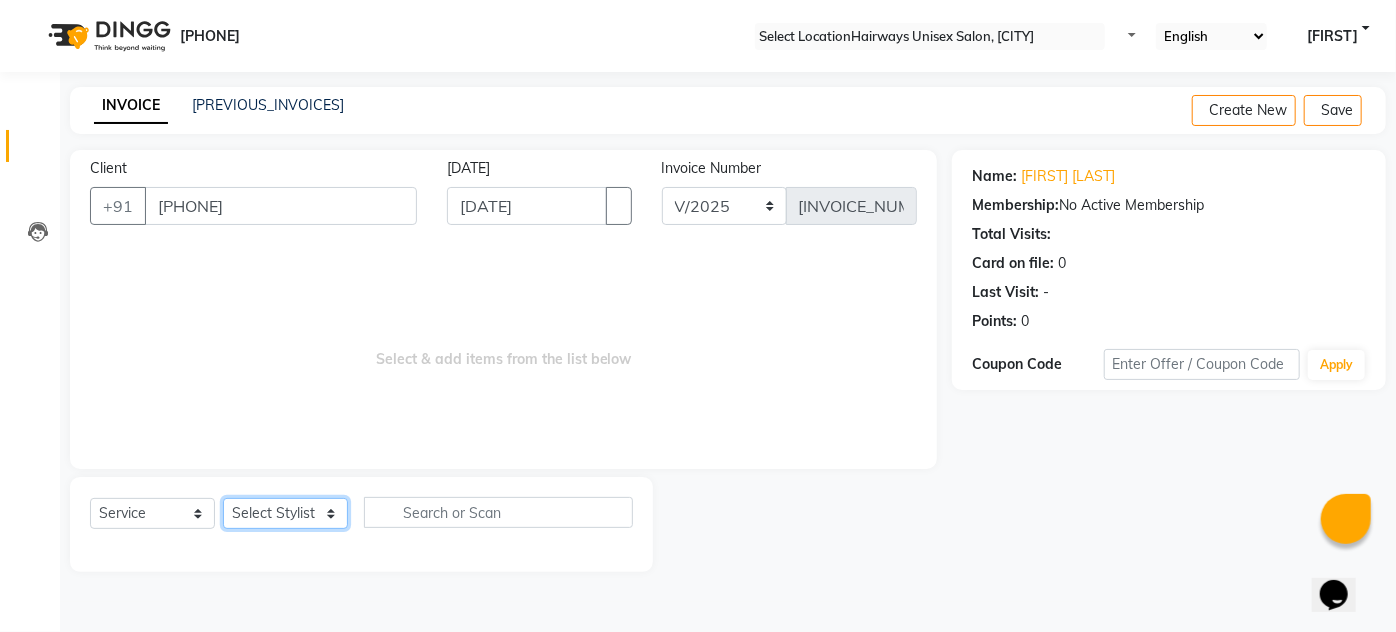 click on "Select Stylist [FIRST] [FIRST] [FIRST] [FIRST] [FIRST] [FIRST] [FIRST] [FIRST] [FIRST] [FIRST] [FIRST] [FIRST] [FIRST]" at bounding box center [285, 513] 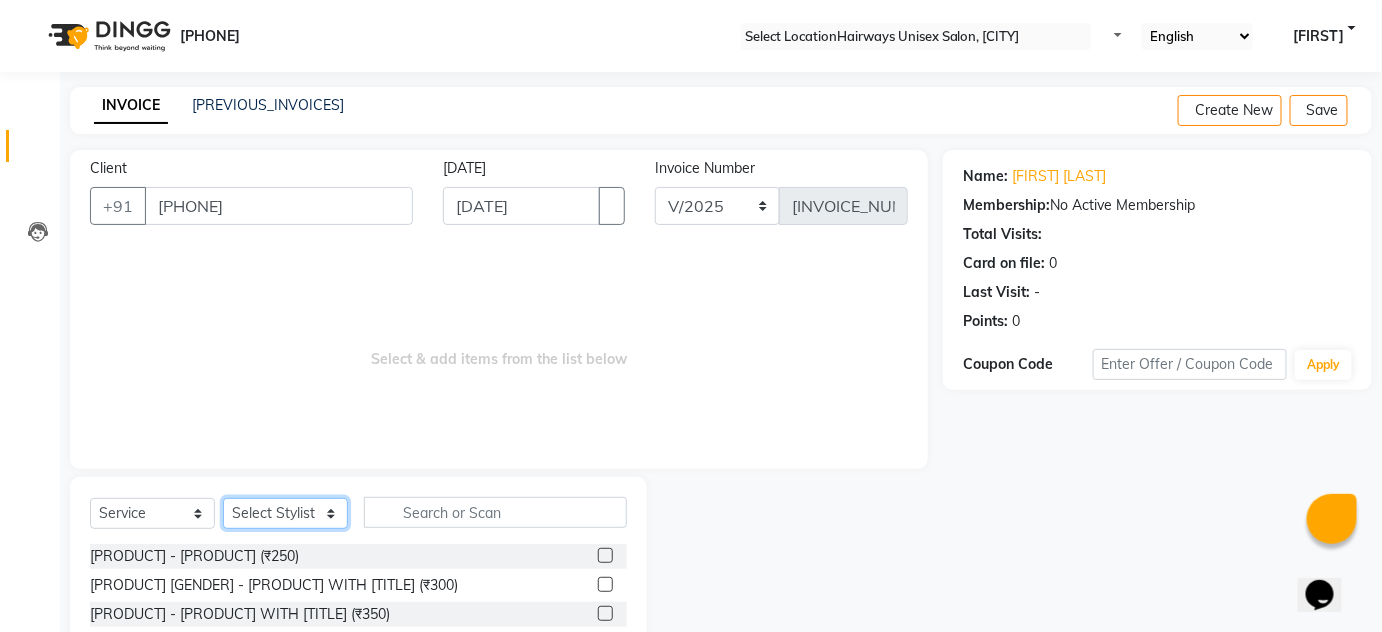 scroll, scrollTop: 168, scrollLeft: 0, axis: vertical 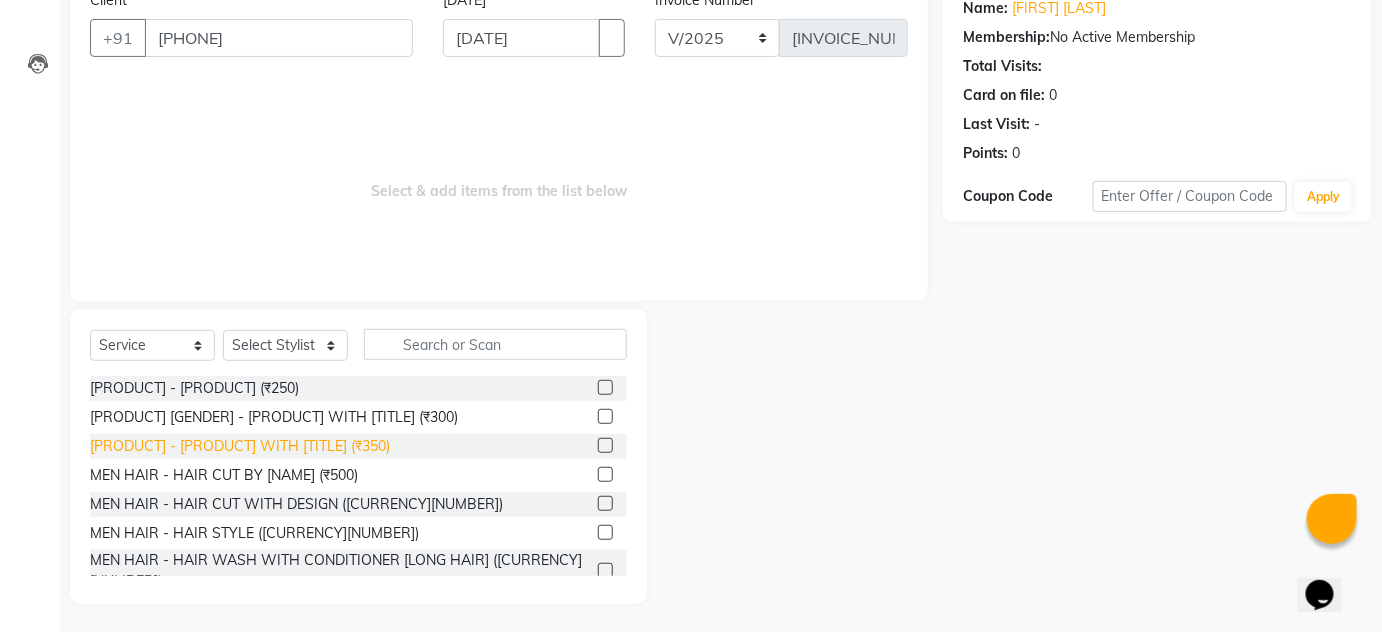 click on "MEN HAIR - HAIR CUT WITH MASTER STYLIST (₹350)" at bounding box center (194, 388) 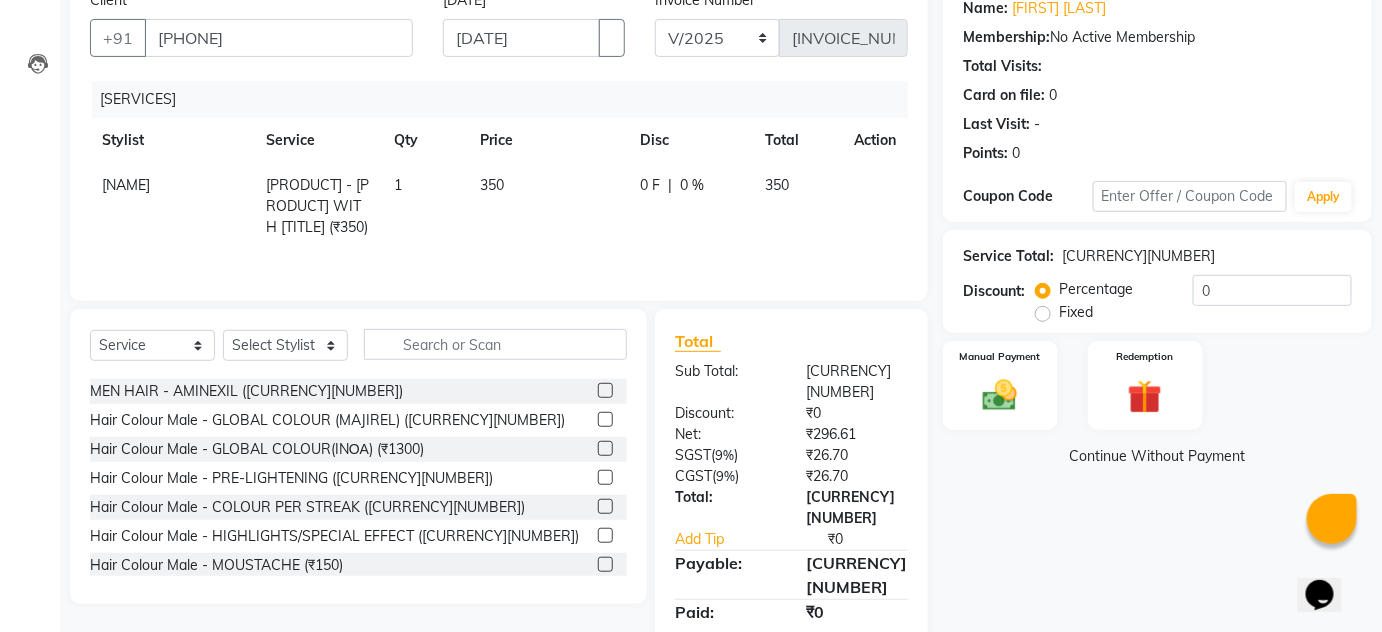 scroll, scrollTop: 363, scrollLeft: 0, axis: vertical 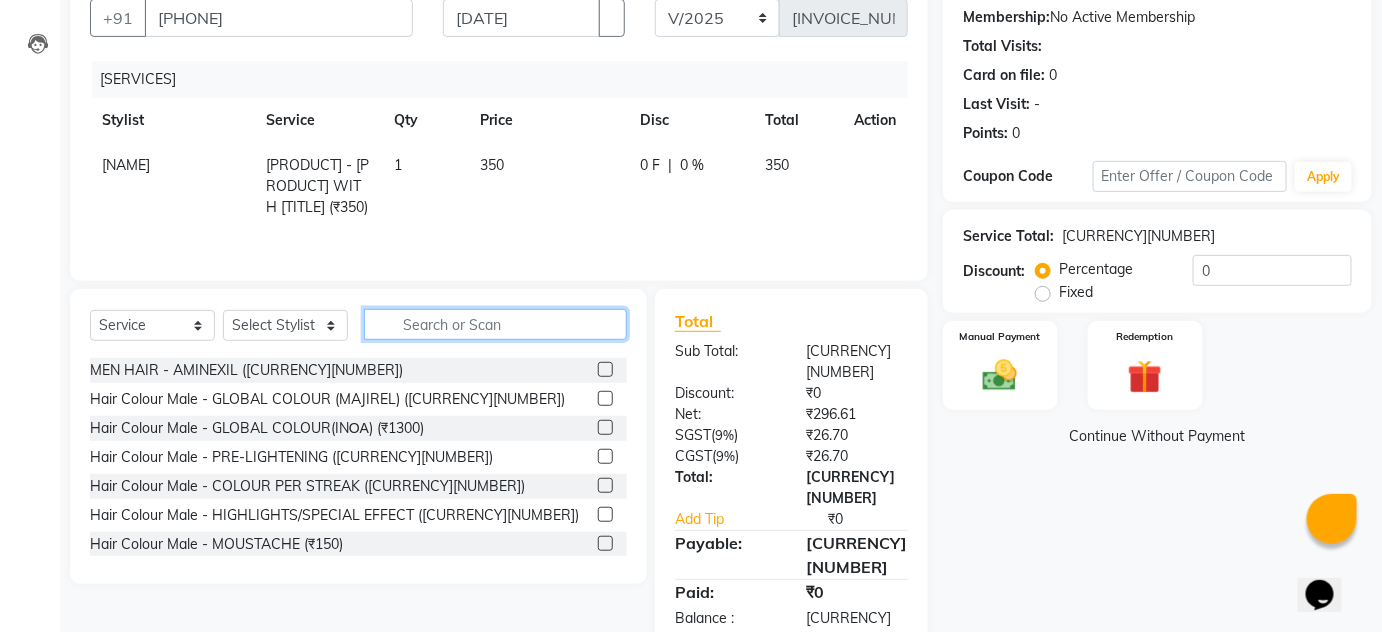 click at bounding box center (495, 324) 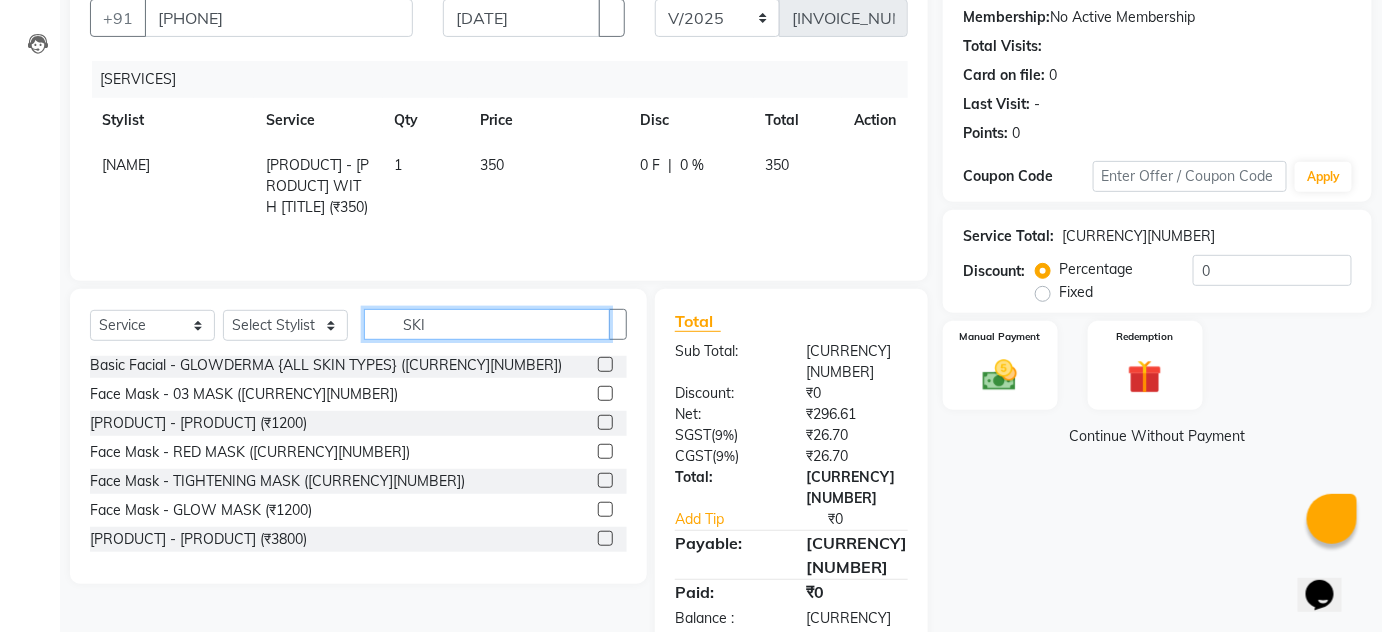scroll, scrollTop: 0, scrollLeft: 0, axis: both 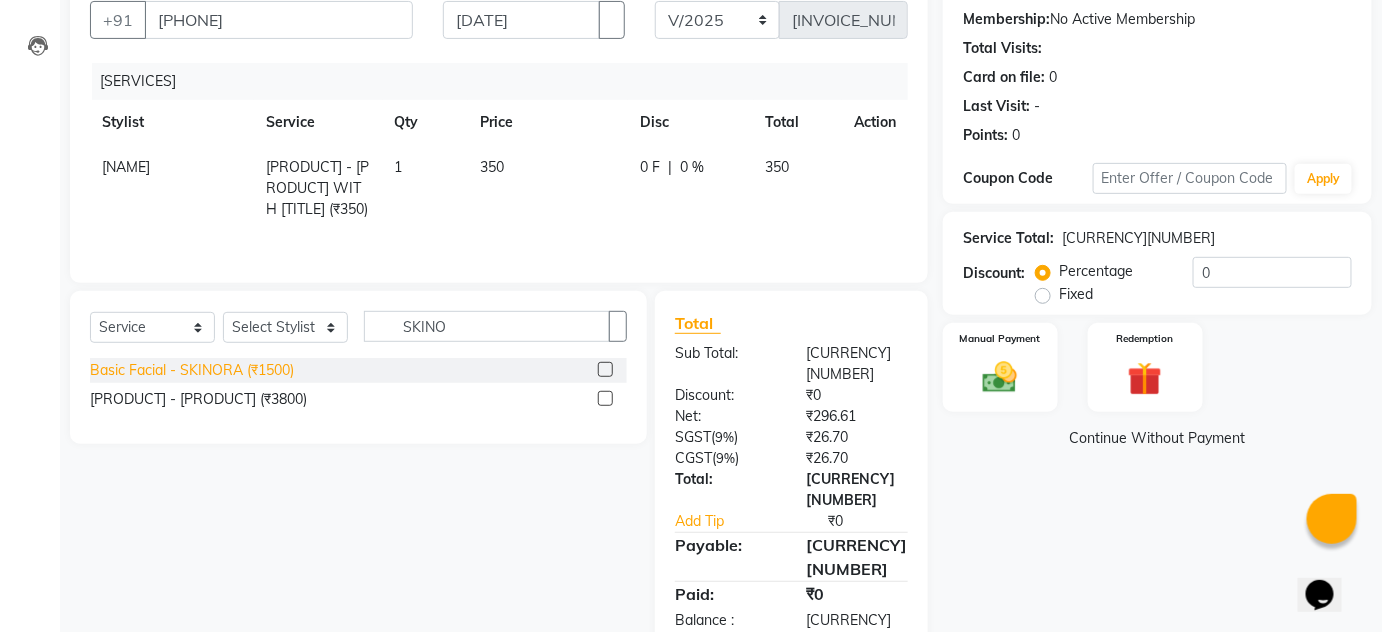 click on "Basic Facial - SKINORA (₹1500)" at bounding box center [192, 370] 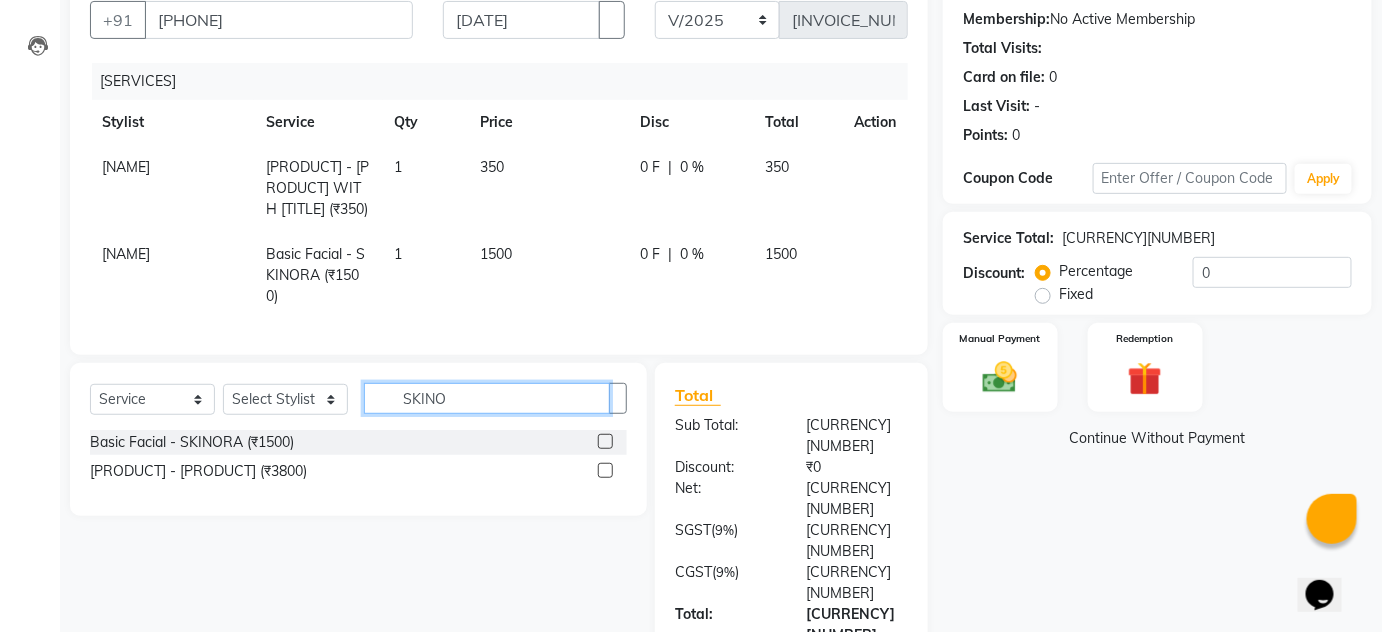 drag, startPoint x: 458, startPoint y: 432, endPoint x: 370, endPoint y: 432, distance: 88 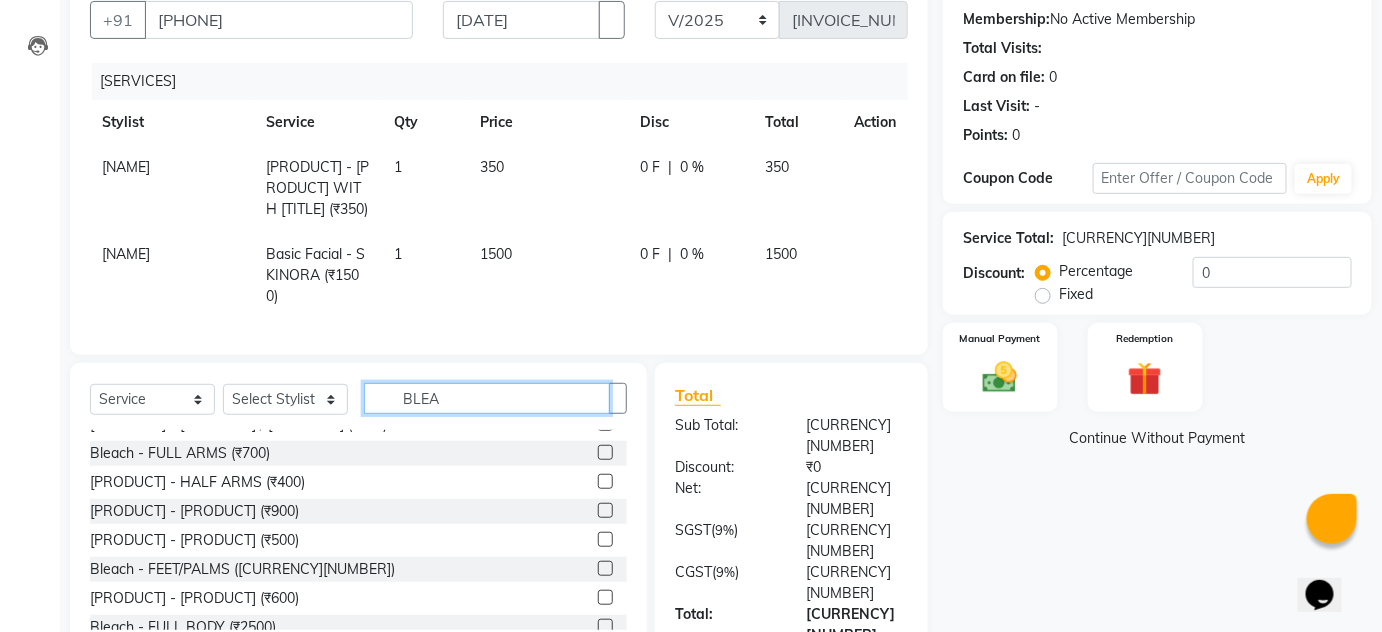 scroll, scrollTop: 181, scrollLeft: 0, axis: vertical 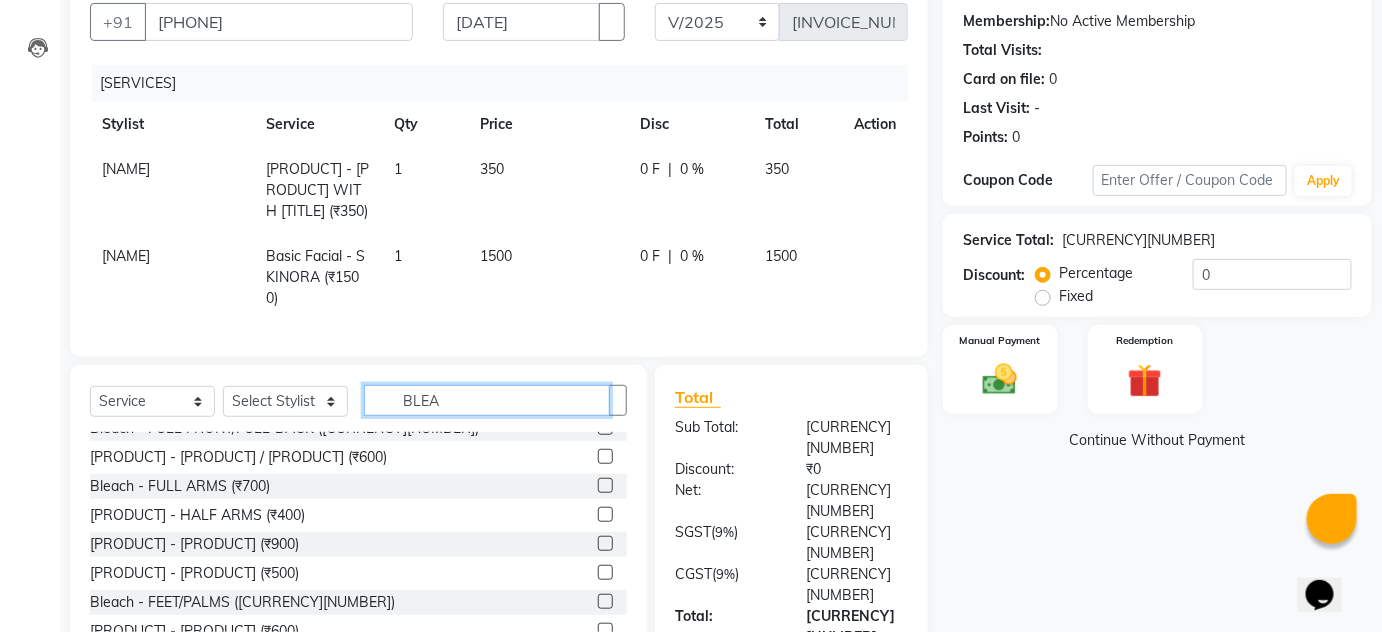 type on "BLEA" 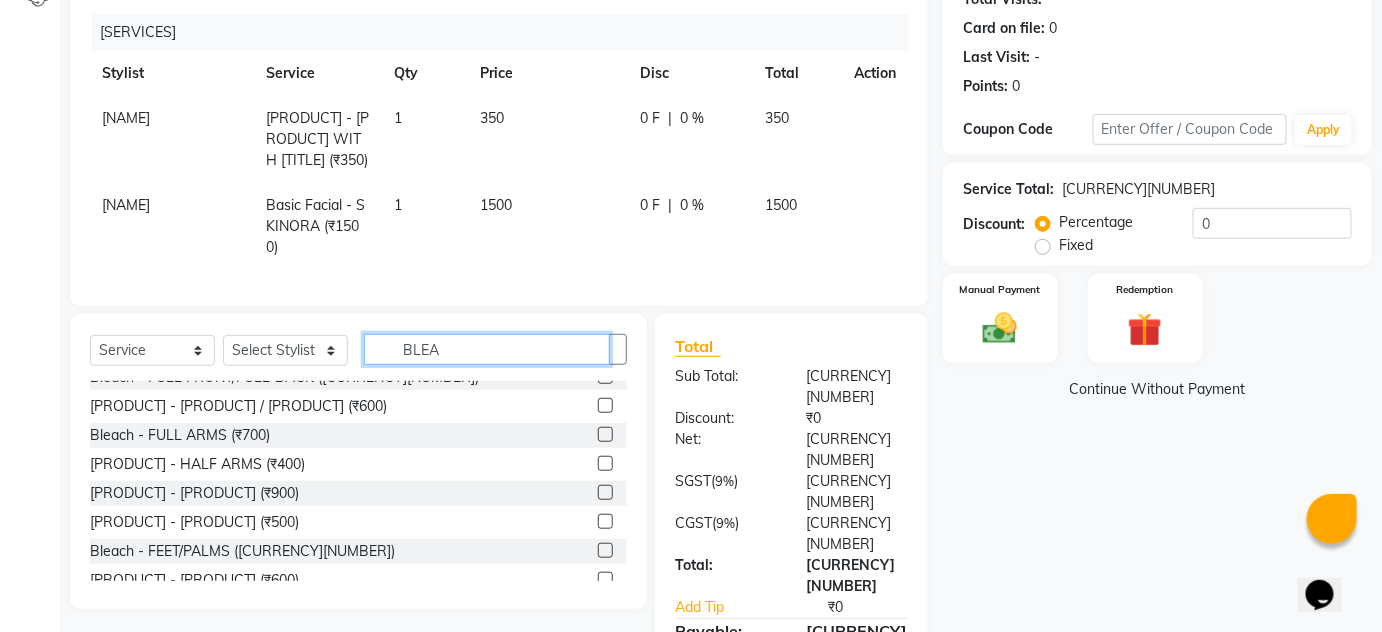 scroll, scrollTop: 275, scrollLeft: 0, axis: vertical 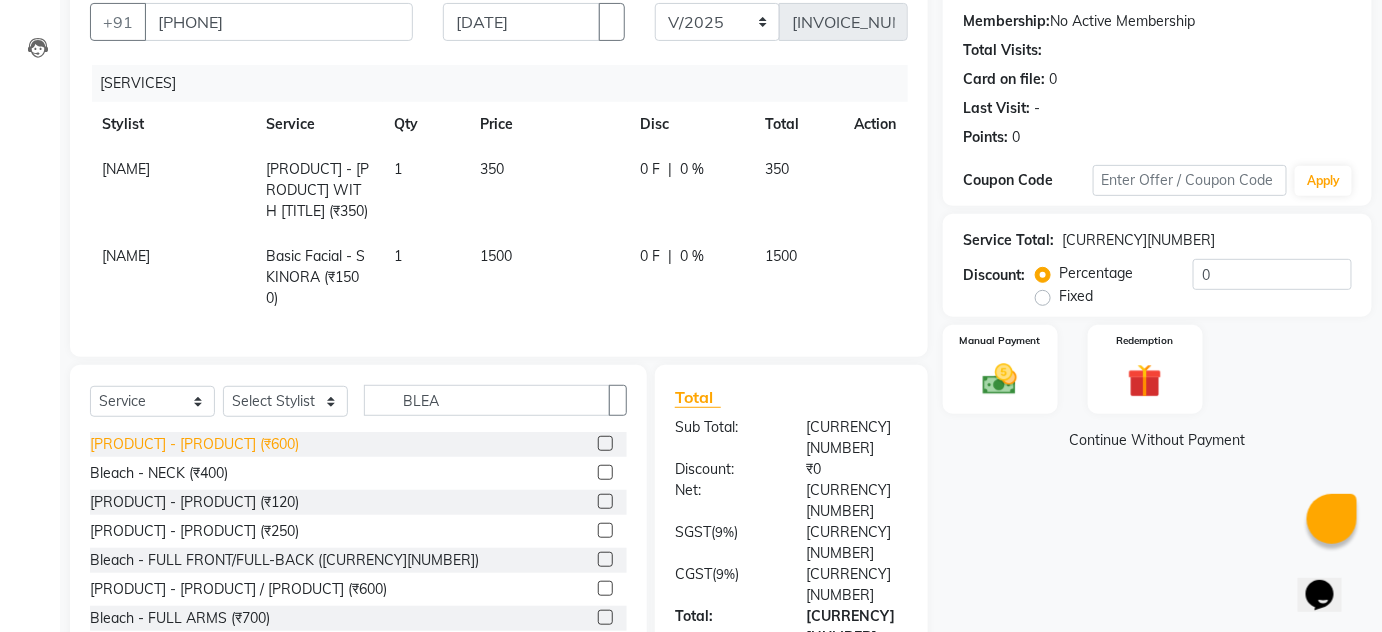 click on "Bleach - FACE (₹600)" at bounding box center [194, 444] 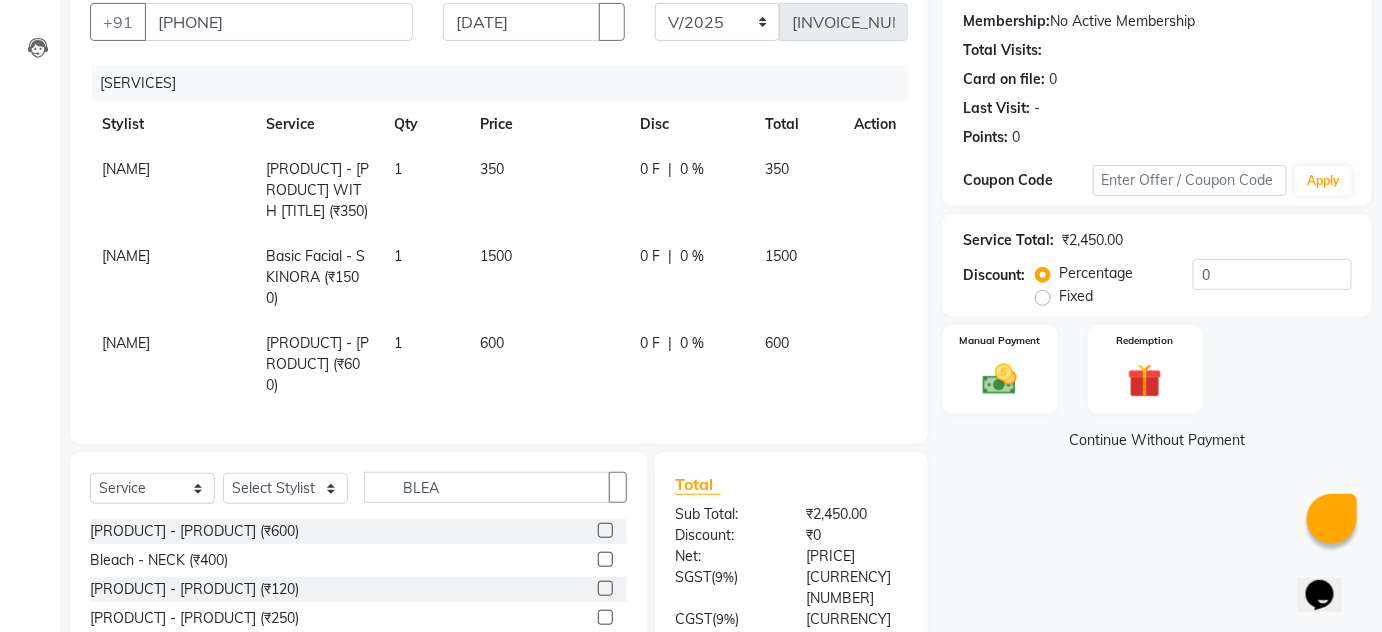 click on "600" at bounding box center [126, 169] 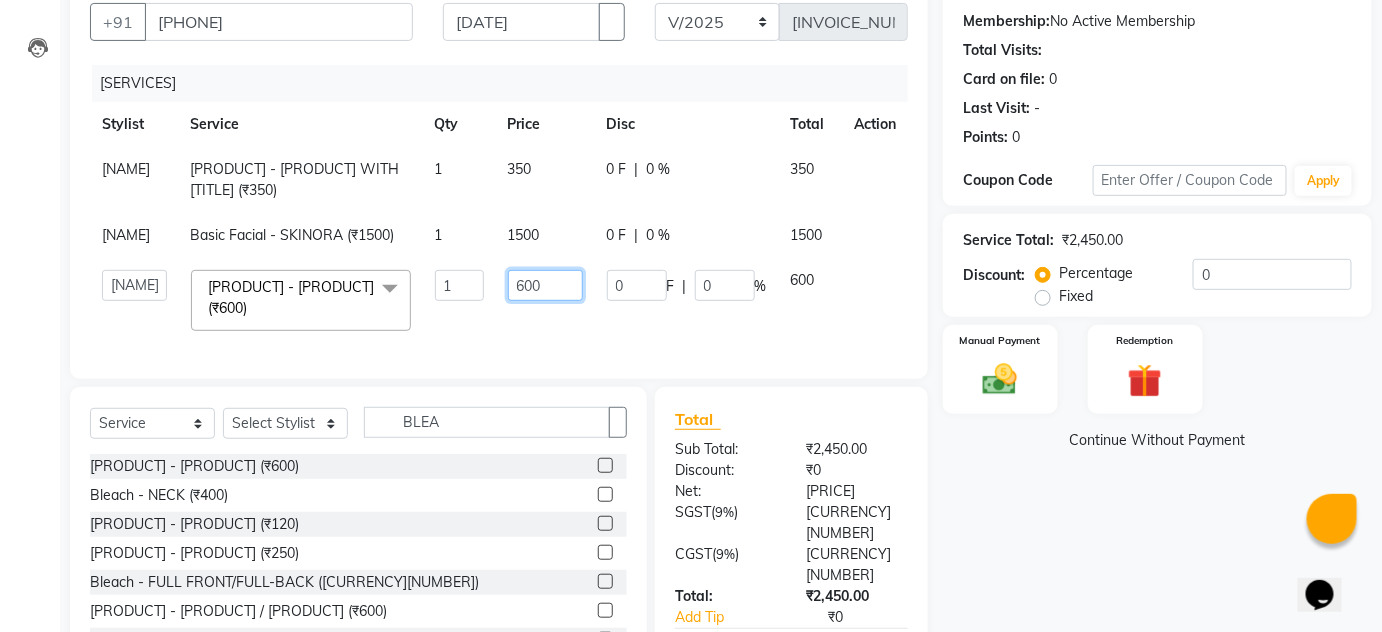 drag, startPoint x: 557, startPoint y: 304, endPoint x: 517, endPoint y: 298, distance: 40.4475 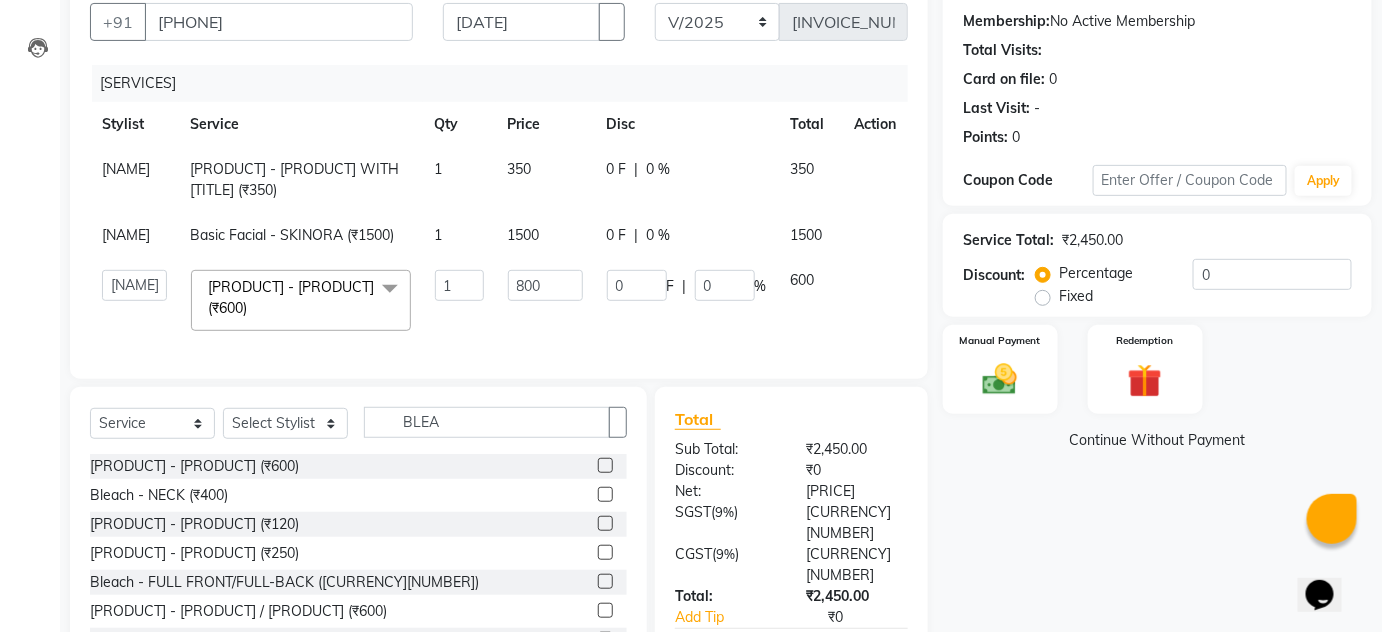 click on "SADDAM MEN HAIR - HAIR CUT WITH MASTER STYLIST (₹350) 1 350 0 F | 0 % 350 SADDAM Basic Facial - SKINORA (₹1500) 1 1500 0 F | 0 % 1500  AHSAN   AZAD   IMRAN   Kamal Salmani   KASHISH   MAMTA   POOJA   PUMMY   RAJA   SADDAM   SAMEER   SULTAN   TALIB   ZAFAR   ZAHID  Bleach - FACE (₹600)  x MEN HAIR - HAIR CUT (₹250) MEN HAIR - HAIR CUT WITH SENIOR STYLIST (₹300) MEN HAIR - HAIR CUT WITH MASTER STYLIST (₹350) MEN HAIR - HAIR CUT BY KAMAL SALMANI (₹500) MEN HAIR - HAIR CUT WITH DESIGN (₹300) MEN HAIR - HAIR STYLE (₹100) MEN HAIR - HAIR WASH WITH CONDITIONER [LONG HAIR] (₹150) MEN HAIR - HAIR WASH WITH CONDITIONER (₹250) MEN HAIR - REGULAR SHAVE/TRIM (₹150) MEN HAIR - ROOT DEEP DANDRUFF TREATMENT (₹1500) MEN HAIR - ROOT DEEP HAIR FALL TREATMENT (₹1800) MEN HAIR - ANTI DANDRUFF TREATMENT (₹1200) MEN HAIR - AMINEXIL (₹1000) Hair Colour Male - GLOBAL COLOUR (MAJIREL) (₹1200) Hair Colour Male - GLOBAL COLOUR(INΟΑ) (₹1300) Hair Colour Male - PRE-LIGHTENING (₹800) 1 800 0 F | 0 %" at bounding box center [499, 245] 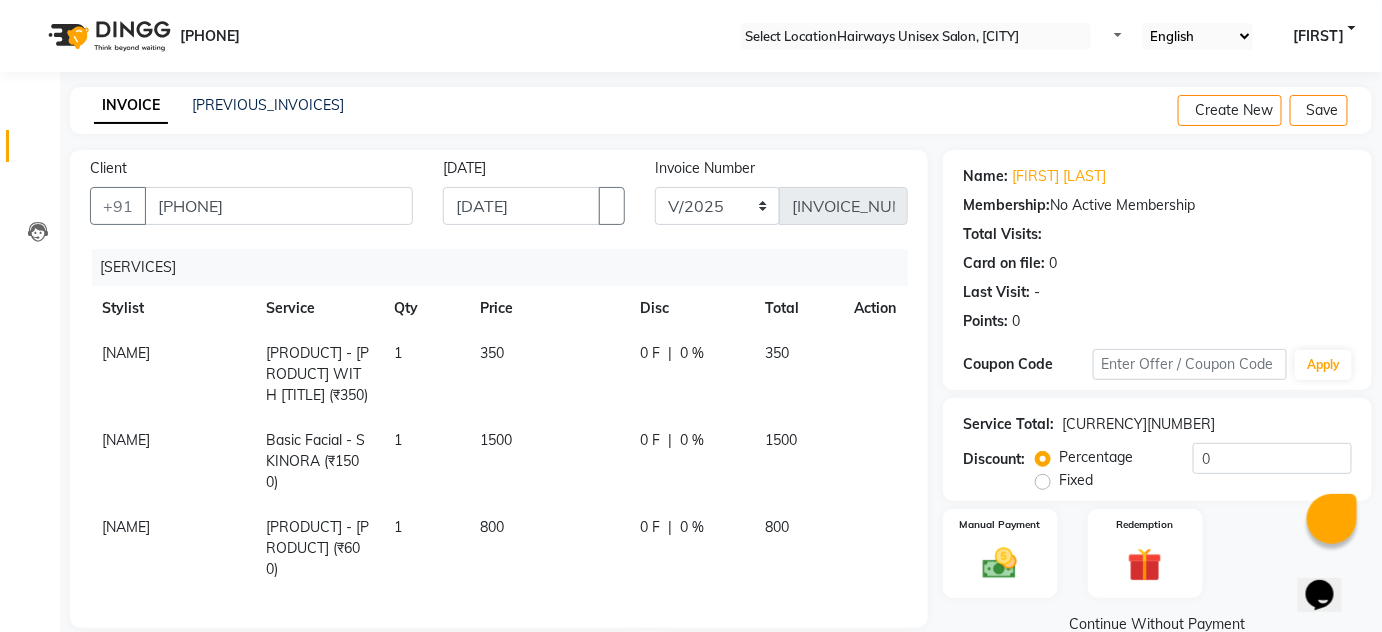scroll, scrollTop: 0, scrollLeft: 0, axis: both 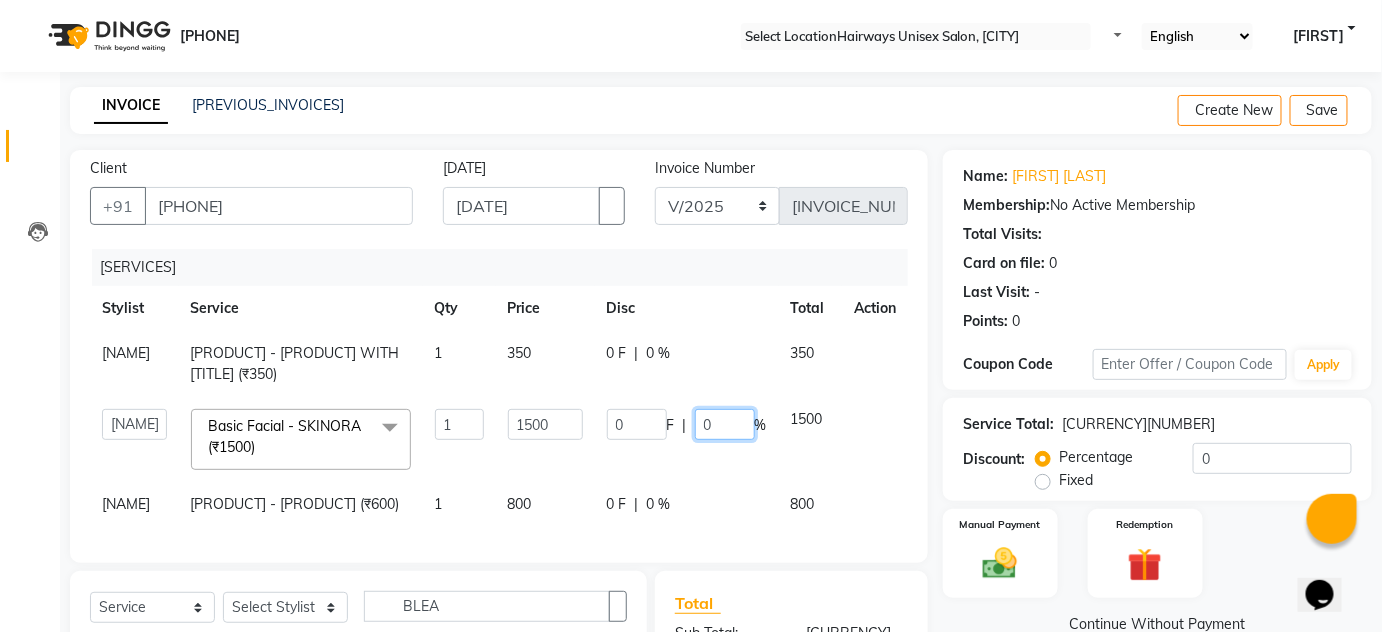 drag, startPoint x: 723, startPoint y: 423, endPoint x: 687, endPoint y: 423, distance: 36 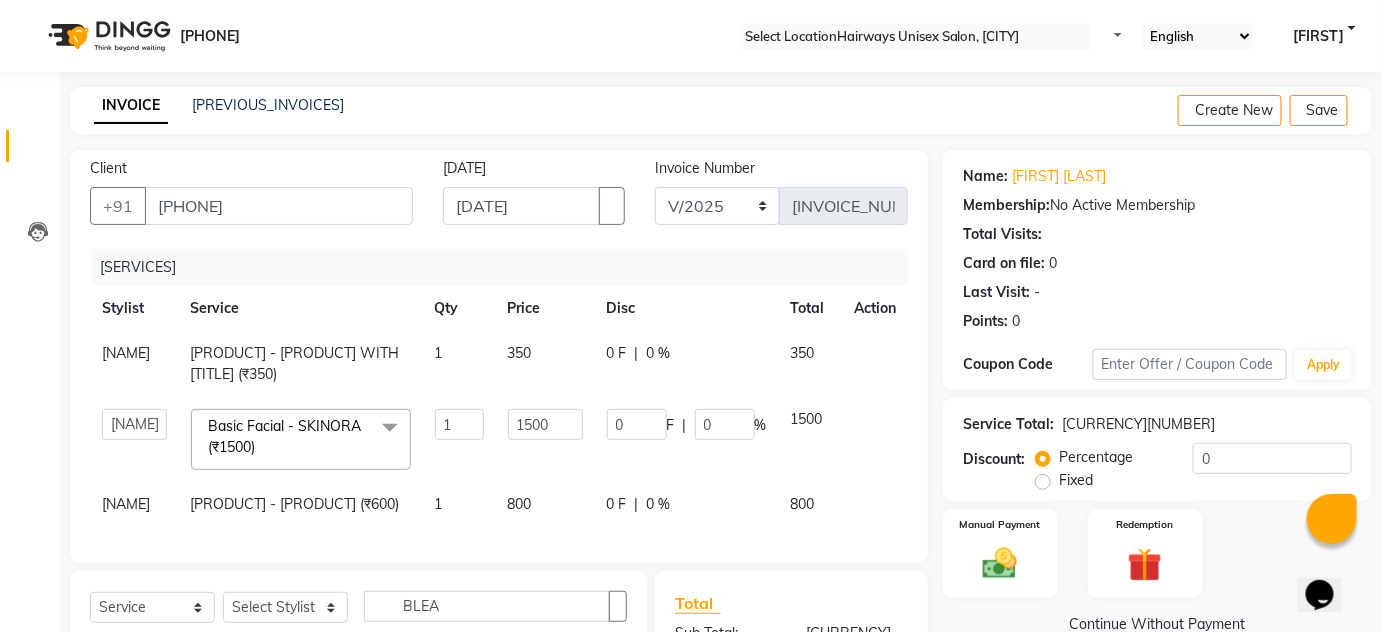 click on "SADDAM MEN HAIR - HAIR CUT WITH MASTER STYLIST (₹350) 1 350 0 F | 0 % 350  AHSAN   AZAD   IMRAN   Kamal Salmani   KASHISH   MAMTA   POOJA   PUMMY   RAJA   SADDAM   SAMEER   SULTAN   TALIB   ZAFAR   ZAHID  Basic Facial - SKINORA (₹1500)  x MEN HAIR - HAIR CUT (₹250) MEN HAIR - HAIR CUT WITH SENIOR STYLIST (₹300) MEN HAIR - HAIR CUT WITH MASTER STYLIST (₹350) MEN HAIR - HAIR CUT BY KAMAL SALMANI (₹500) MEN HAIR - HAIR CUT WITH DESIGN (₹300) MEN HAIR - HAIR STYLE (₹100) MEN HAIR - HAIR WASH WITH CONDITIONER [LONG HAIR] (₹150) MEN HAIR - HAIR WASH WITH CONDITIONER (₹250) MEN HAIR - REGULAR SHAVE/TRIM (₹150) MEN HAIR - ROOT DEEP DANDRUFF TREATMENT (₹1500) MEN HAIR - ROOT DEEP HAIR FALL TREATMENT (₹1800) MEN HAIR - ANTI DANDRUFF TREATMENT (₹1200) MEN HAIR - AMINEXIL (₹1000) Hair Colour Male - GLOBAL COLOUR (MAJIREL) (₹1200) Hair Colour Male - GLOBAL COLOUR(INΟΑ) (₹1300) Hair Colour Male - PRE-LIGHTENING (₹800) Hair Colour Male - COLOUR PER STREAK (₹300) D-TAN - FACE (₹700)" at bounding box center [499, 429] 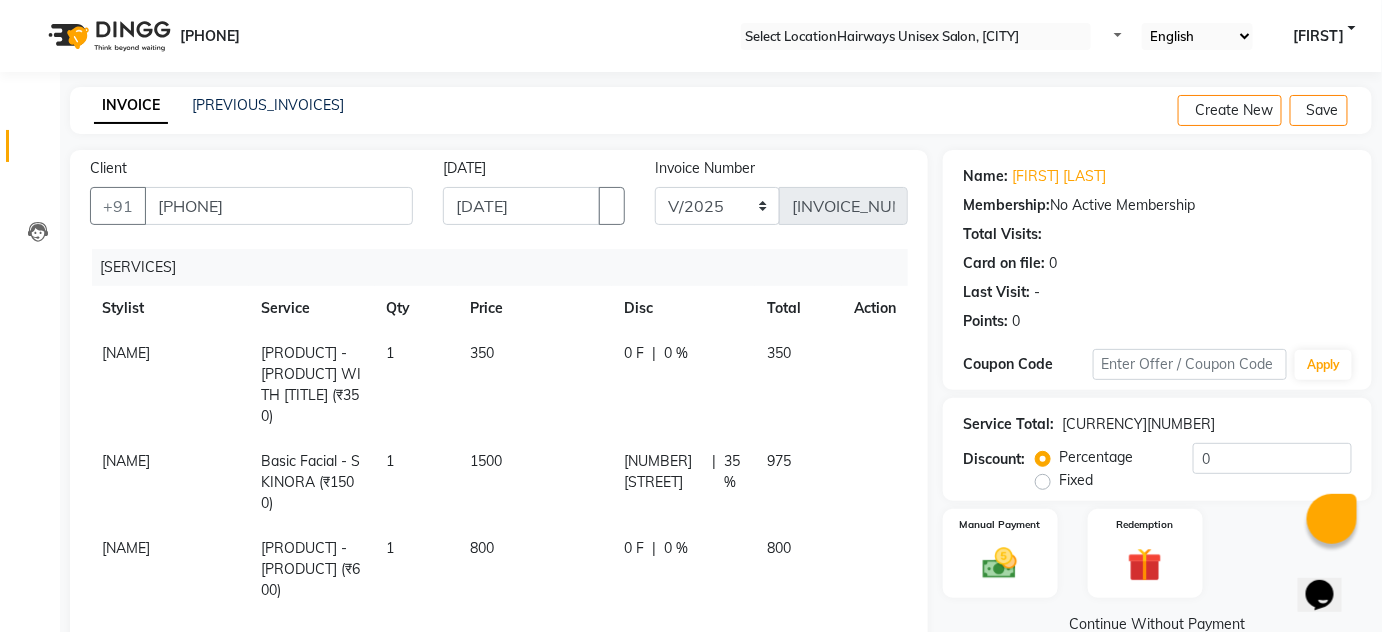 scroll, scrollTop: 181, scrollLeft: 0, axis: vertical 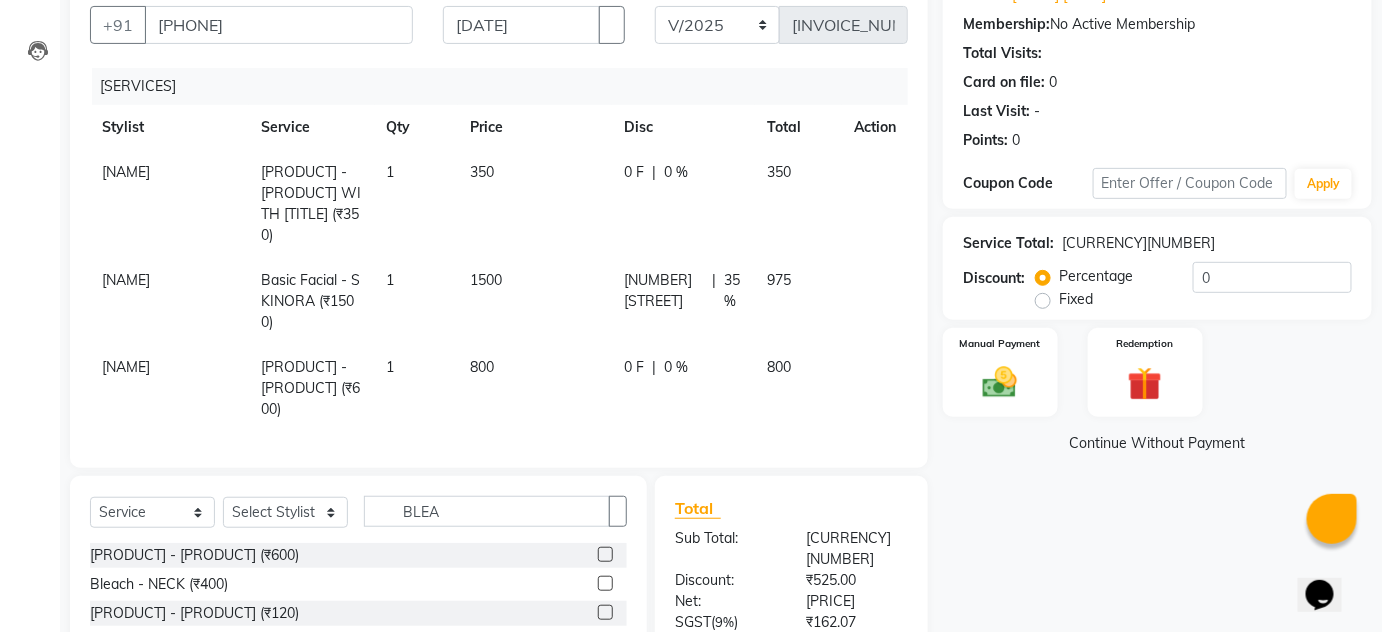 click on "0 %" at bounding box center (676, 172) 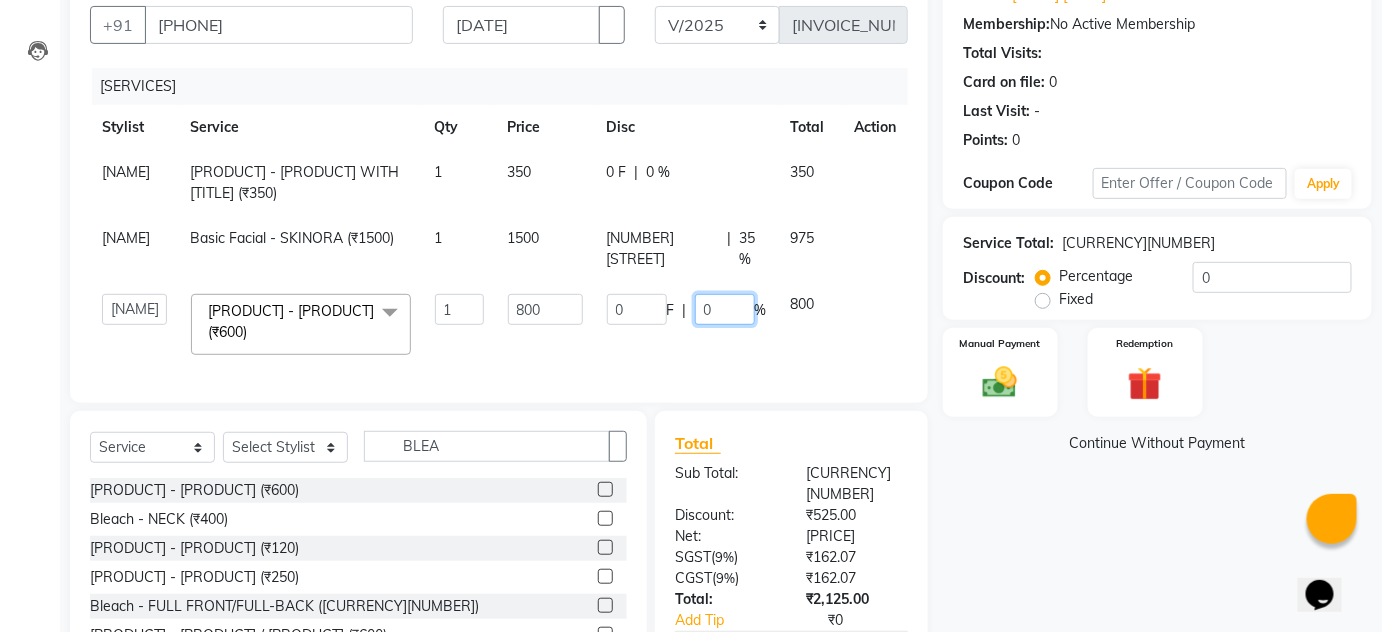 drag, startPoint x: 727, startPoint y: 313, endPoint x: 702, endPoint y: 311, distance: 25.079872 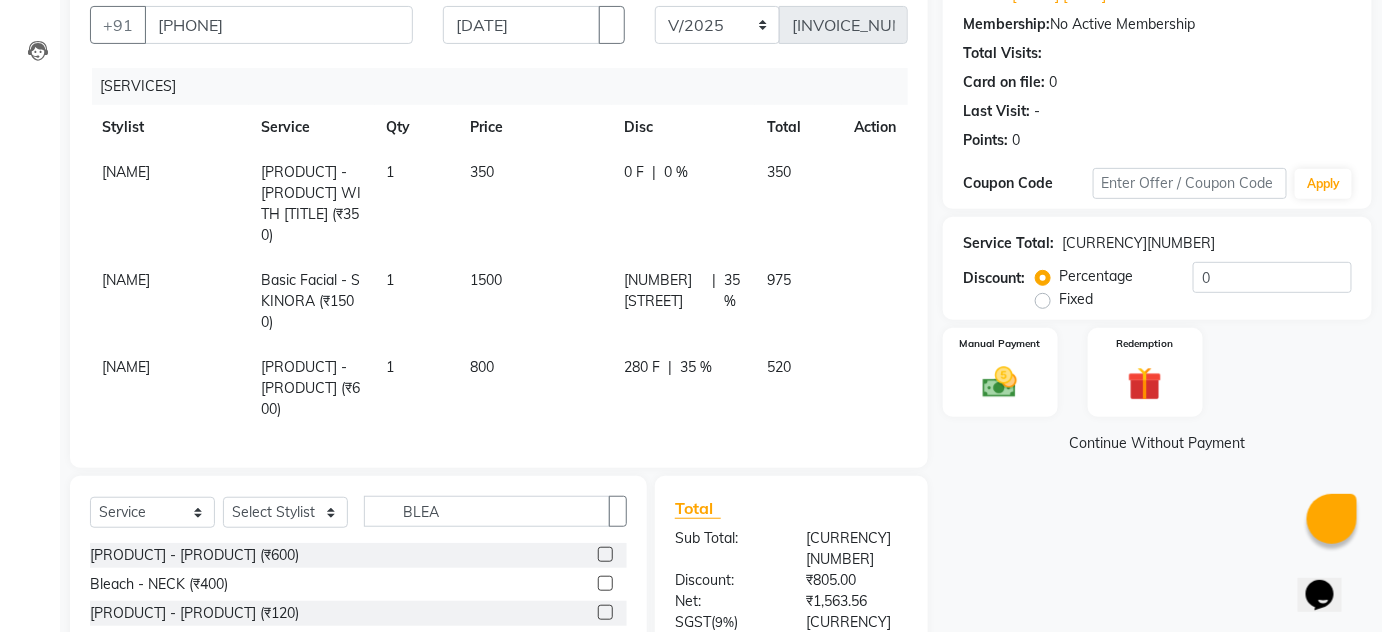 click on "0 F | 0 %" at bounding box center (683, 204) 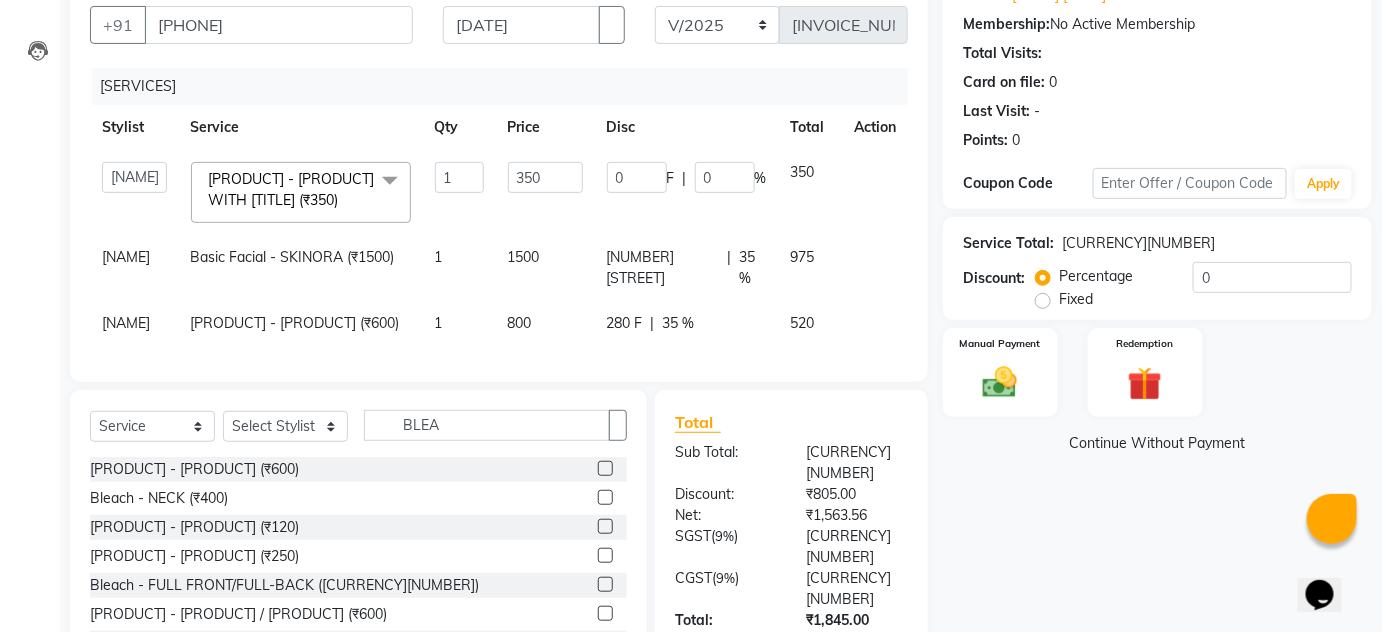 scroll, scrollTop: 317, scrollLeft: 0, axis: vertical 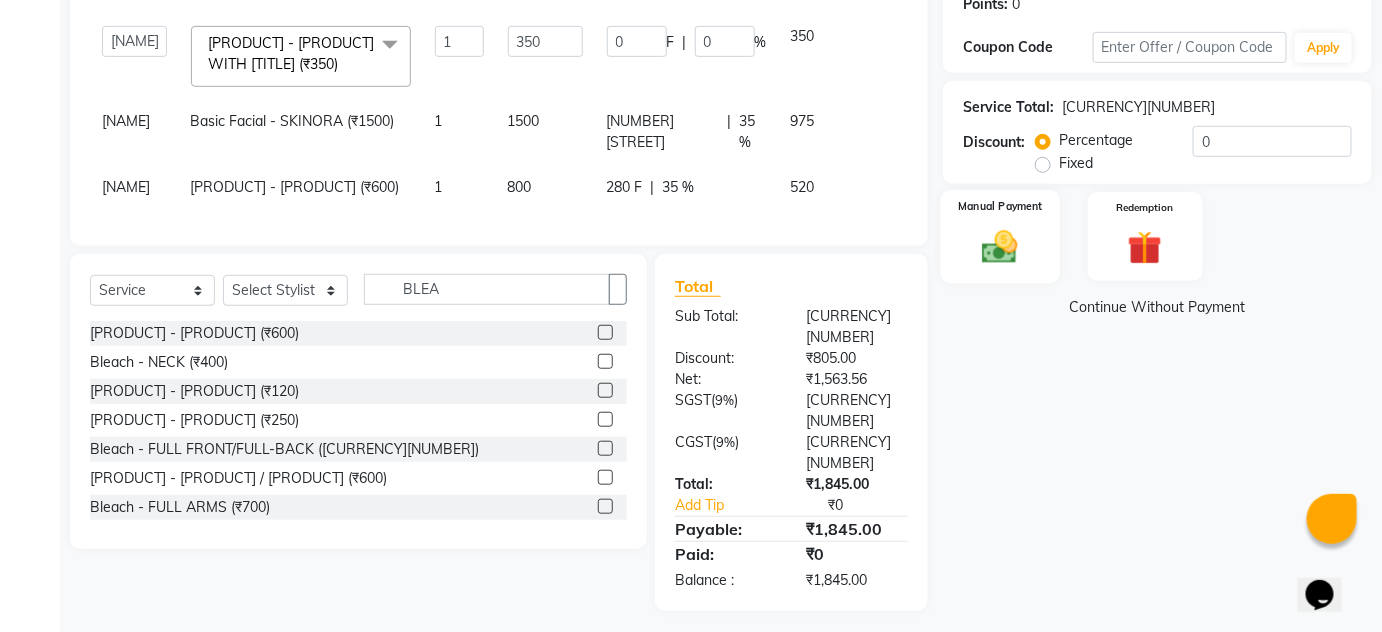 click on "Manual Payment" at bounding box center (1000, 236) 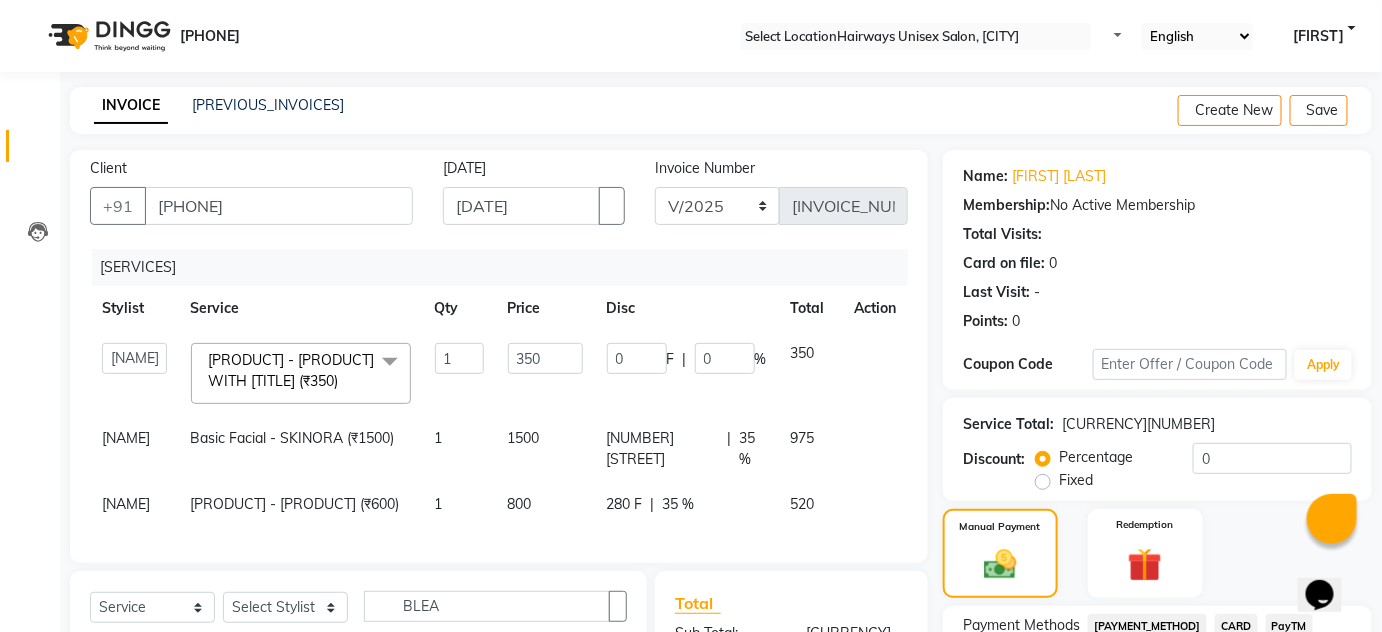 scroll, scrollTop: 317, scrollLeft: 0, axis: vertical 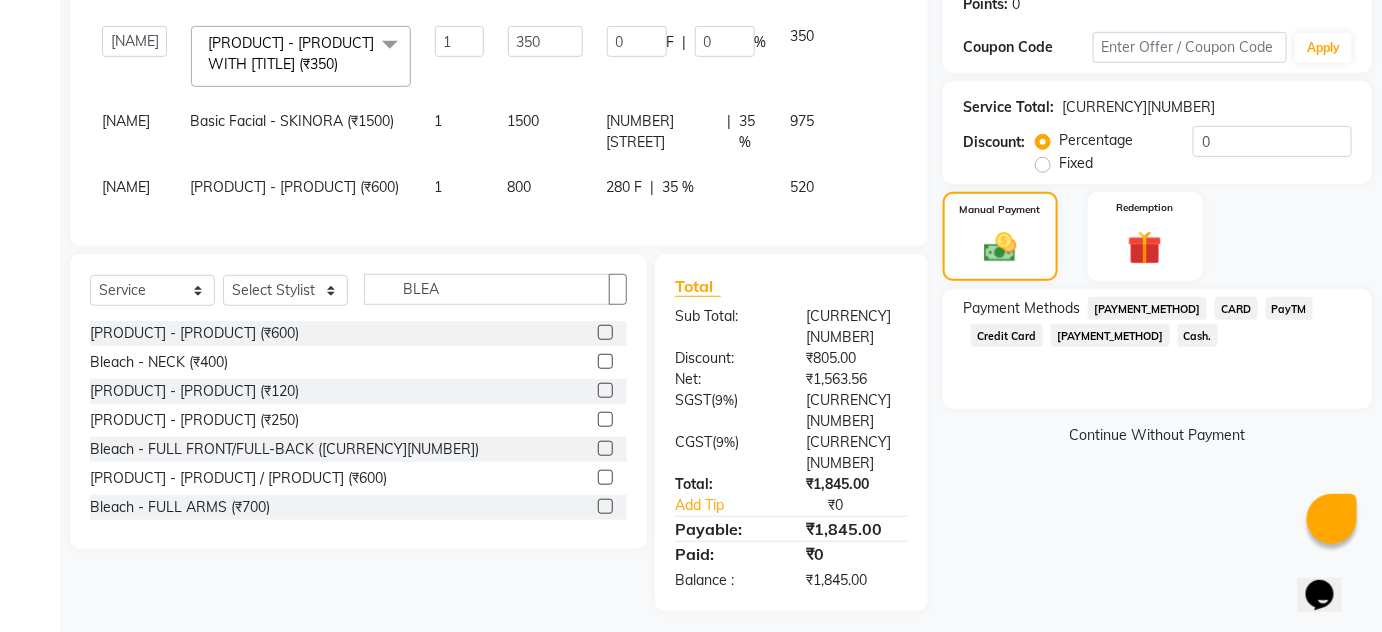 click on "CARD" at bounding box center [1147, 308] 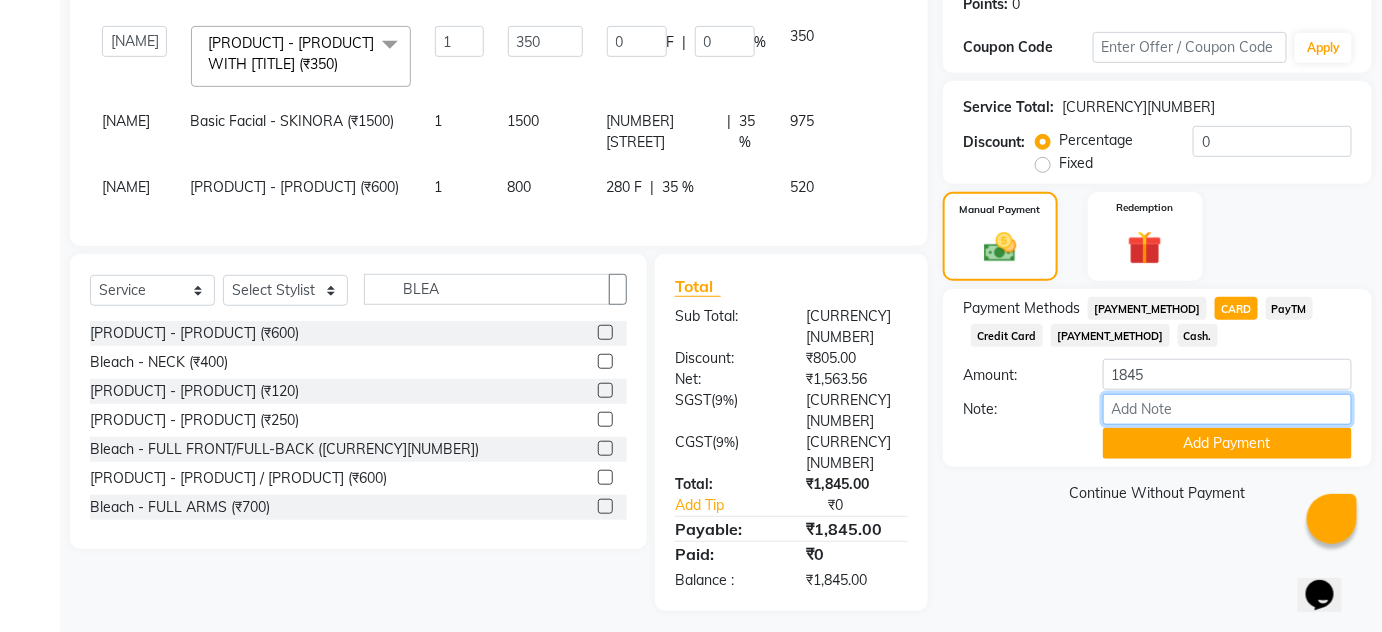 click on "Note:" at bounding box center (1227, 409) 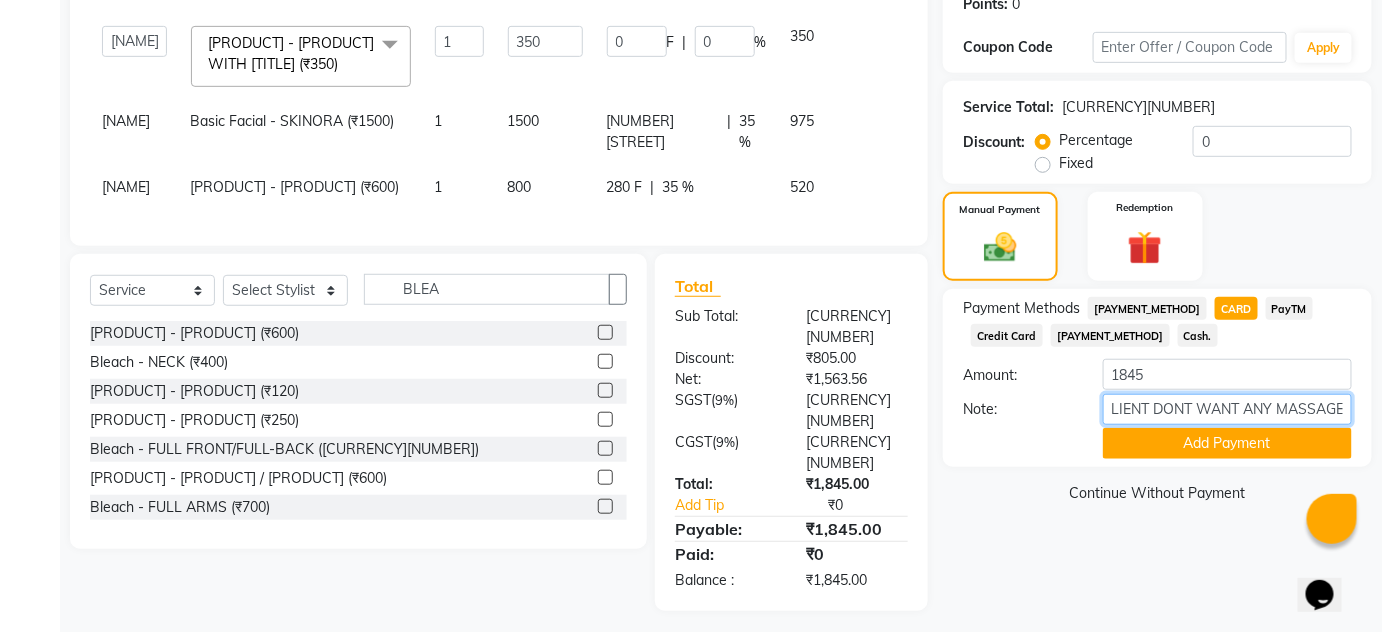 scroll, scrollTop: 0, scrollLeft: 14, axis: horizontal 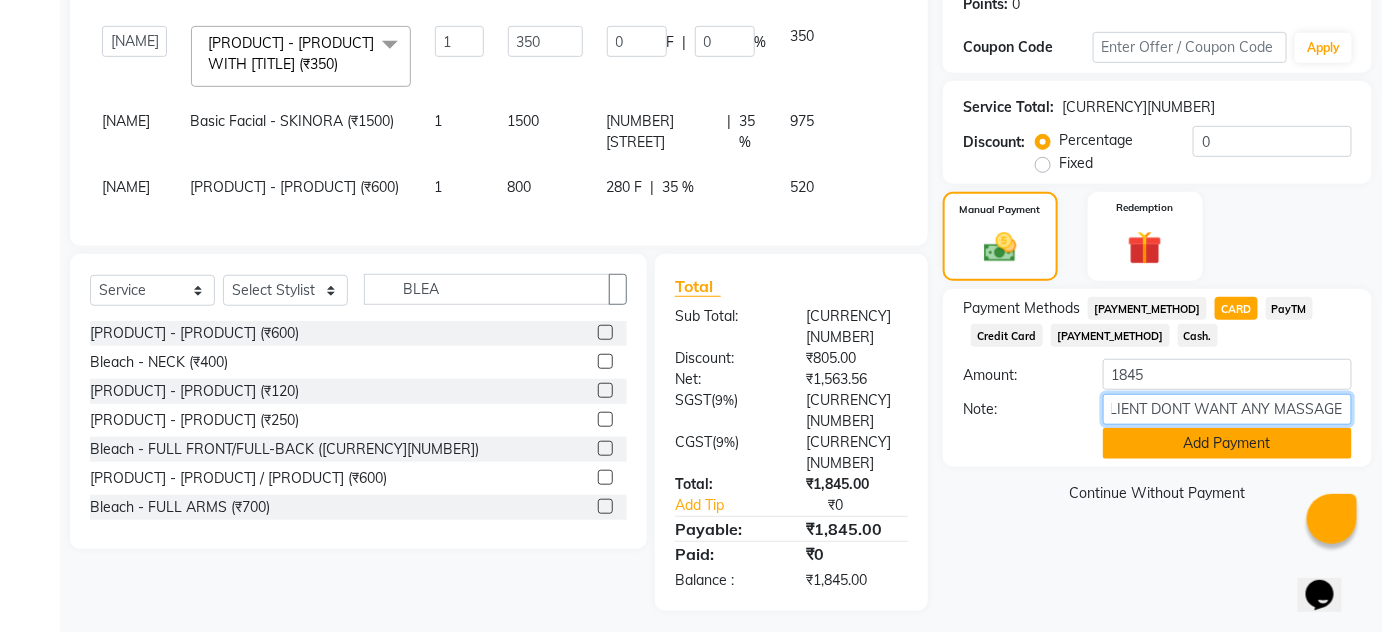 type on "CLIENT DONT WANT ANY MASSAGE" 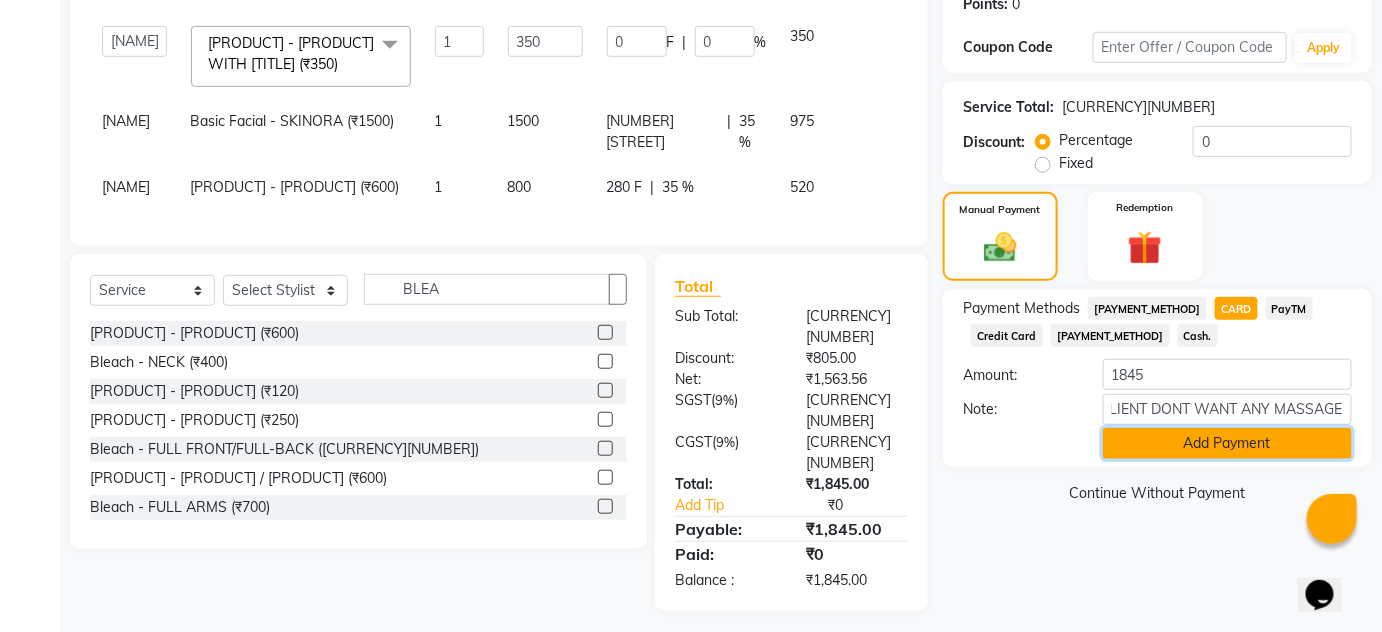scroll, scrollTop: 0, scrollLeft: 0, axis: both 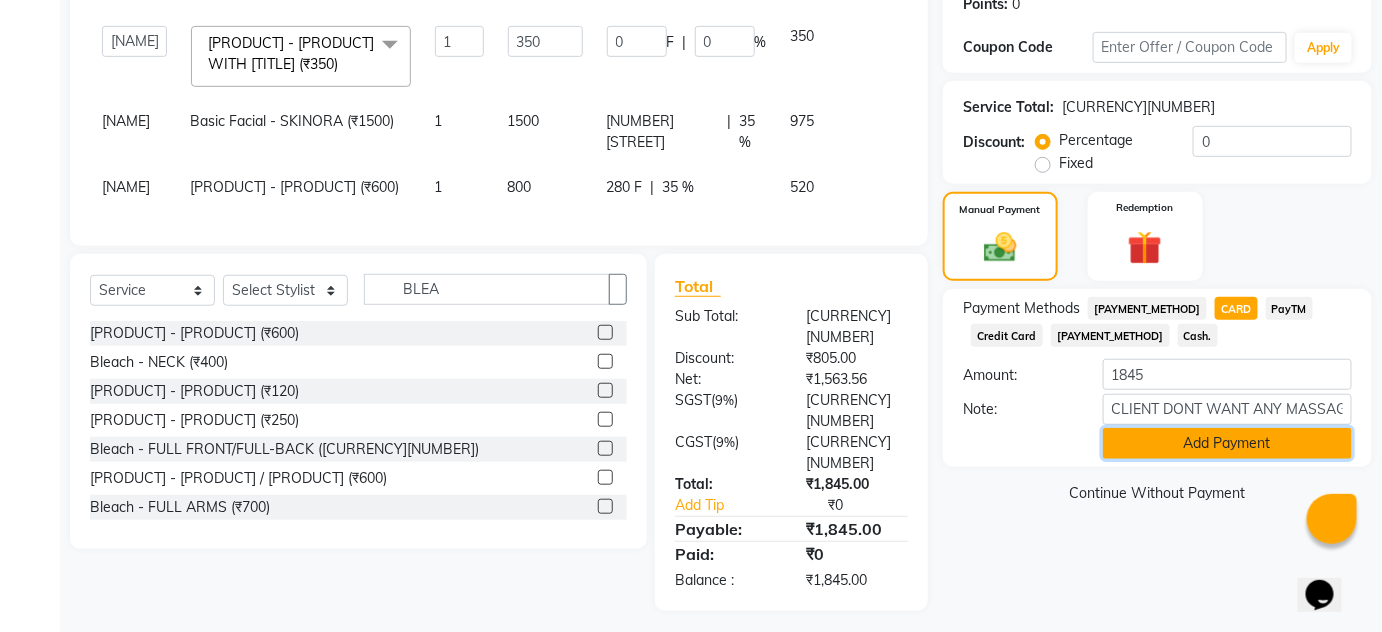 click on "Add Payment" at bounding box center [1227, 443] 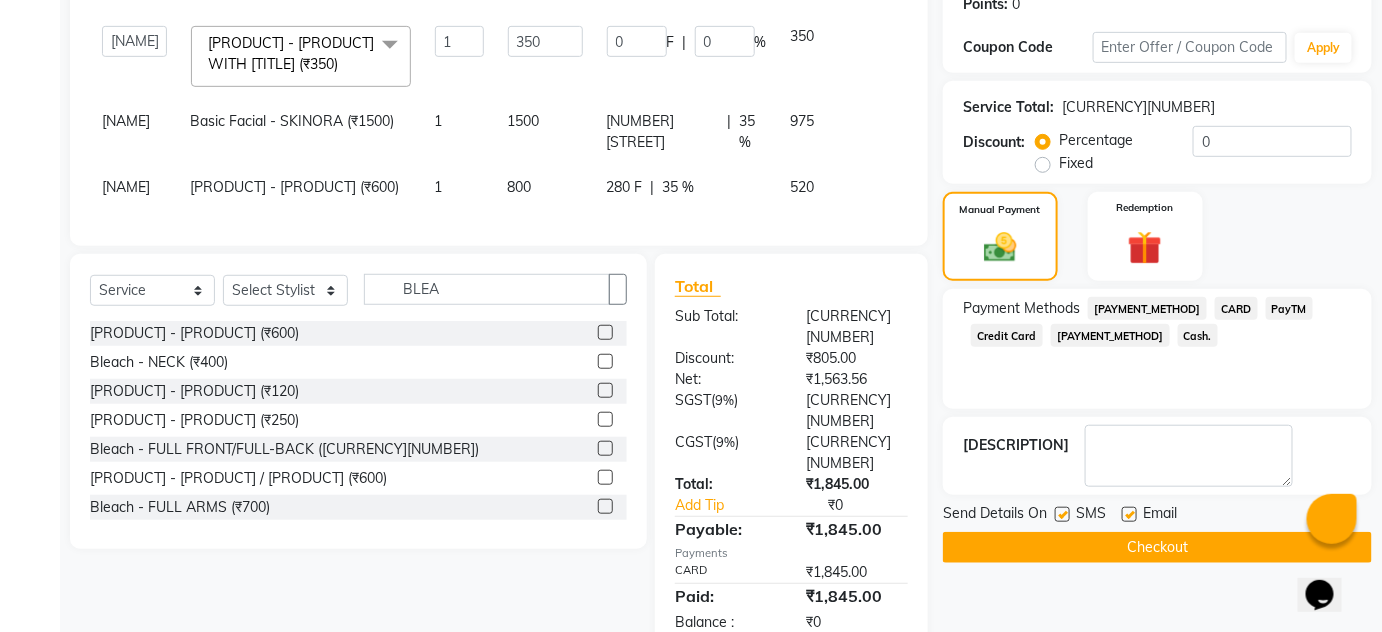 click at bounding box center (1062, 514) 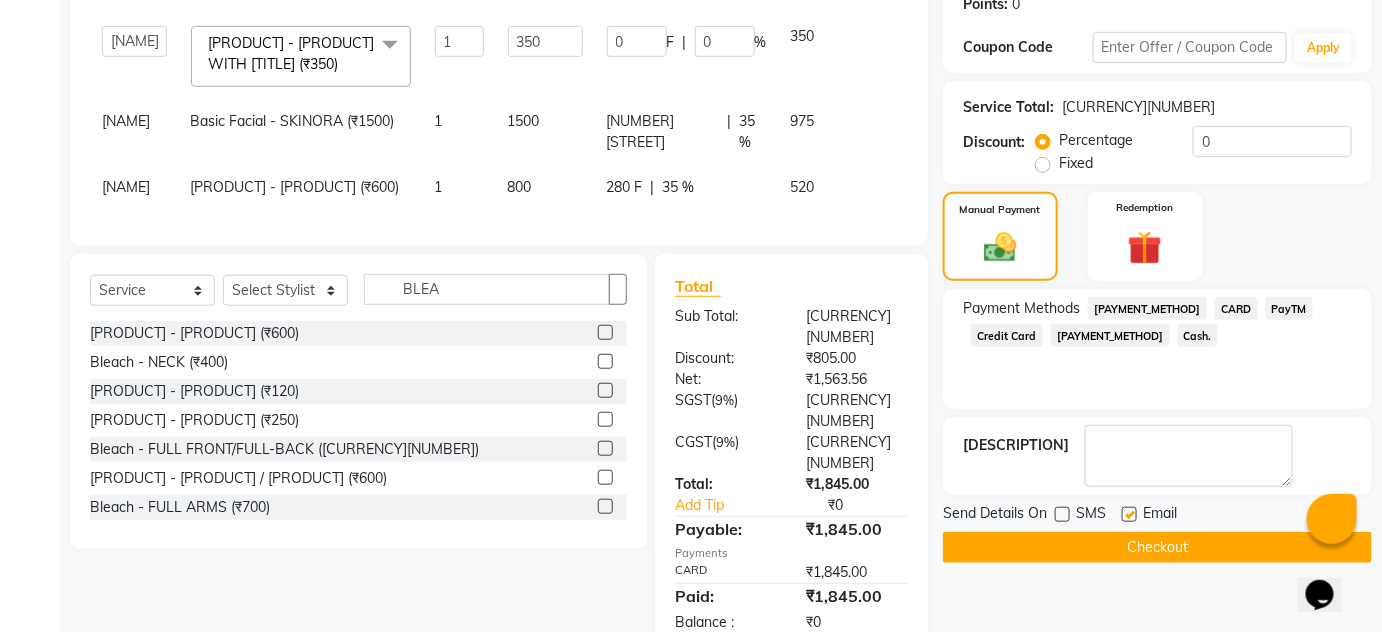 click at bounding box center [1129, 514] 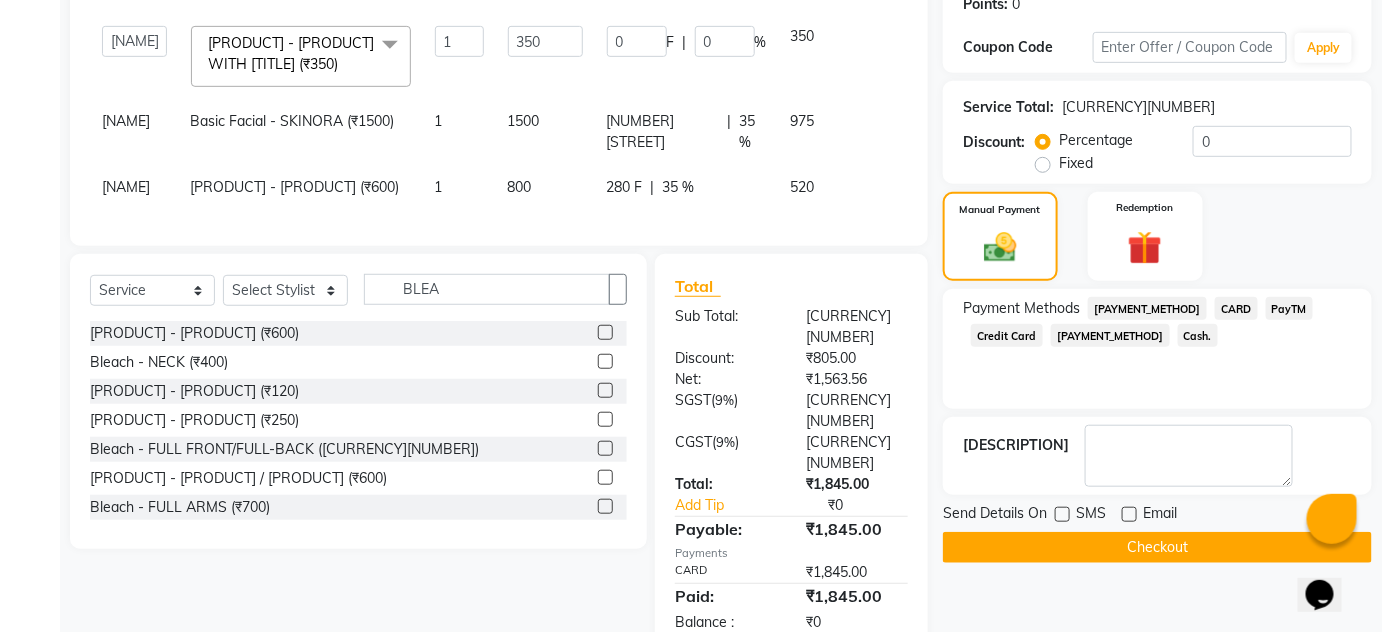 click on "Name: Nikhil Bajari Membership:  No Active Membership  Total Visits:   Card on file:  0 Last Visit:   - Points:   0  Coupon Code Apply Service Total:  ₹2,650.00  Discount:  Percentage   Fixed  0 Manual Payment Redemption Payment Methods  BharatPay   CARD   PayTM   Credit Card   GPay   Cash.  Description:                  Send Details On SMS Email  Checkout" at bounding box center [1165, 243] 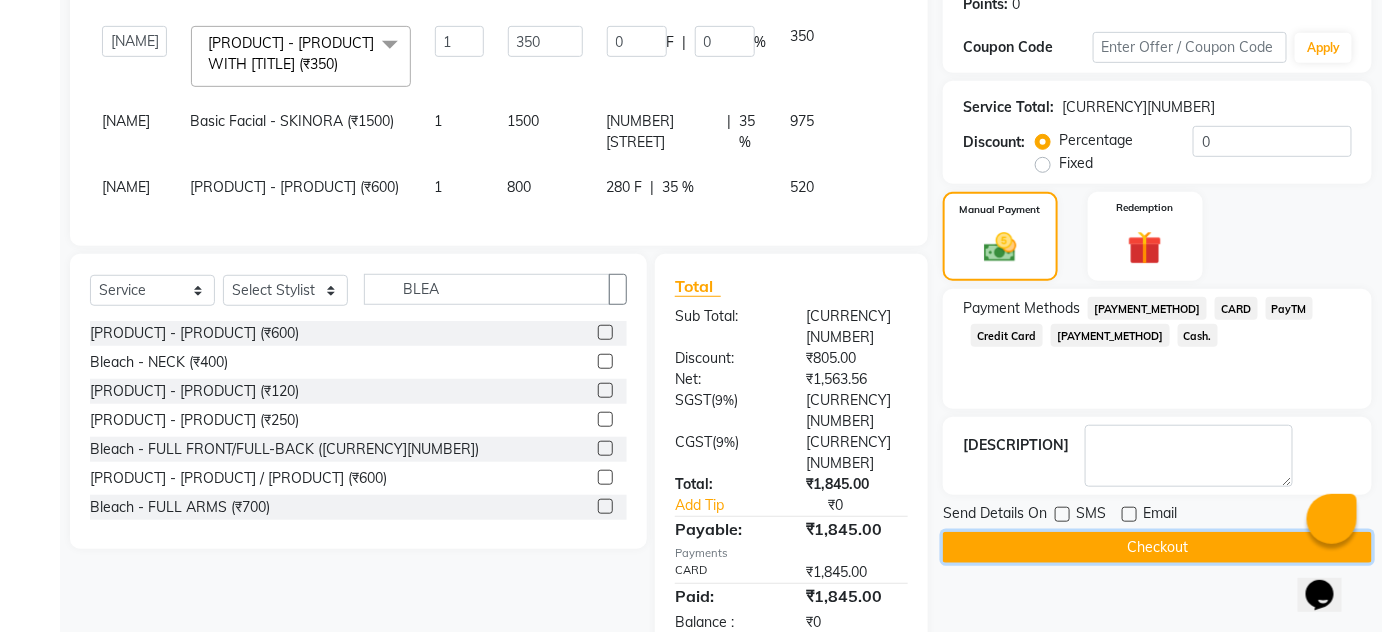 click on "Checkout" at bounding box center (1157, 547) 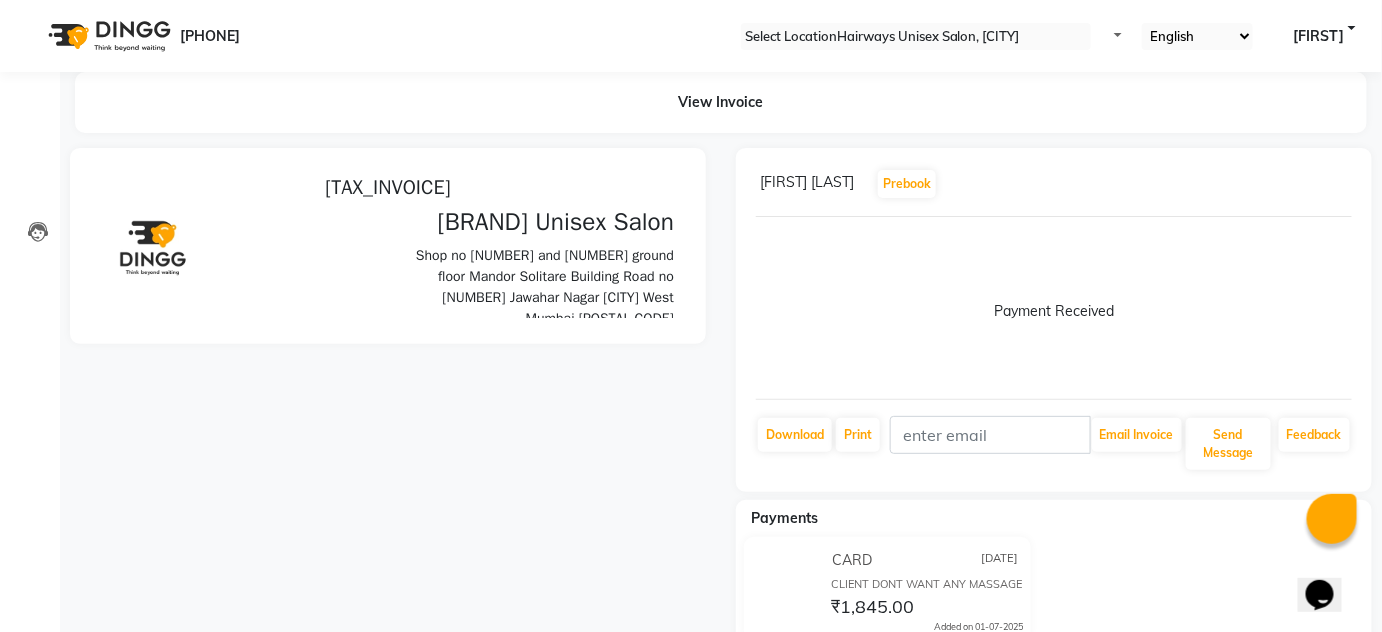 scroll, scrollTop: 0, scrollLeft: 0, axis: both 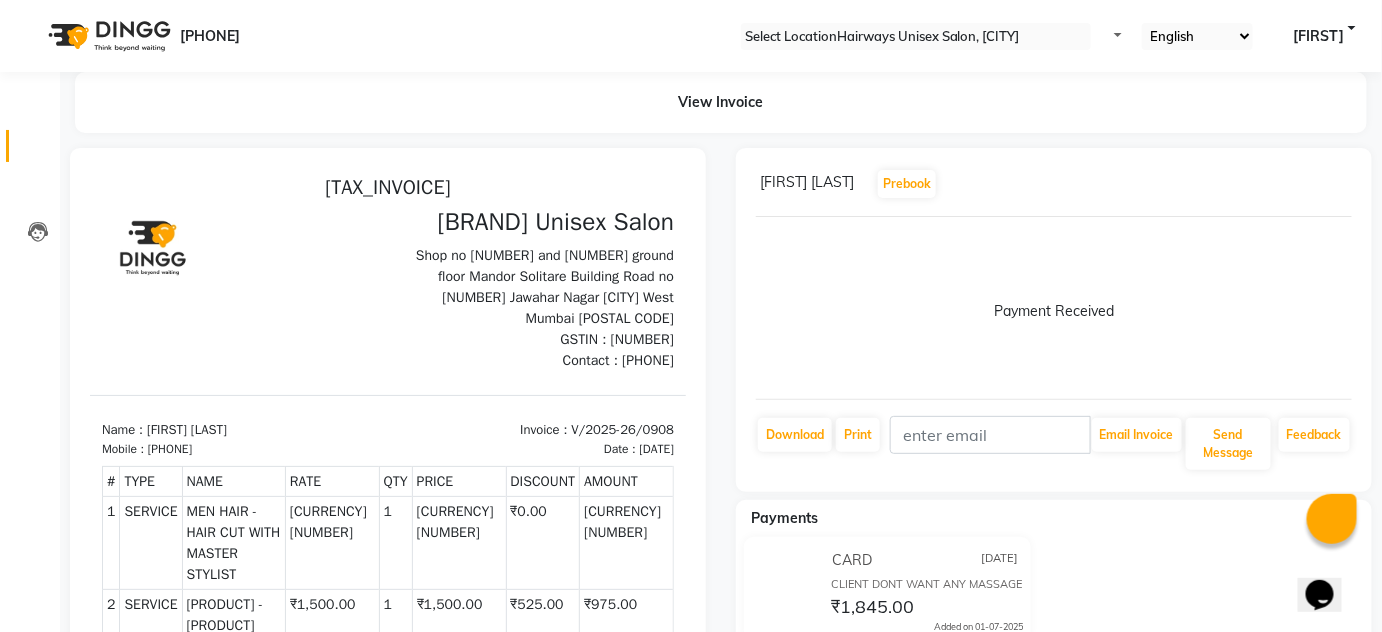 click on "Invoice" at bounding box center [30, 146] 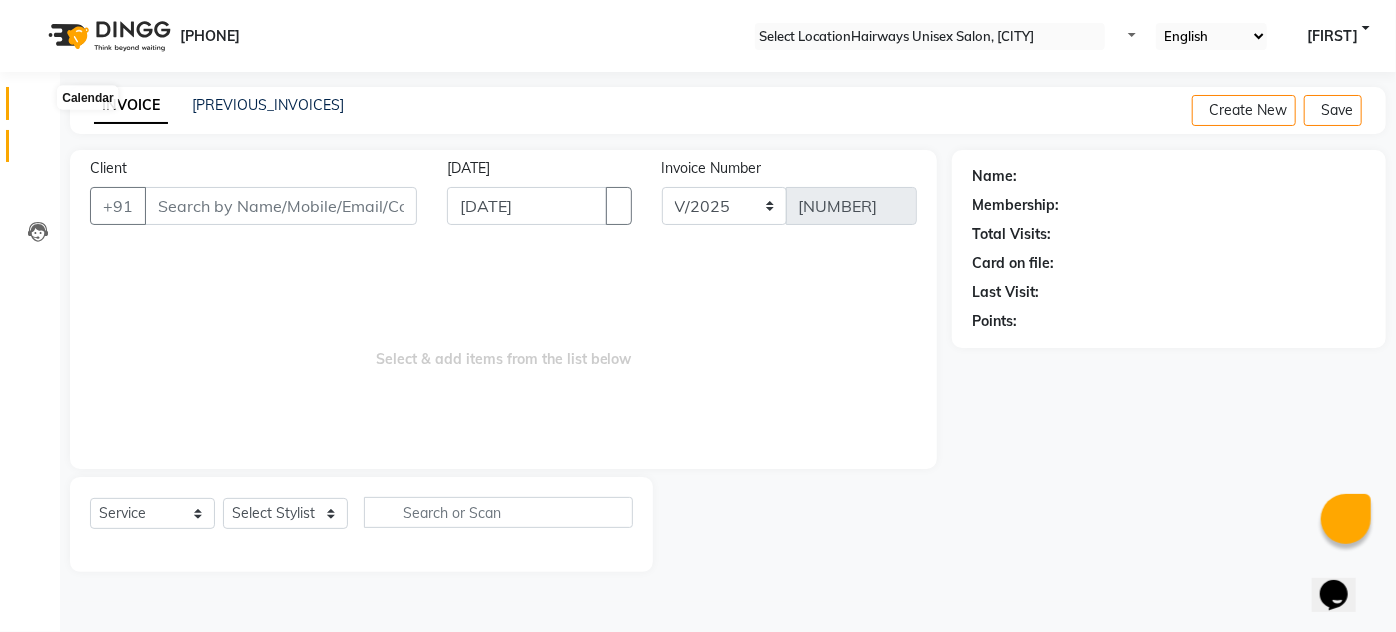 click at bounding box center (38, 108) 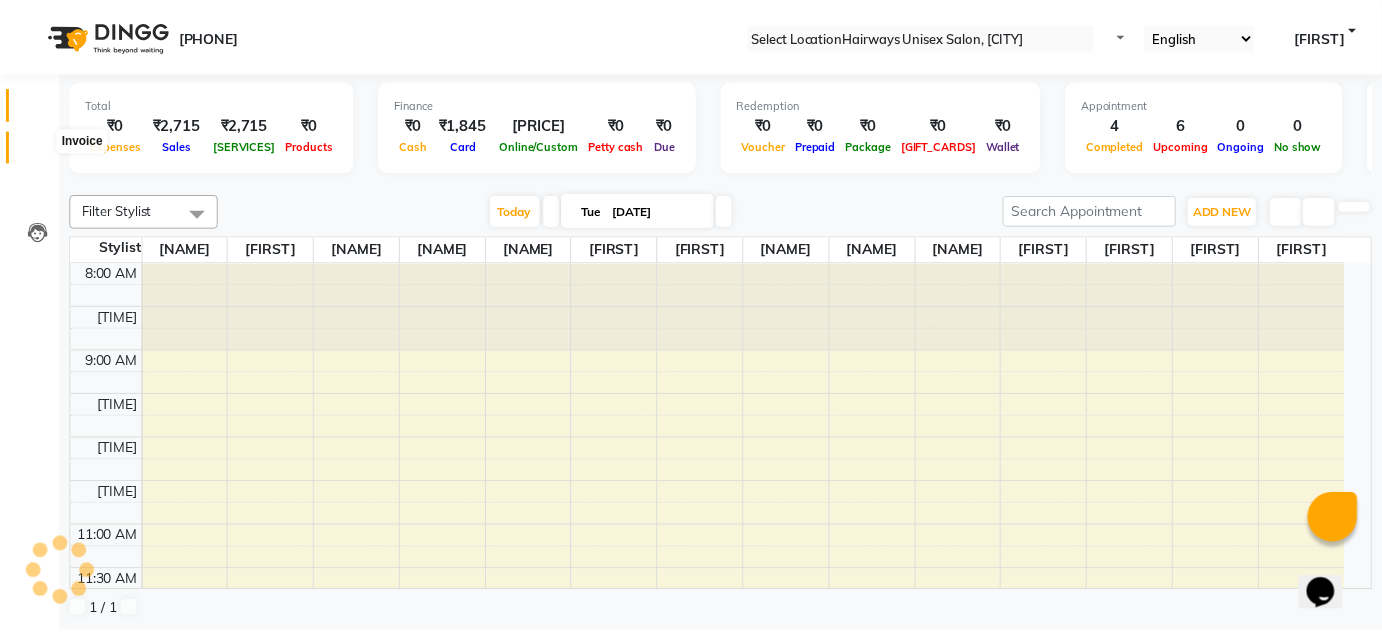 scroll, scrollTop: 0, scrollLeft: 0, axis: both 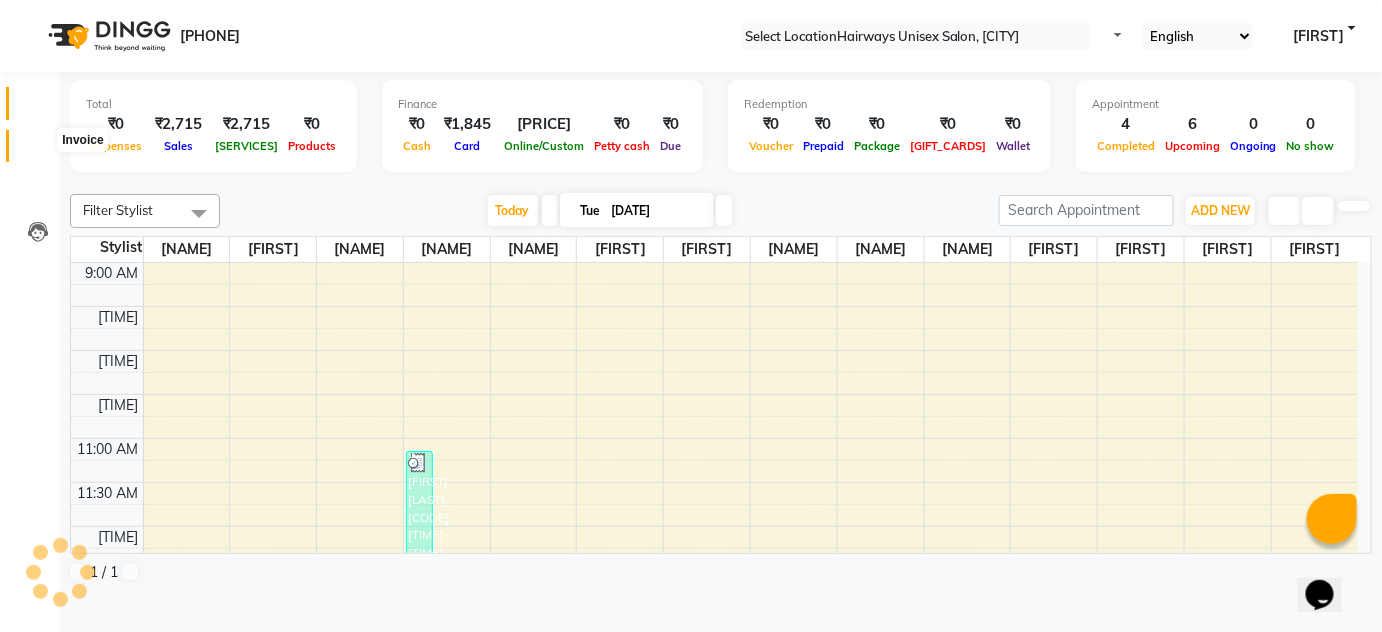 click at bounding box center [38, 151] 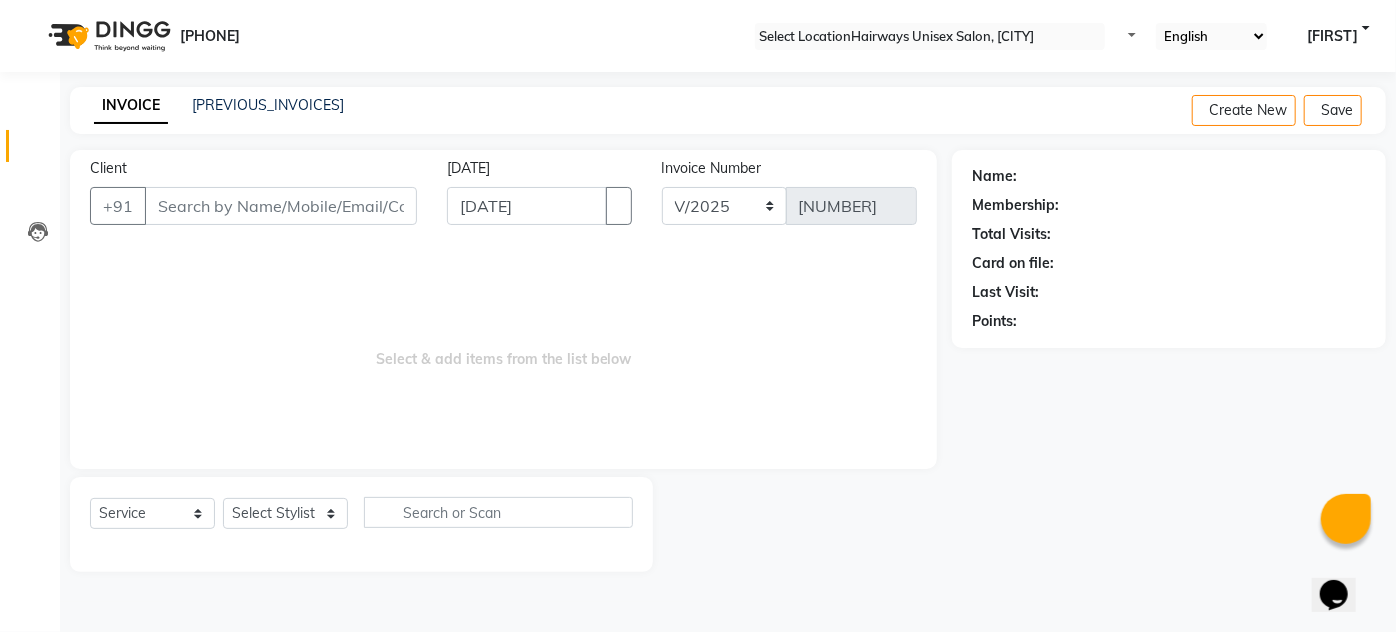 click on "INVOICE PREVIOUS INVOICES Create New   Save" at bounding box center (728, 110) 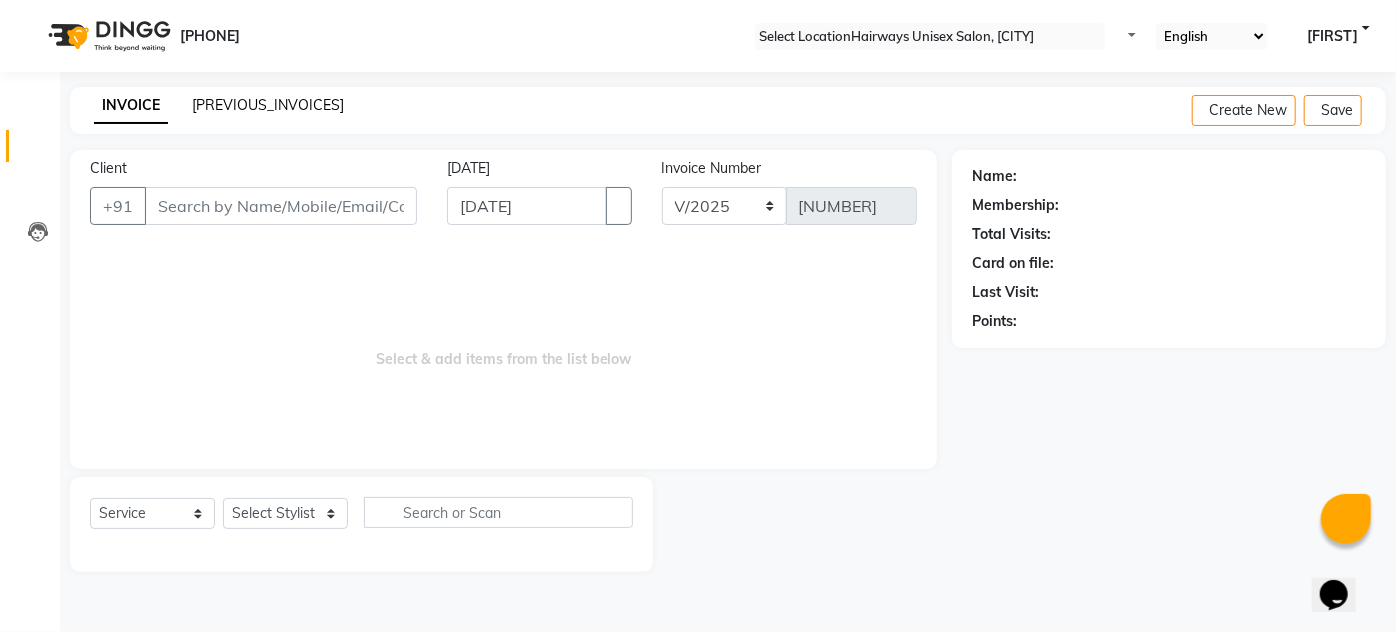 click on "PREVIOUS INVOICES" at bounding box center [268, 105] 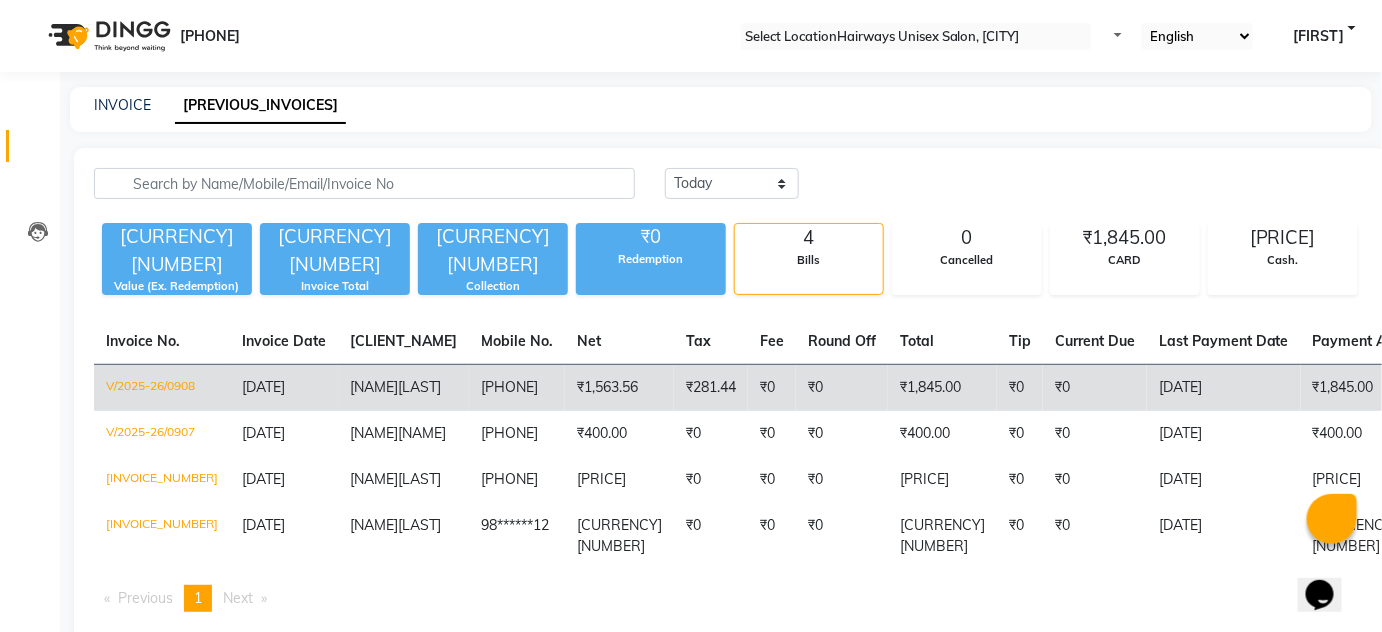 click on "BAJARI" at bounding box center (419, 387) 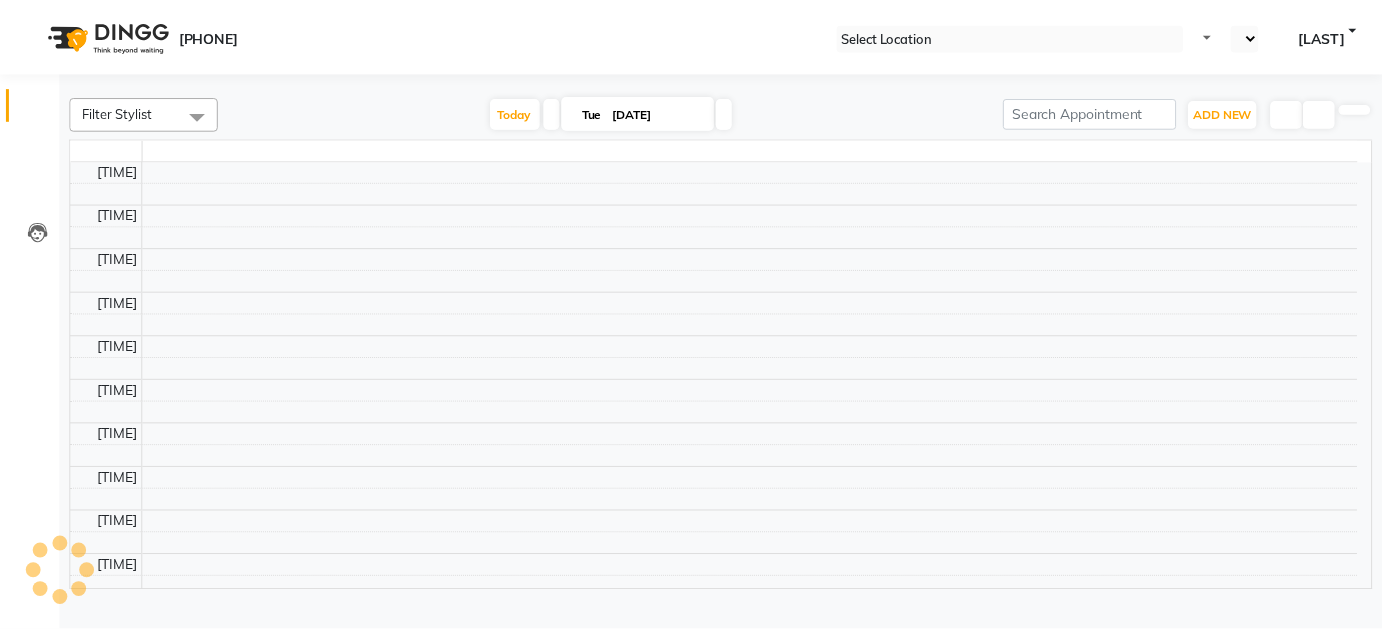 scroll, scrollTop: 0, scrollLeft: 0, axis: both 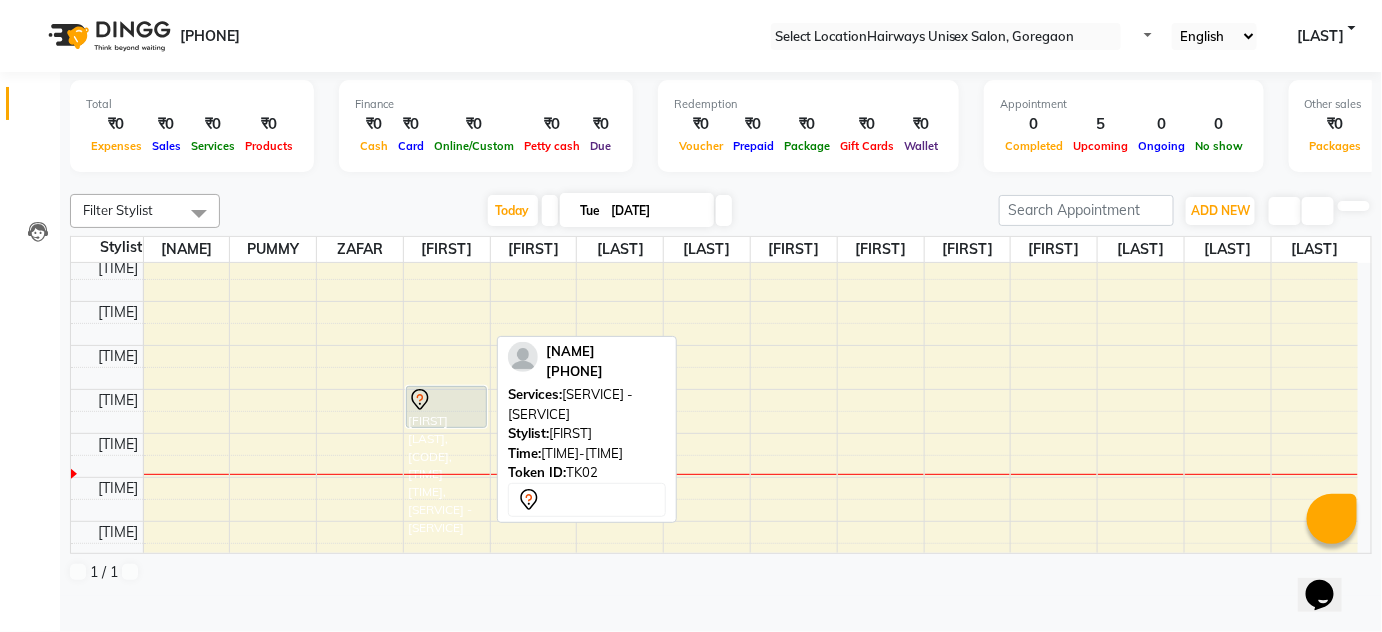 click at bounding box center [447, 400] 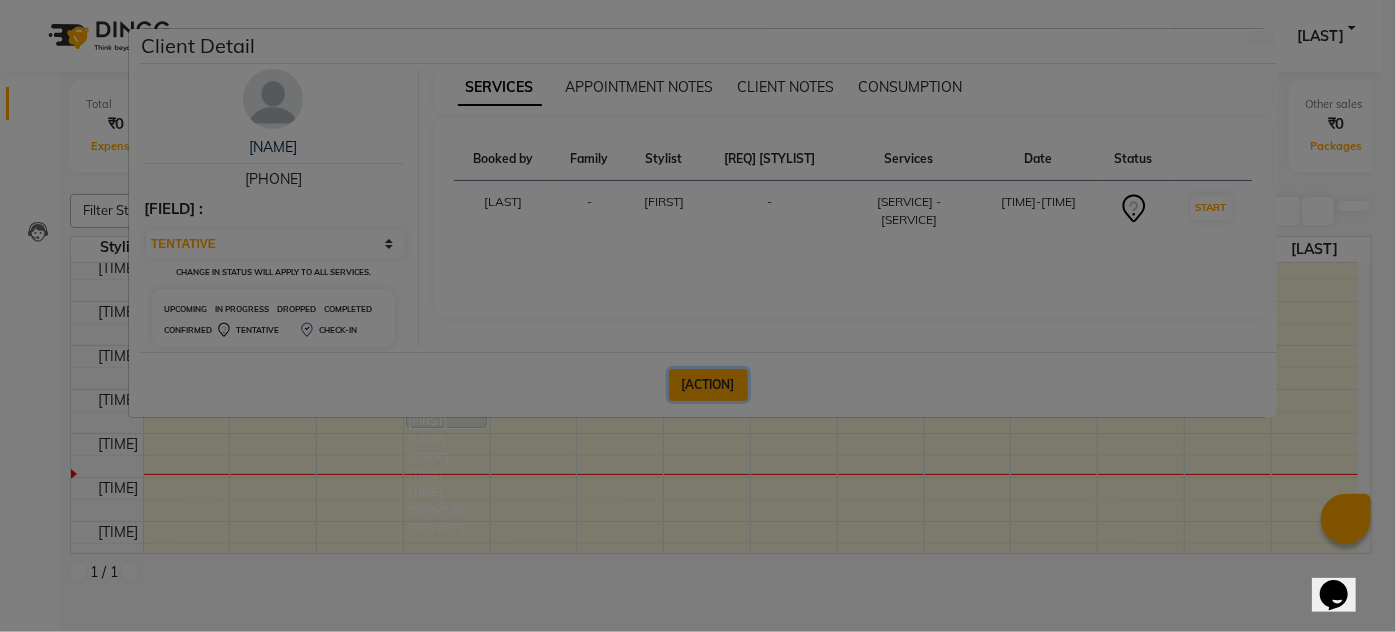 click on "[ACTION]" at bounding box center (708, 385) 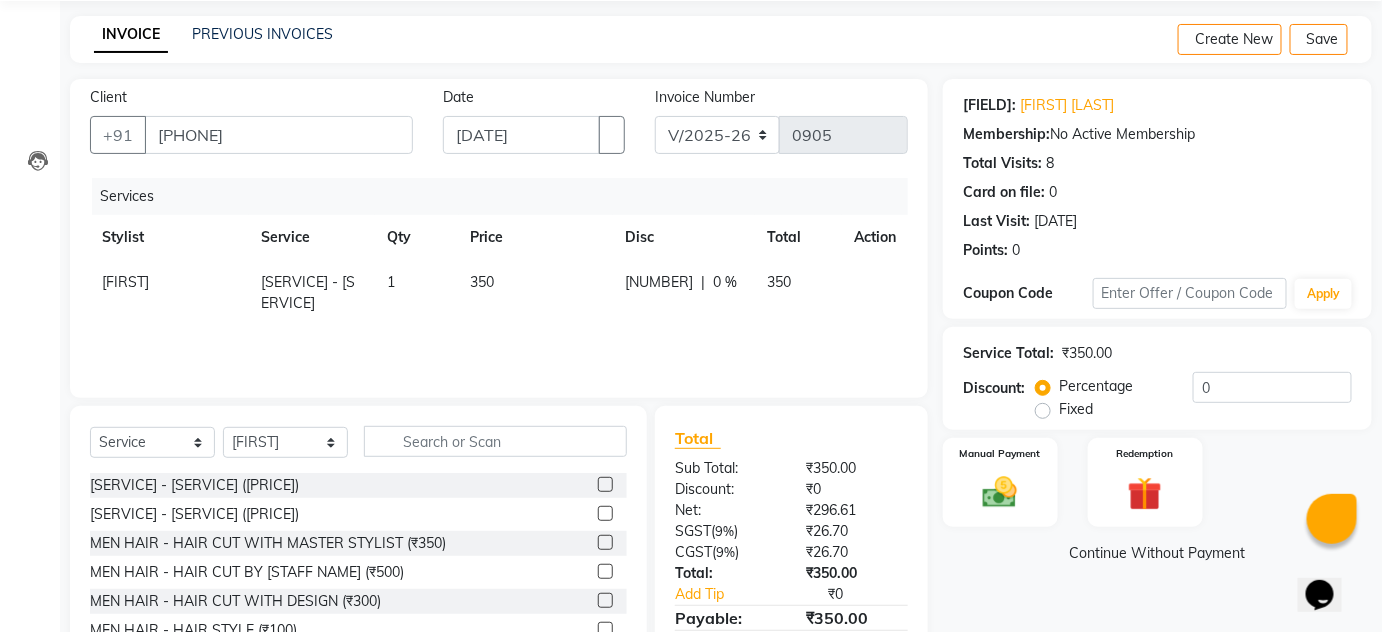 scroll, scrollTop: 0, scrollLeft: 0, axis: both 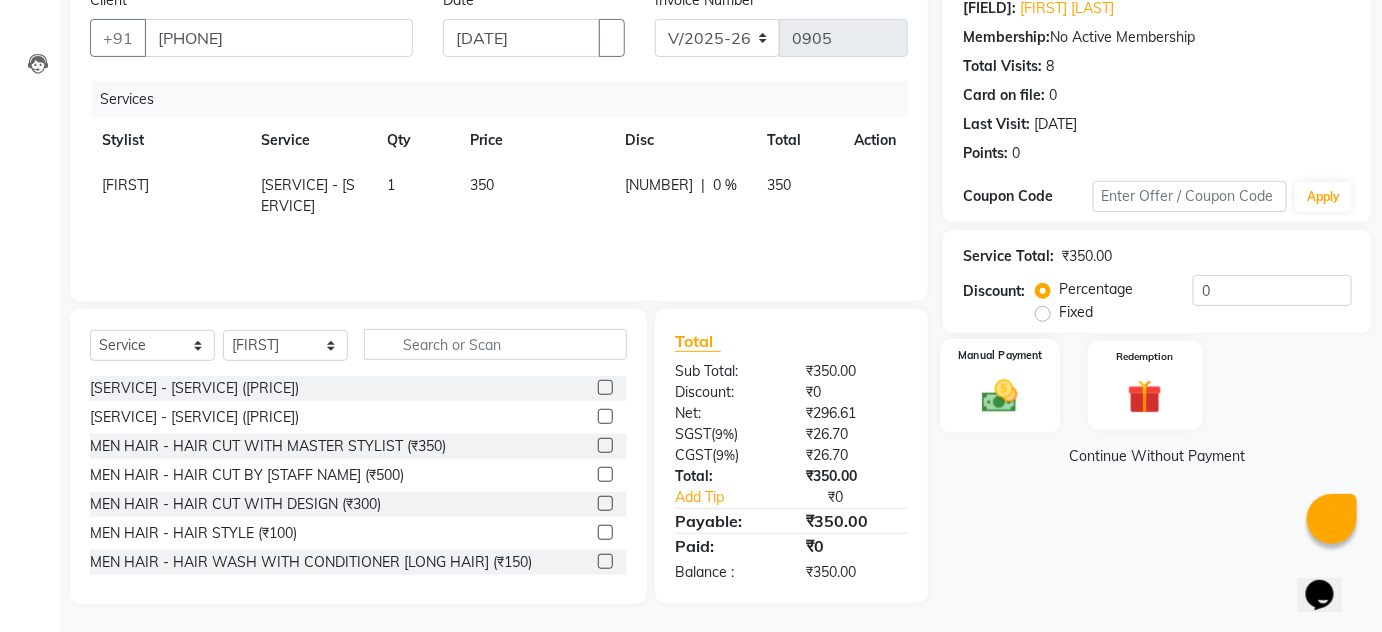 click on "Manual Payment" at bounding box center (1000, 355) 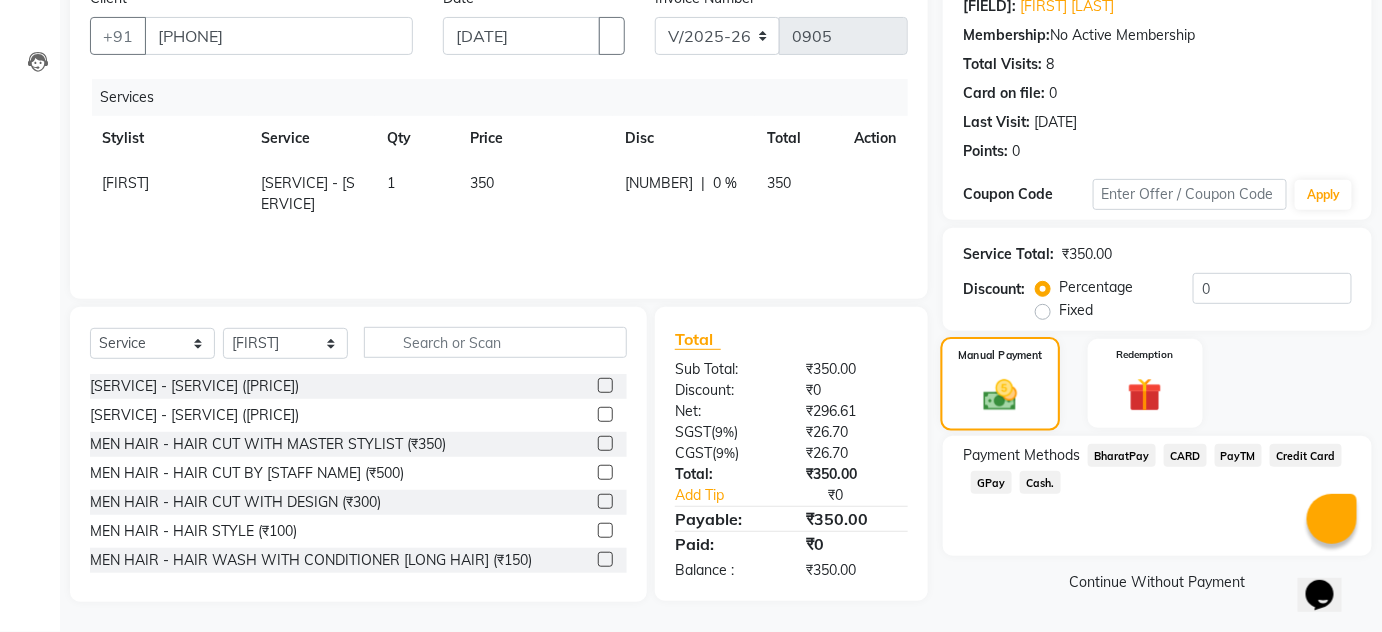 scroll, scrollTop: 171, scrollLeft: 0, axis: vertical 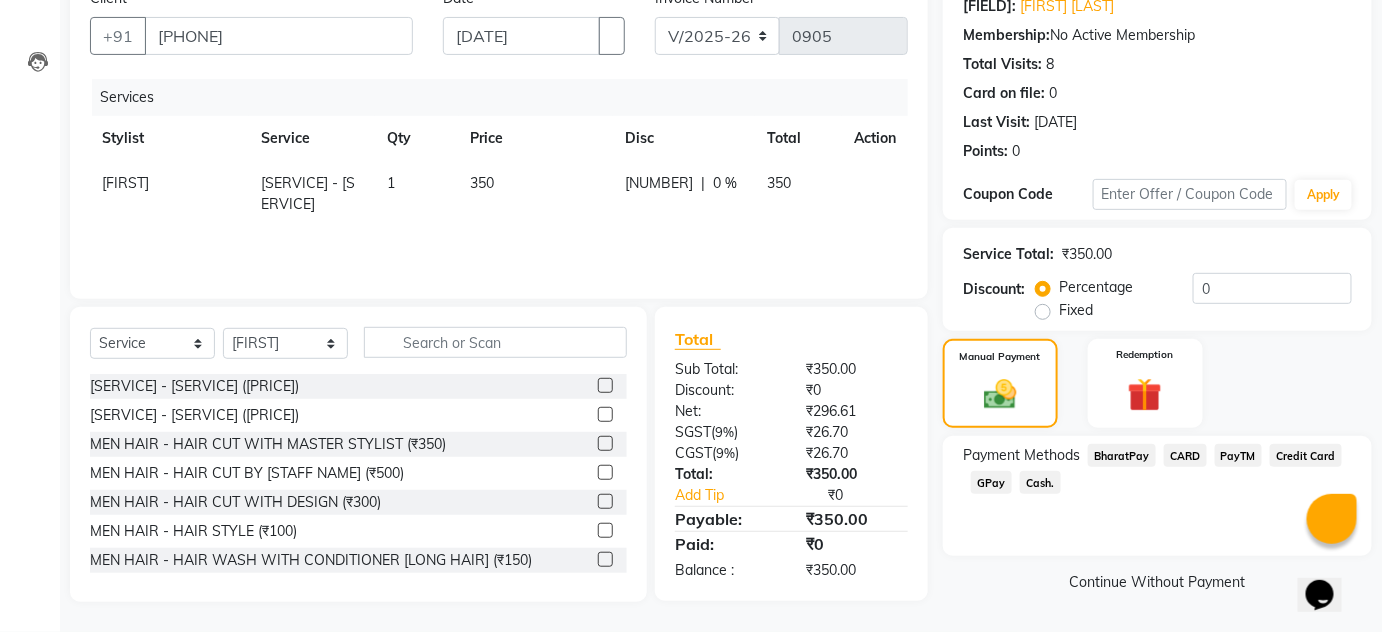 click on "GPay" at bounding box center (1122, 455) 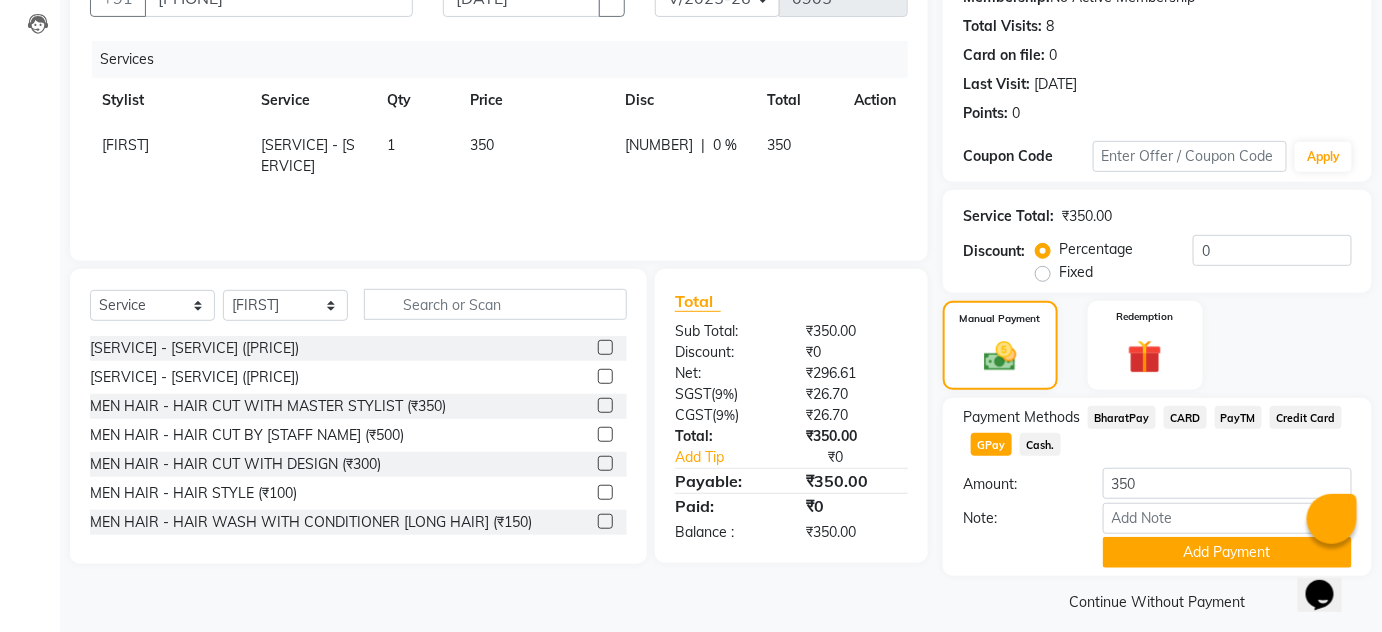 scroll, scrollTop: 227, scrollLeft: 0, axis: vertical 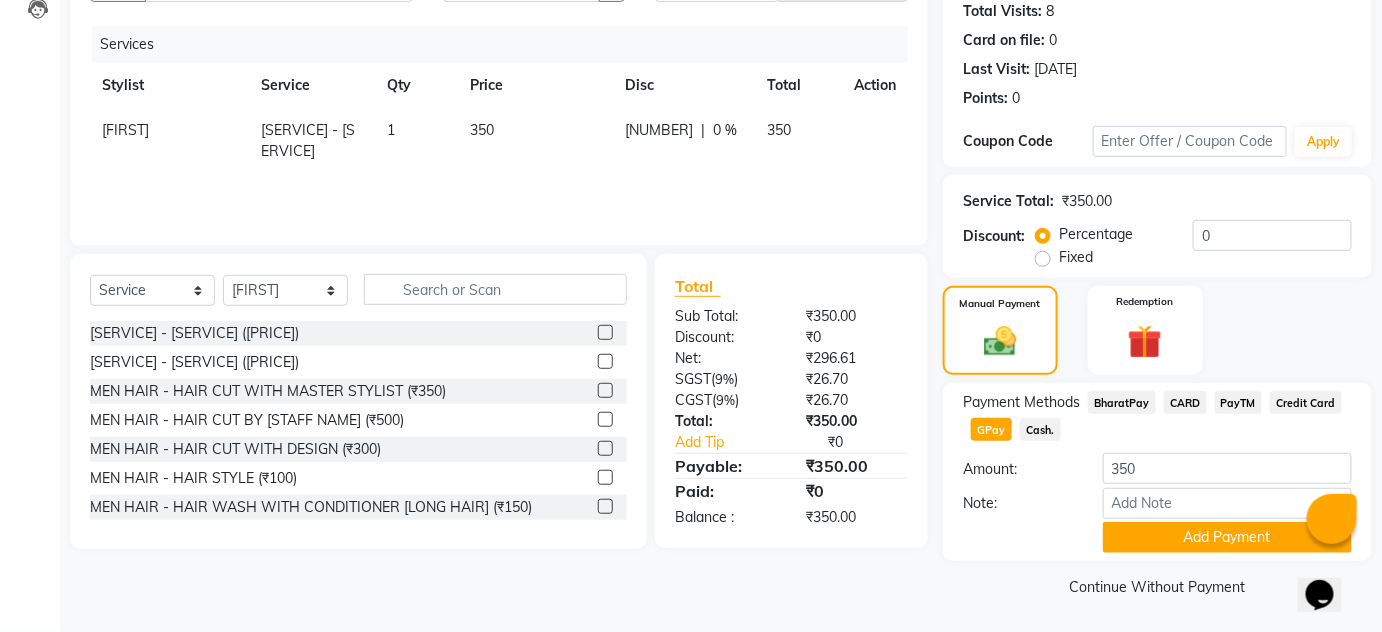 click on "Cash." at bounding box center (1122, 402) 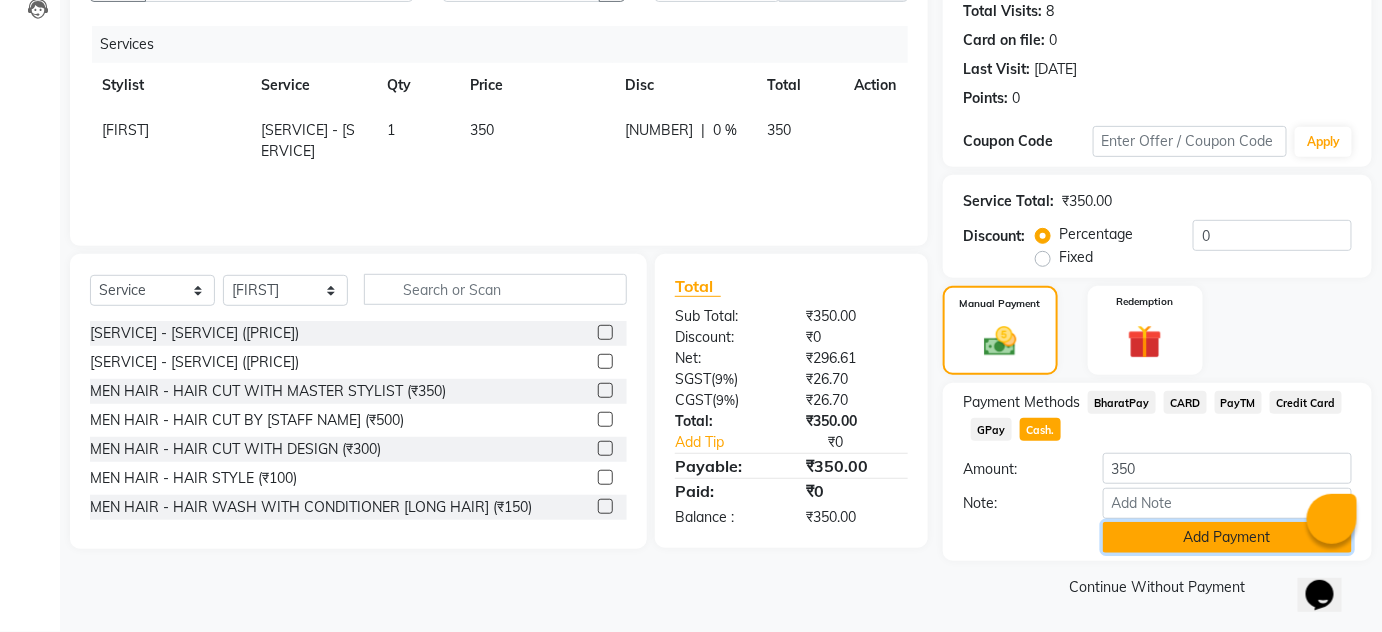 click on "Add Payment" at bounding box center (1227, 537) 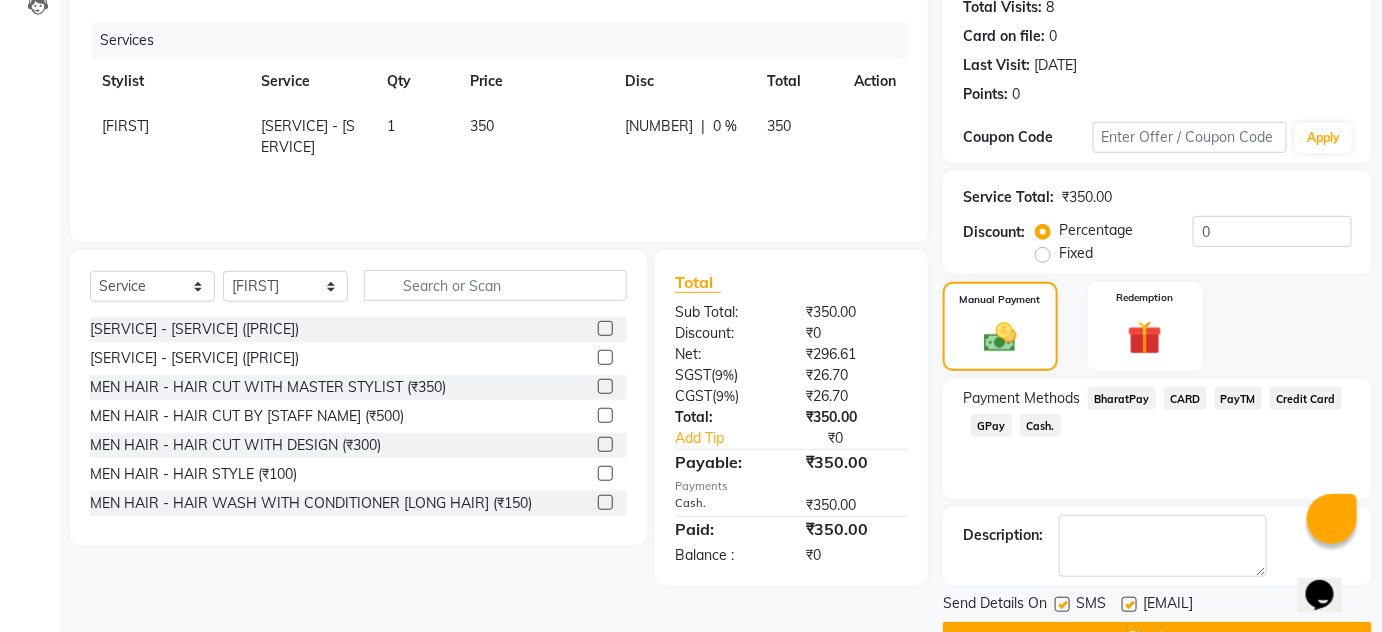 scroll, scrollTop: 0, scrollLeft: 0, axis: both 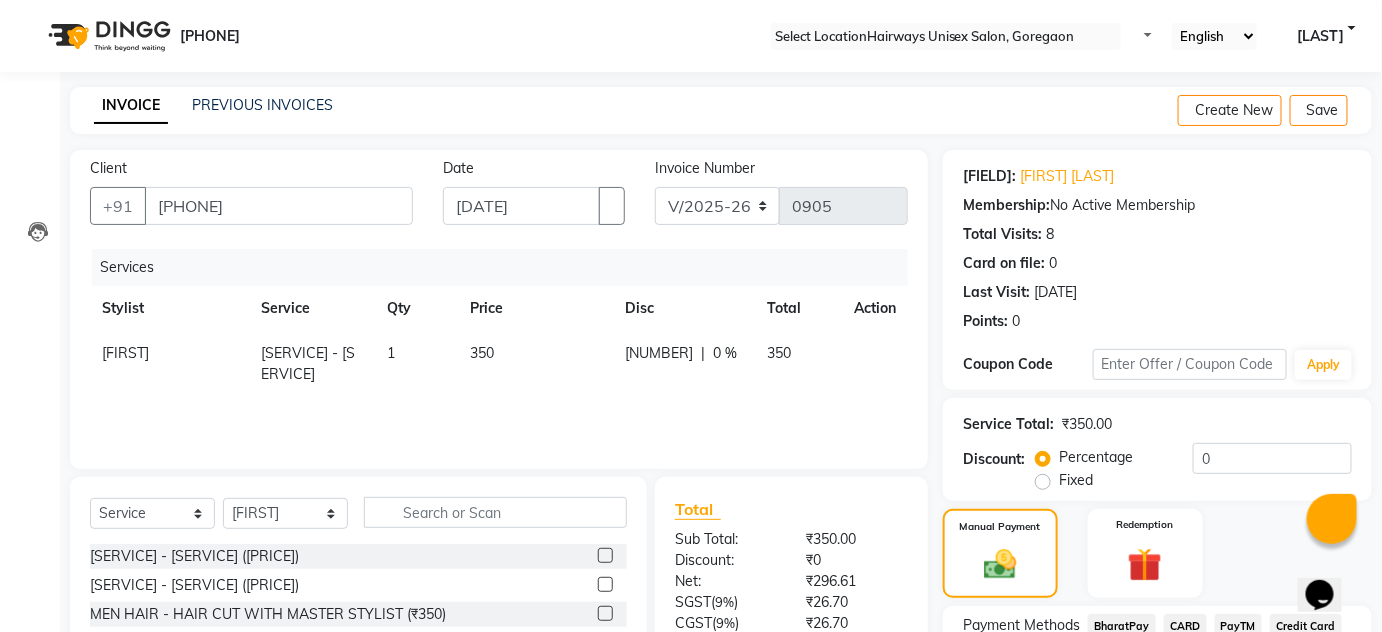 click at bounding box center (1356, 111) 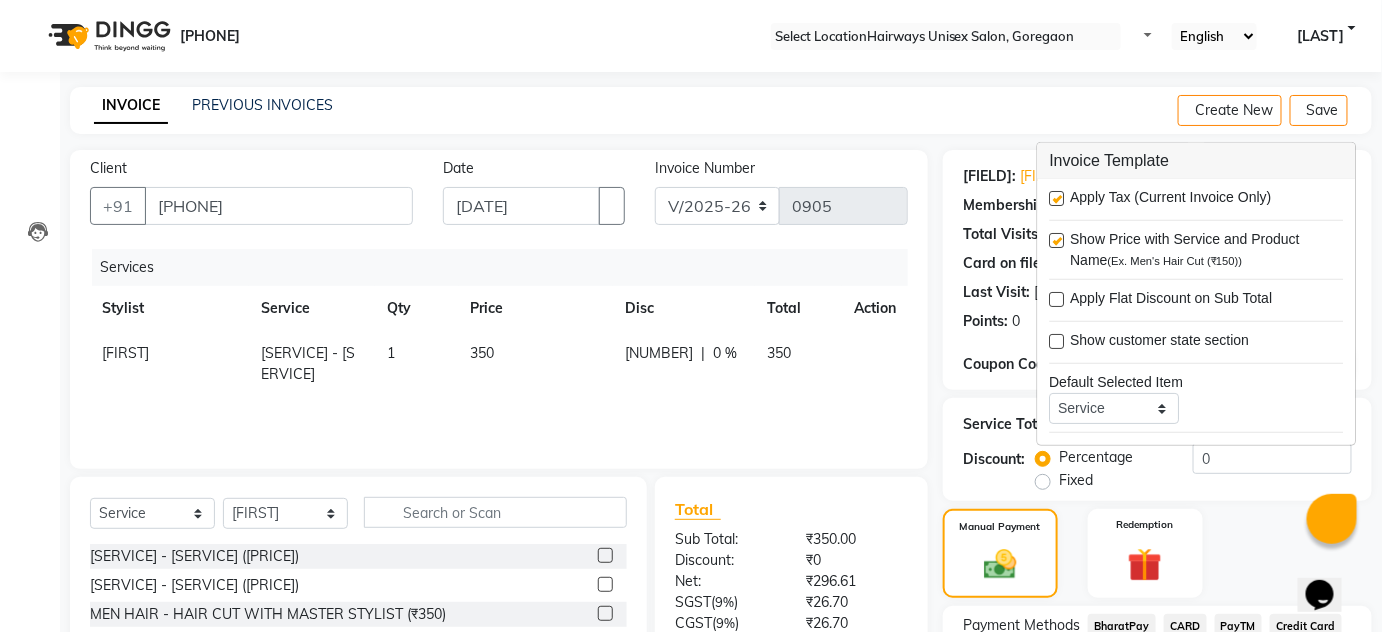 click at bounding box center (1057, 198) 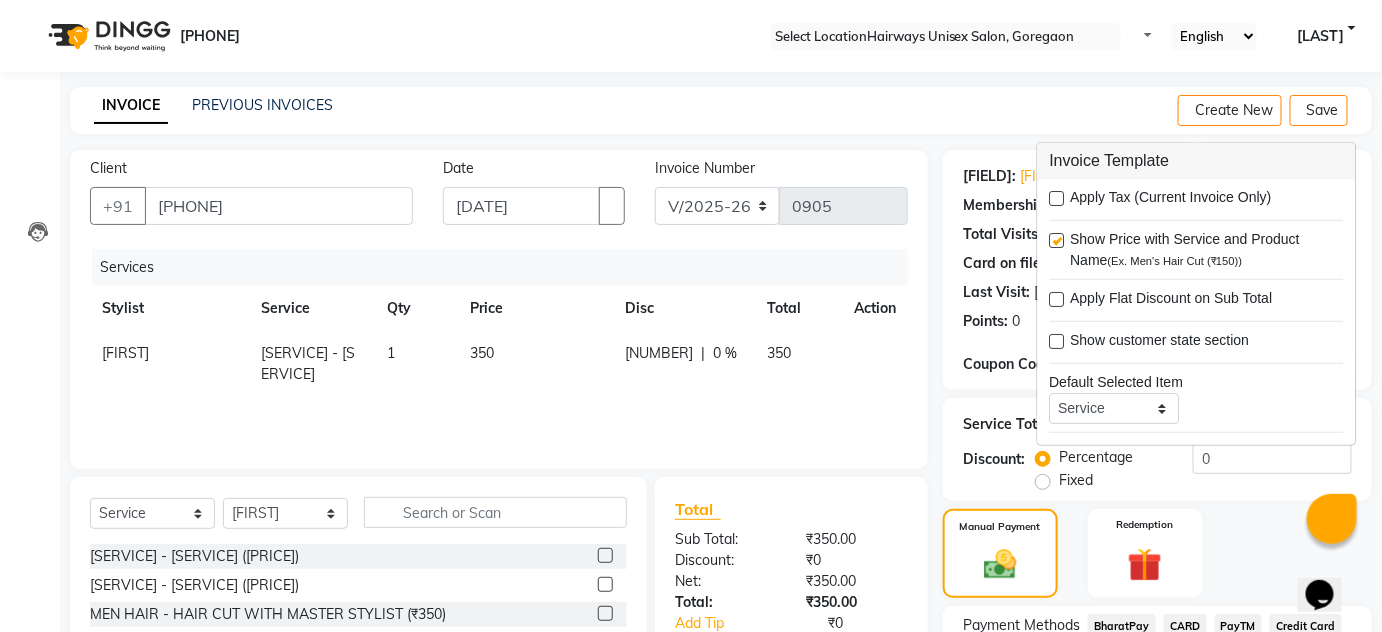 click on "01-07-2025" at bounding box center (691, 455) 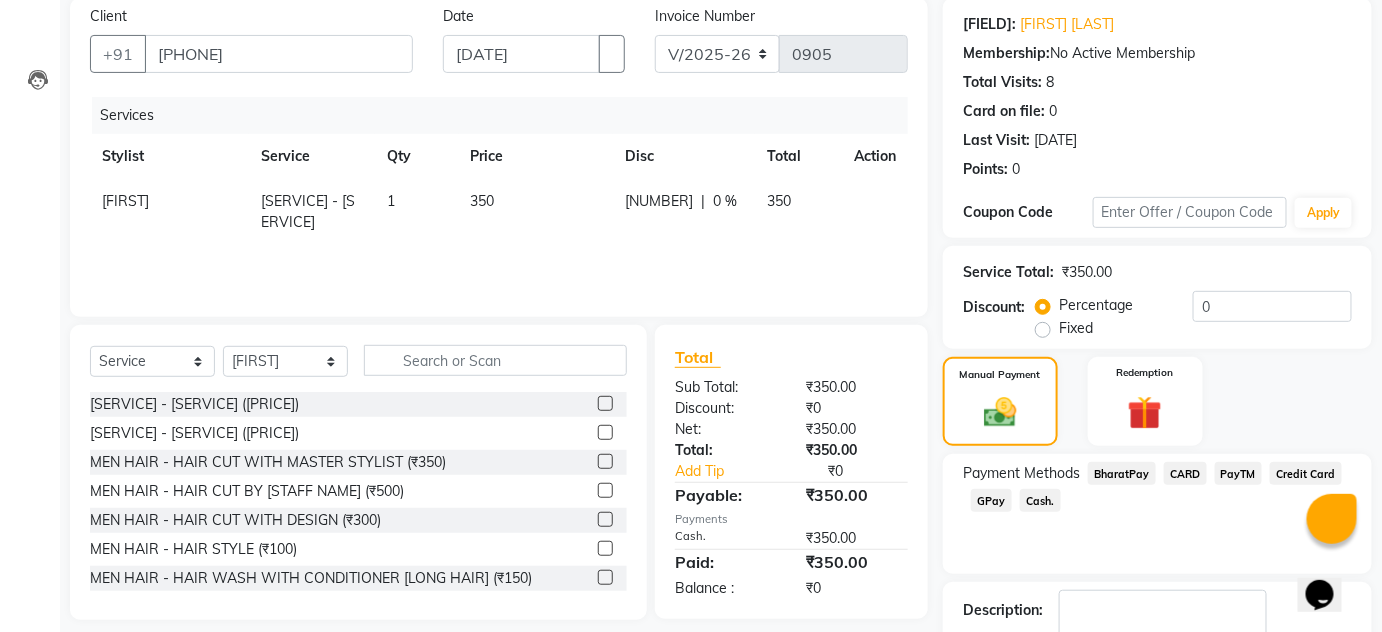 scroll, scrollTop: 283, scrollLeft: 0, axis: vertical 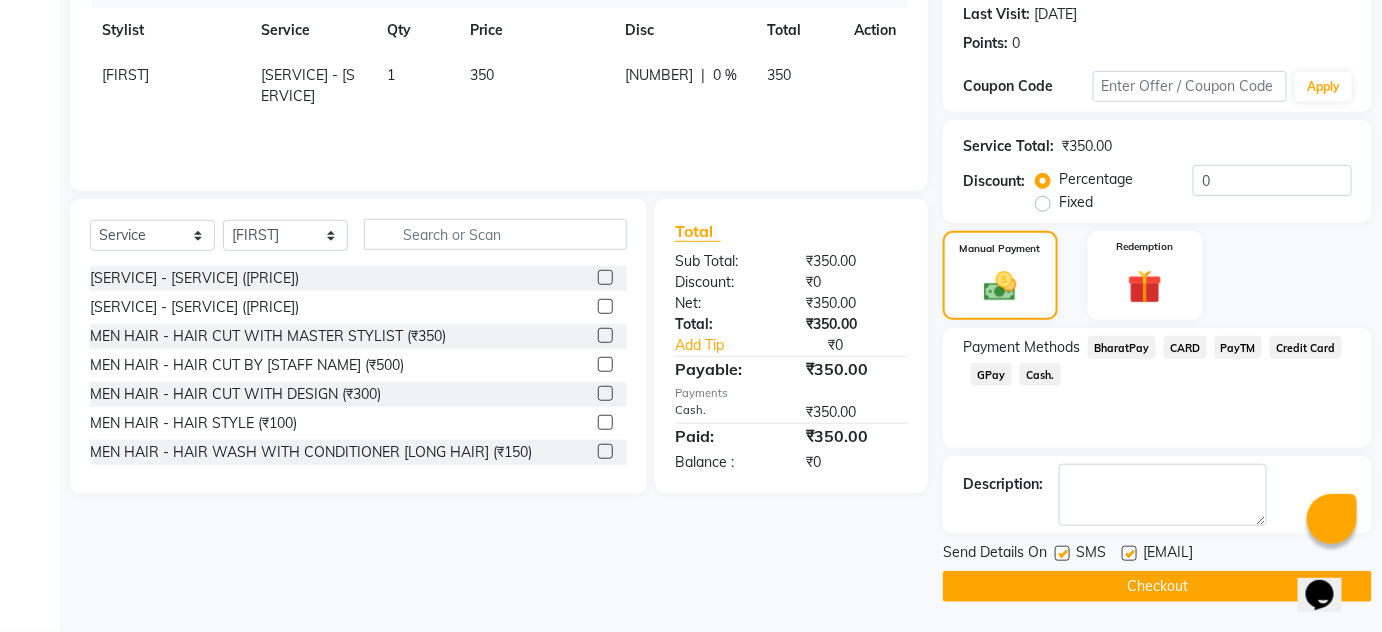 click at bounding box center (1062, 553) 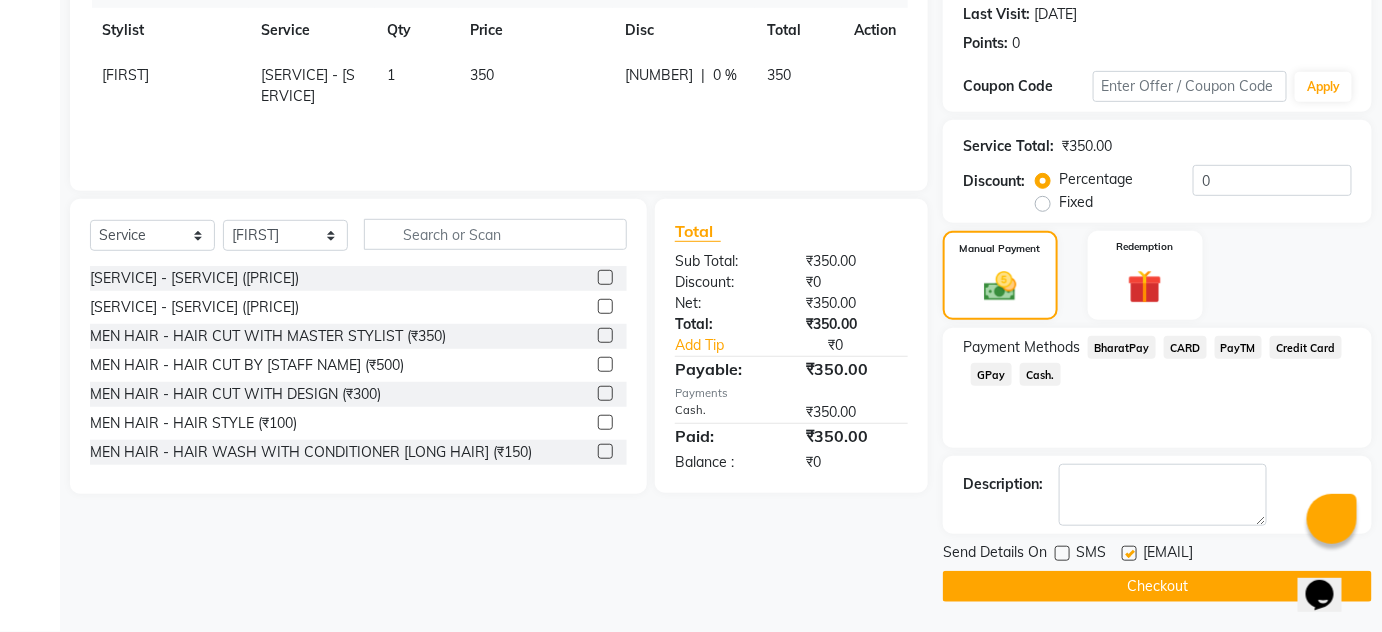 click at bounding box center [1129, 553] 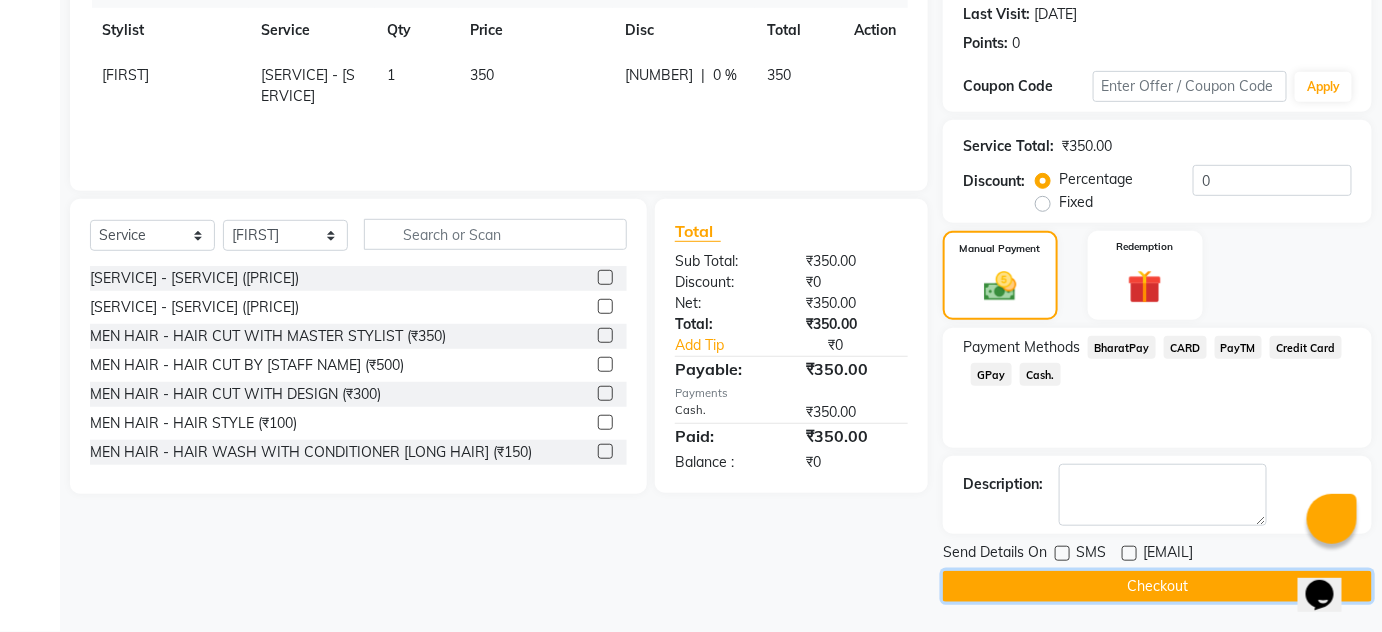 click on "Checkout" at bounding box center [1157, 586] 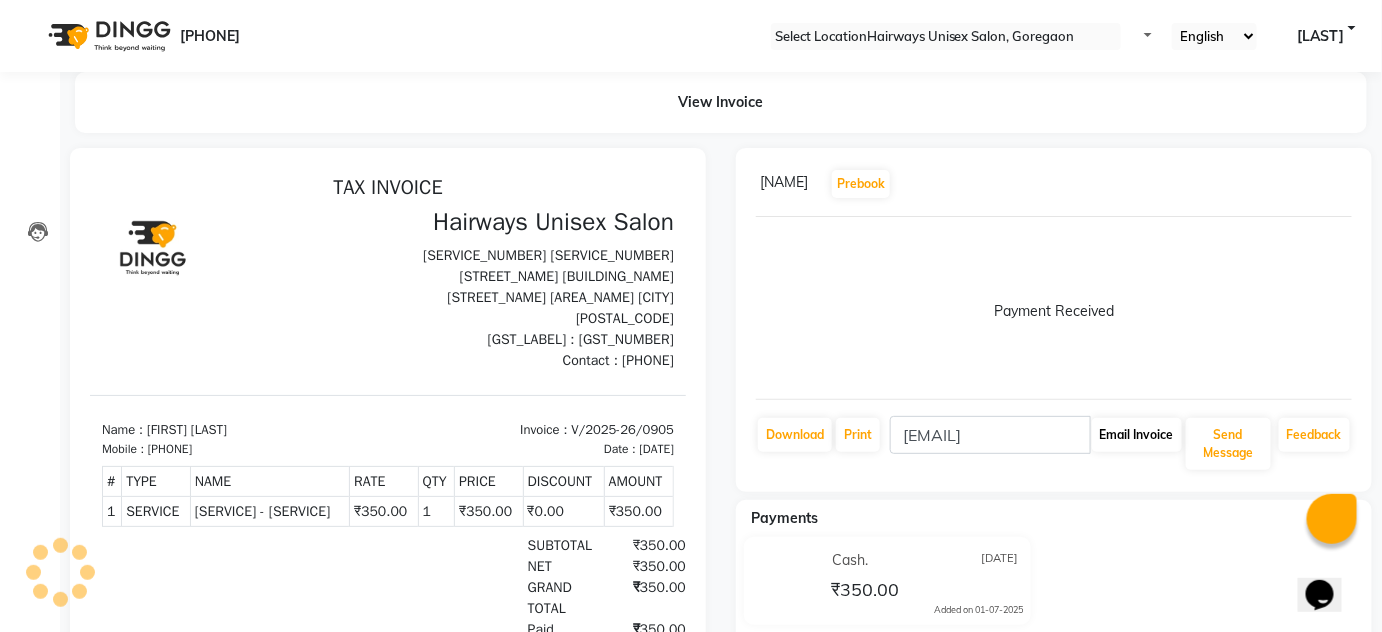 scroll, scrollTop: 0, scrollLeft: 0, axis: both 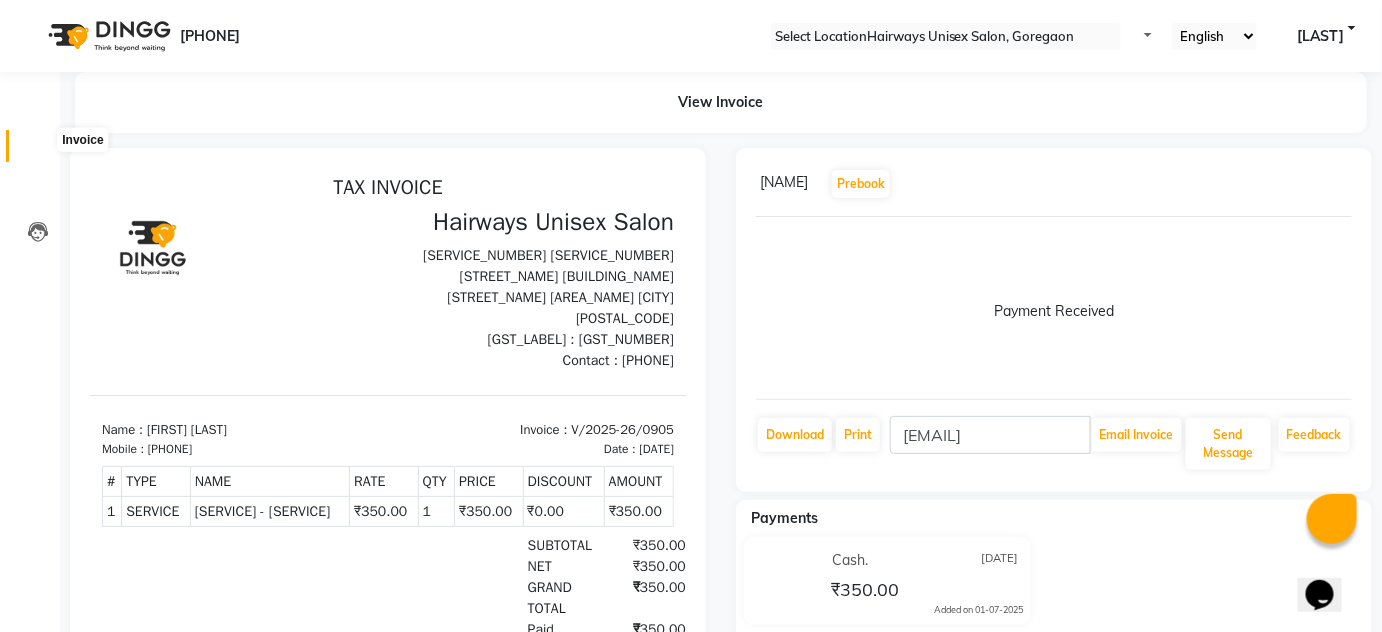 click at bounding box center [38, 151] 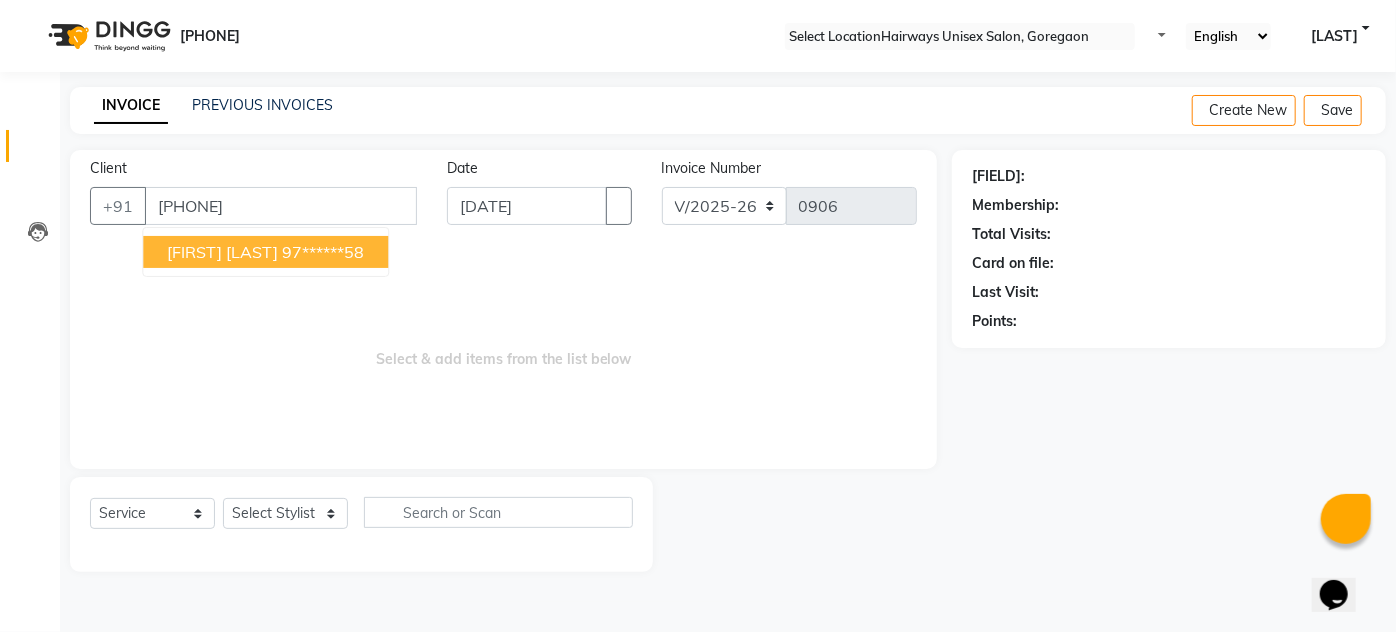 type on "[PHONE]" 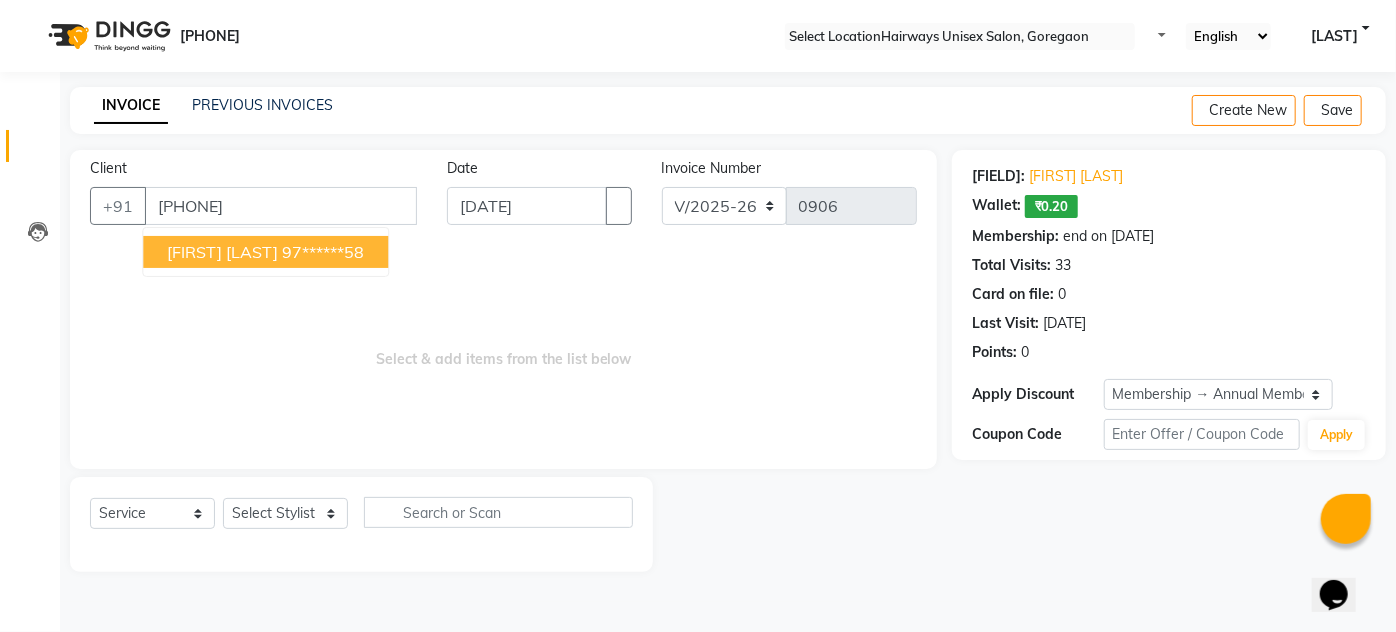 click on "[FIRST] [LAST]" at bounding box center [222, 252] 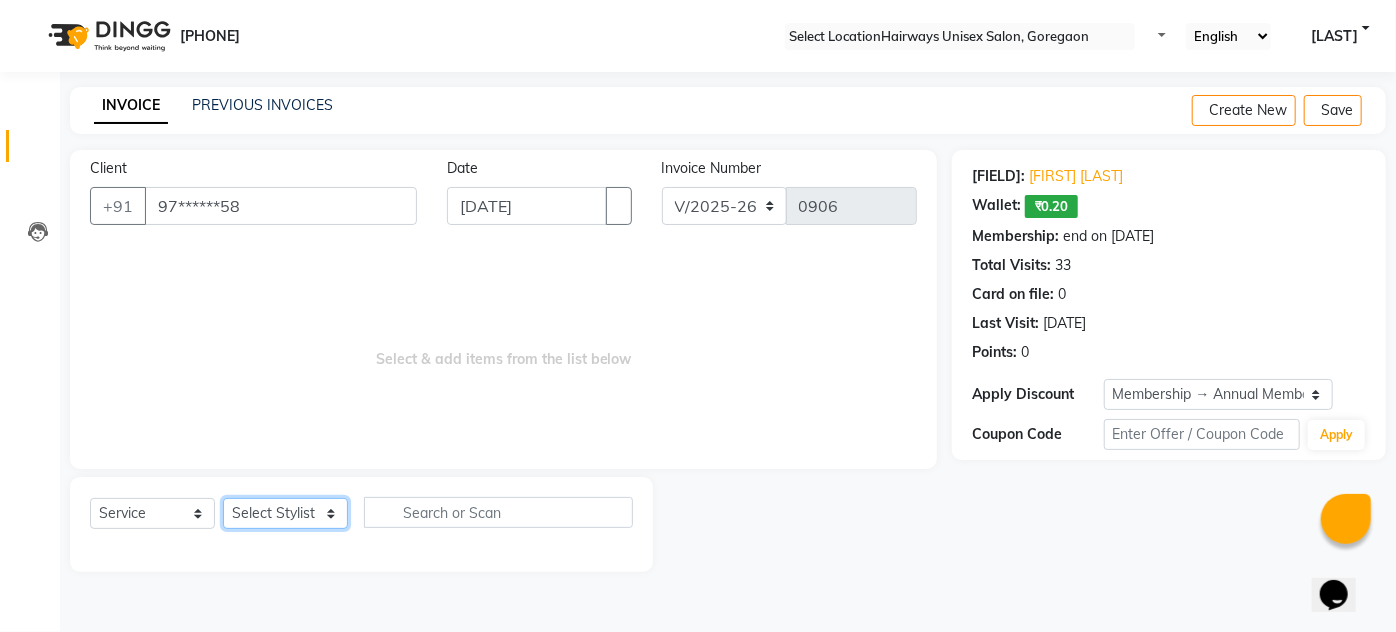 click on "Select Stylist [FIRST] [FIRST] [FIRST] [FIRST] [FIRST] [FIRST] [FIRST] [FIRST] [FIRST] [FIRST] [FIRST] [FIRST] [FIRST]" at bounding box center (285, 513) 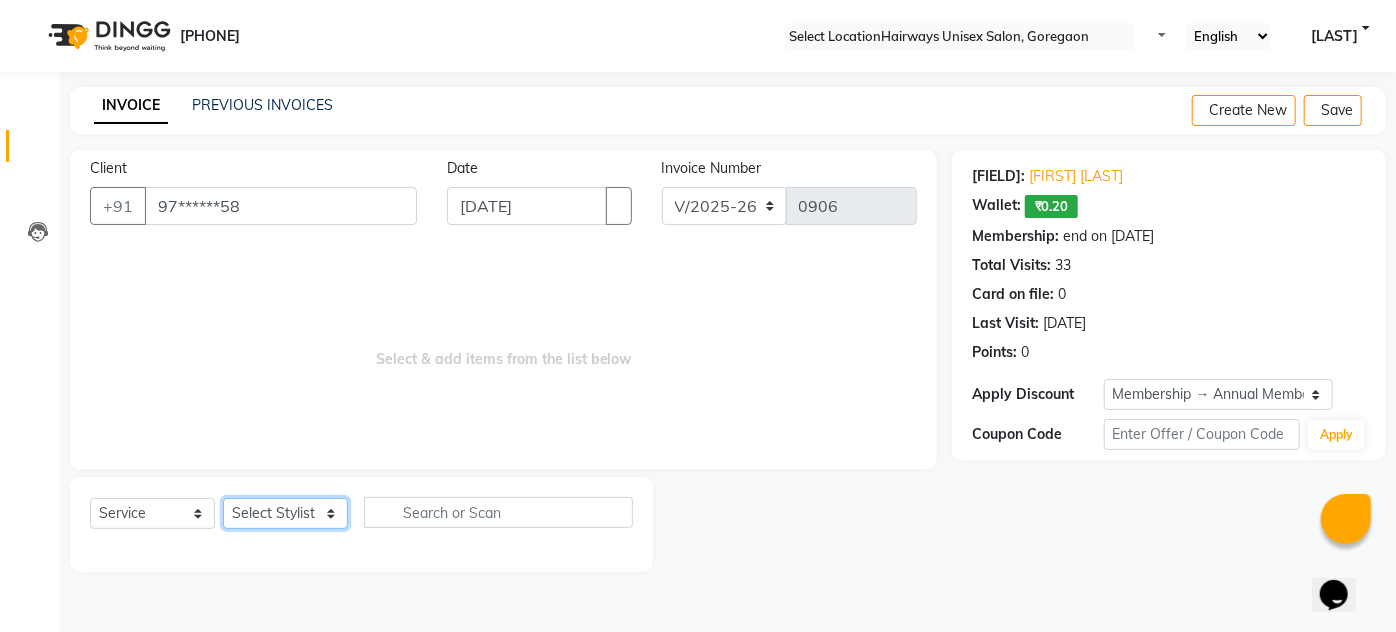 select on "80507" 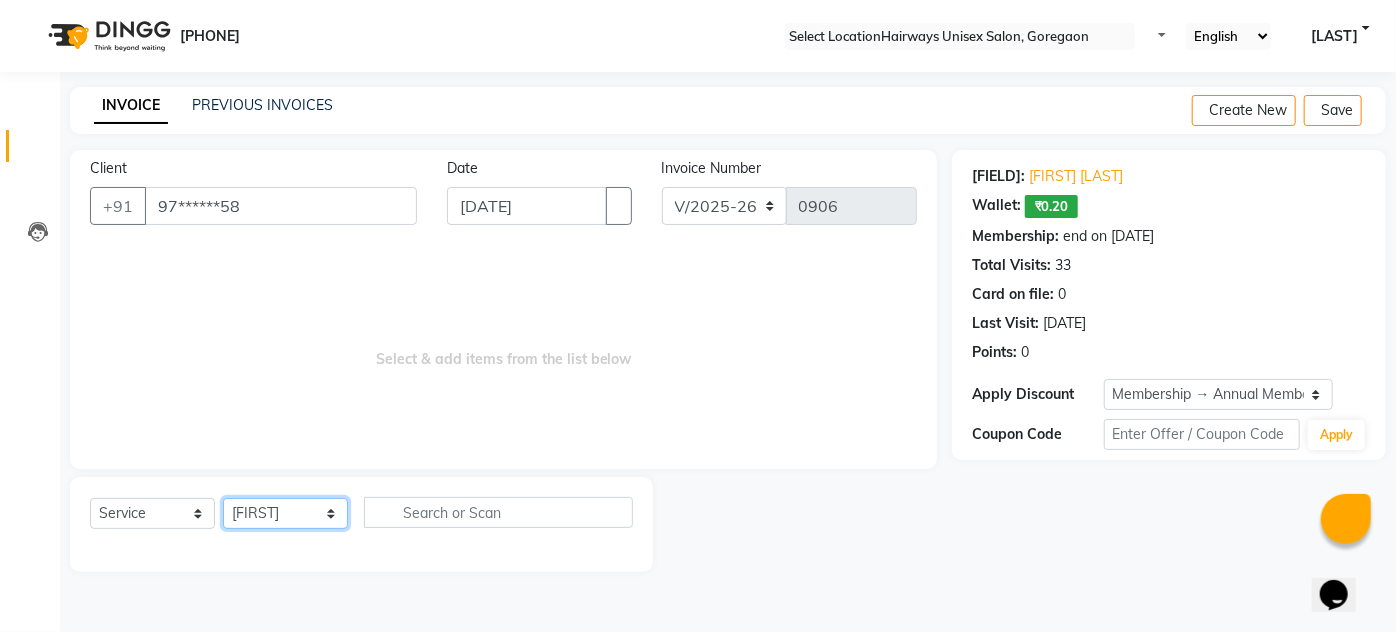 click on "Select Stylist [FIRST] [FIRST] [FIRST] [FIRST] [FIRST] [FIRST] [FIRST] [FIRST] [FIRST] [FIRST] [FIRST] [FIRST] [FIRST]" at bounding box center [285, 513] 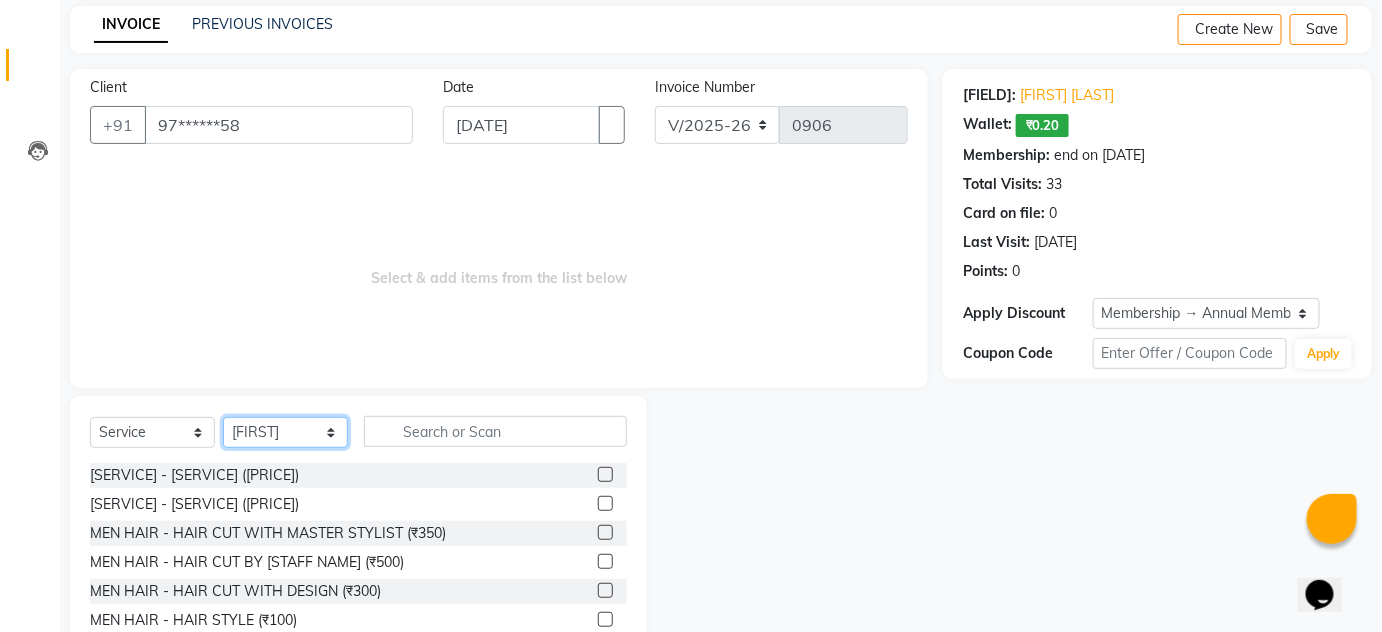 scroll, scrollTop: 168, scrollLeft: 0, axis: vertical 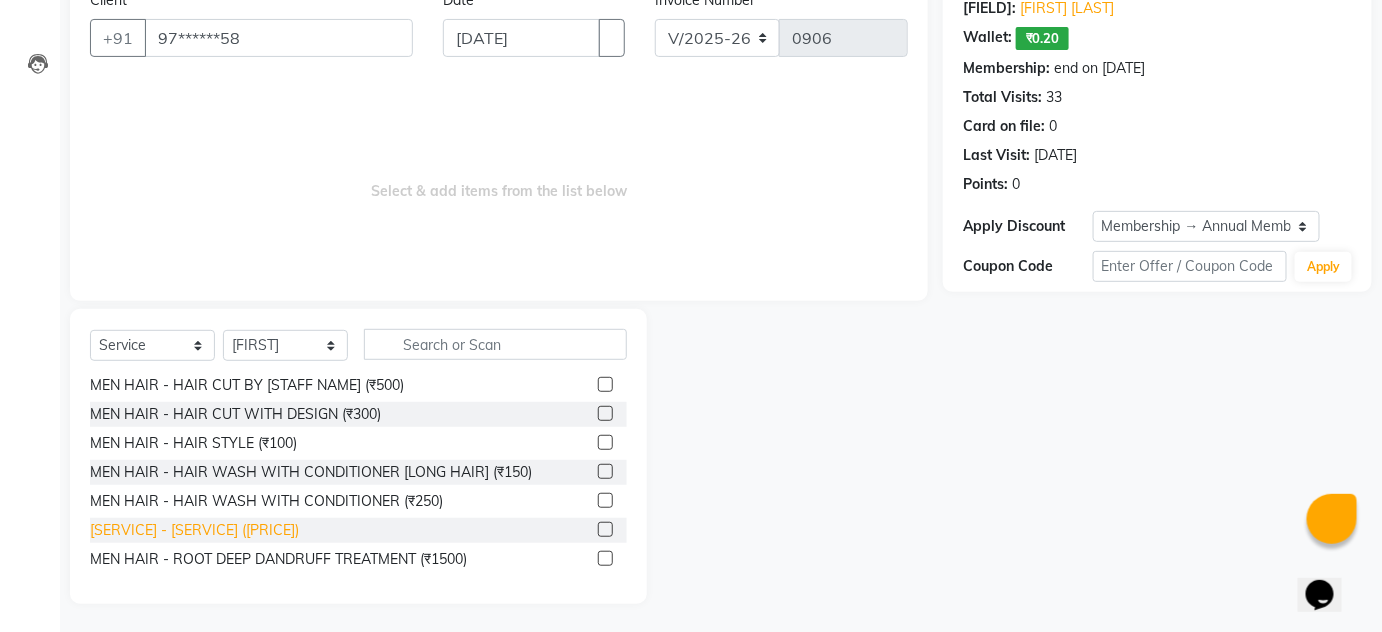 click on "[SERVICE] - [SERVICE] ([PRICE])" at bounding box center [194, 298] 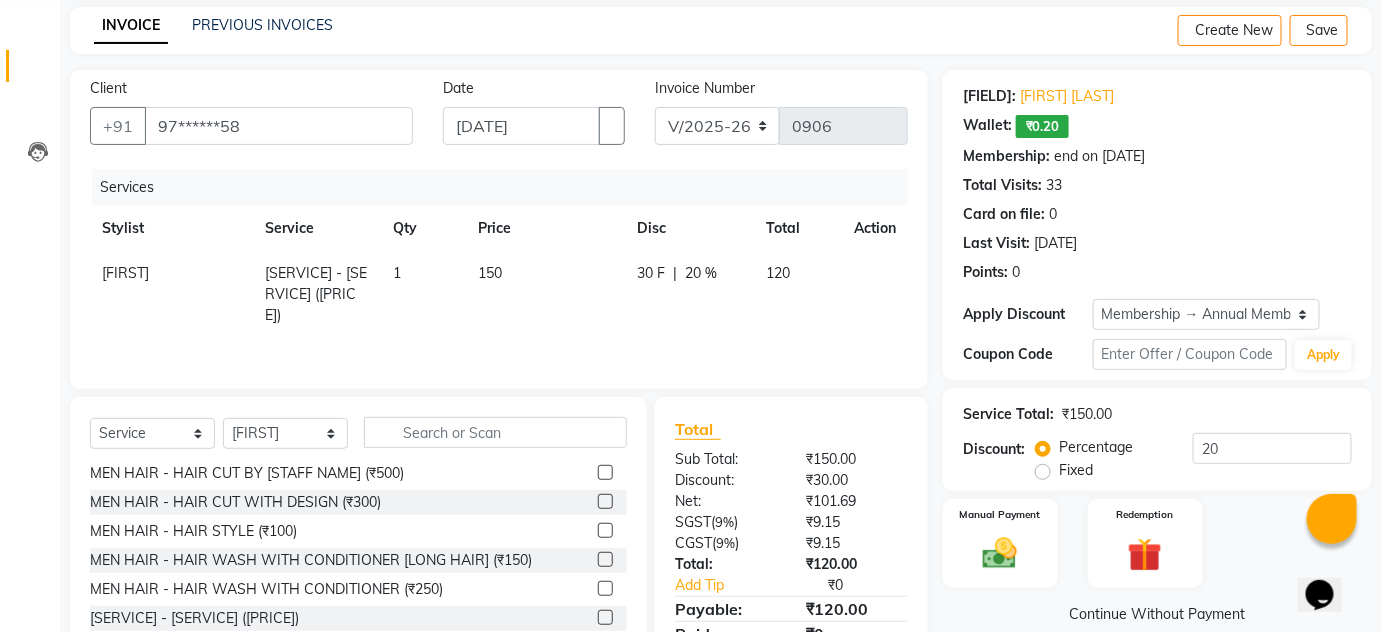 scroll, scrollTop: 0, scrollLeft: 0, axis: both 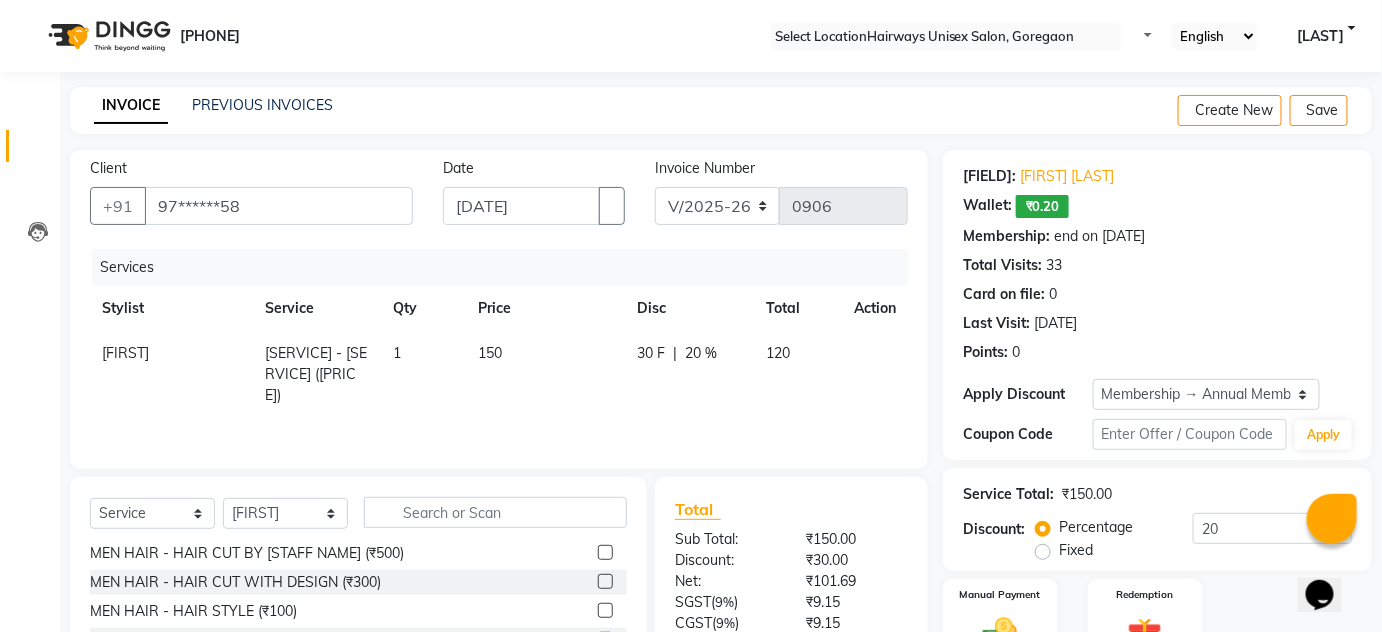 click at bounding box center (1356, 111) 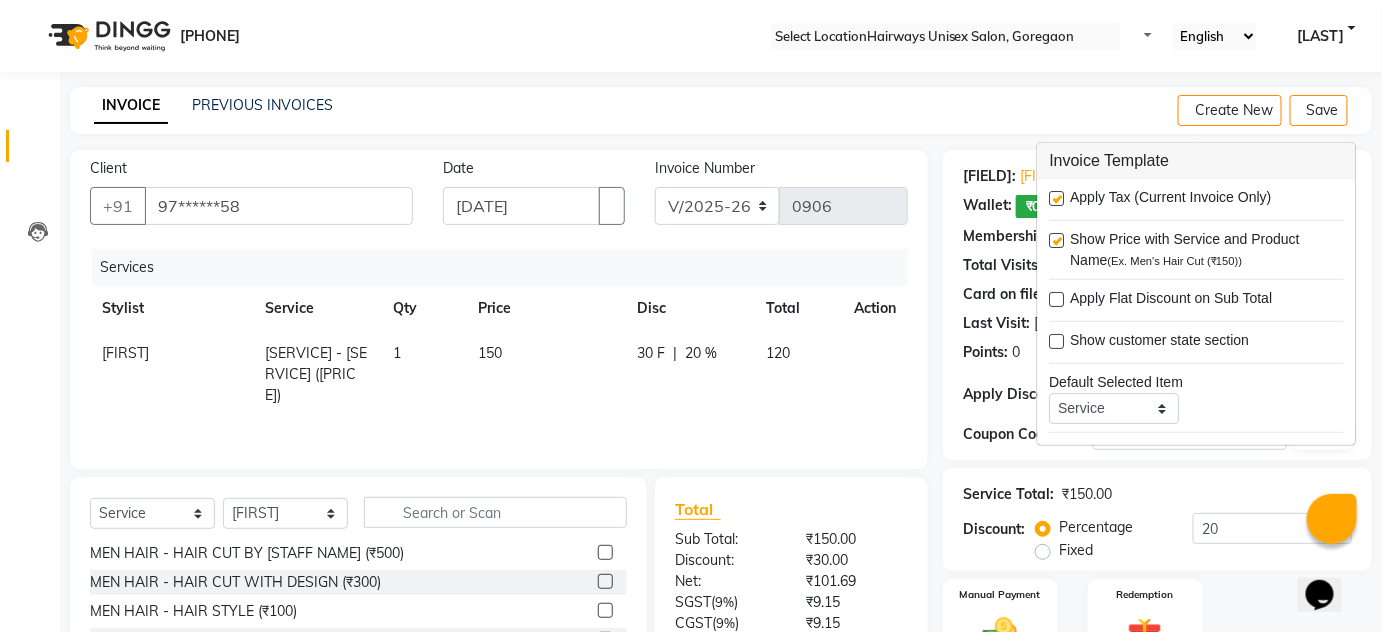click at bounding box center (1057, 198) 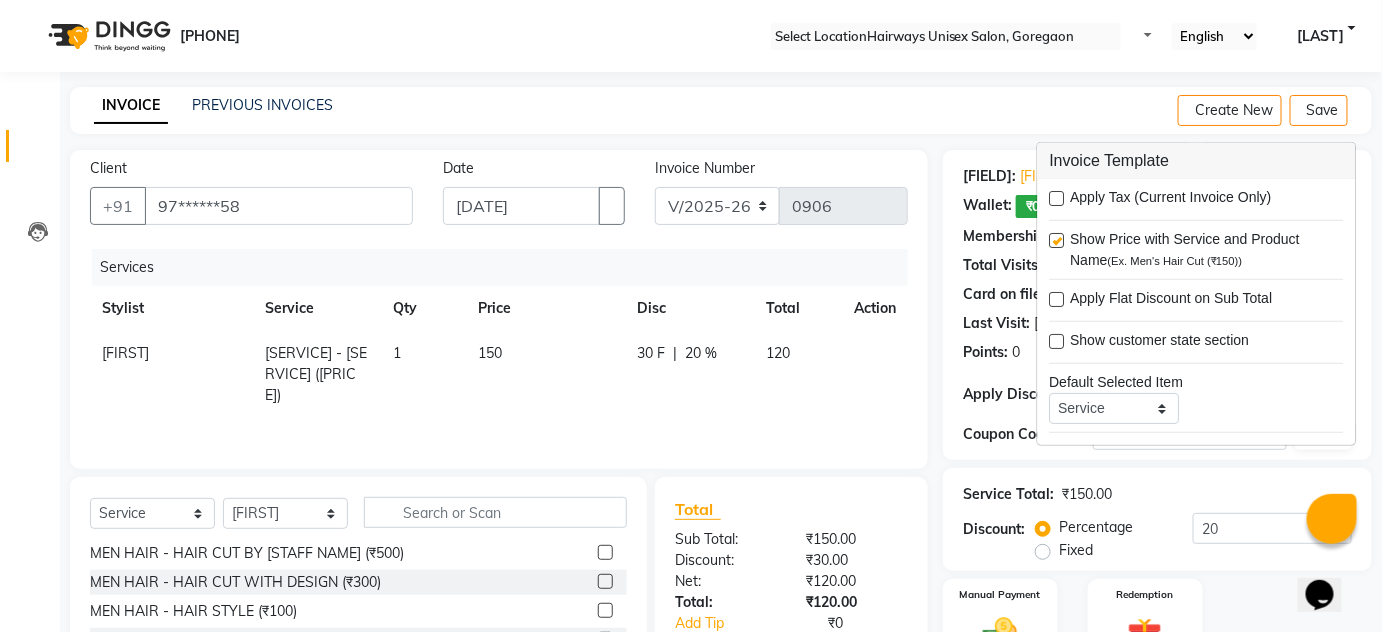 click on "Name: [FIRST] [LAST] Wallet: ₹0.20 Membership: end on [DATE] Total Visits: 33 Card on file: 0 Last Visit: [DATE] Points: 0 Apply Discount Select Membership → Annual Membership Membership → Annual Membership Coupon Code Apply" at bounding box center [1157, 305] 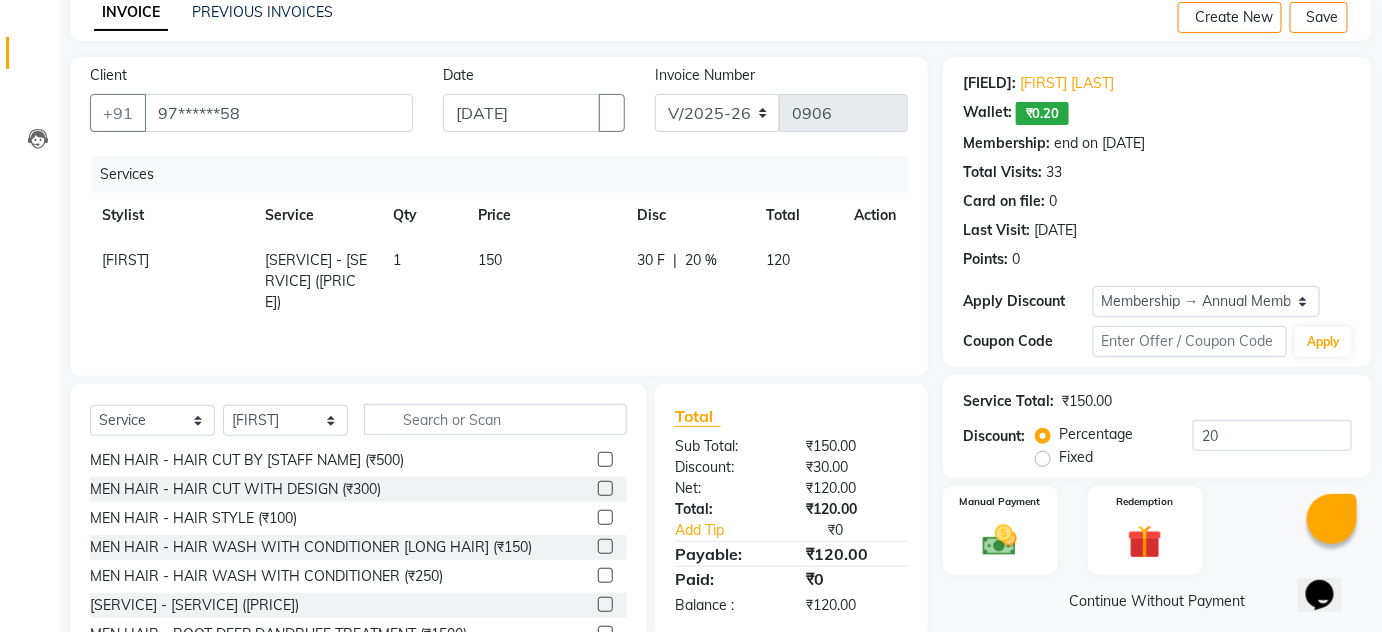 scroll, scrollTop: 168, scrollLeft: 0, axis: vertical 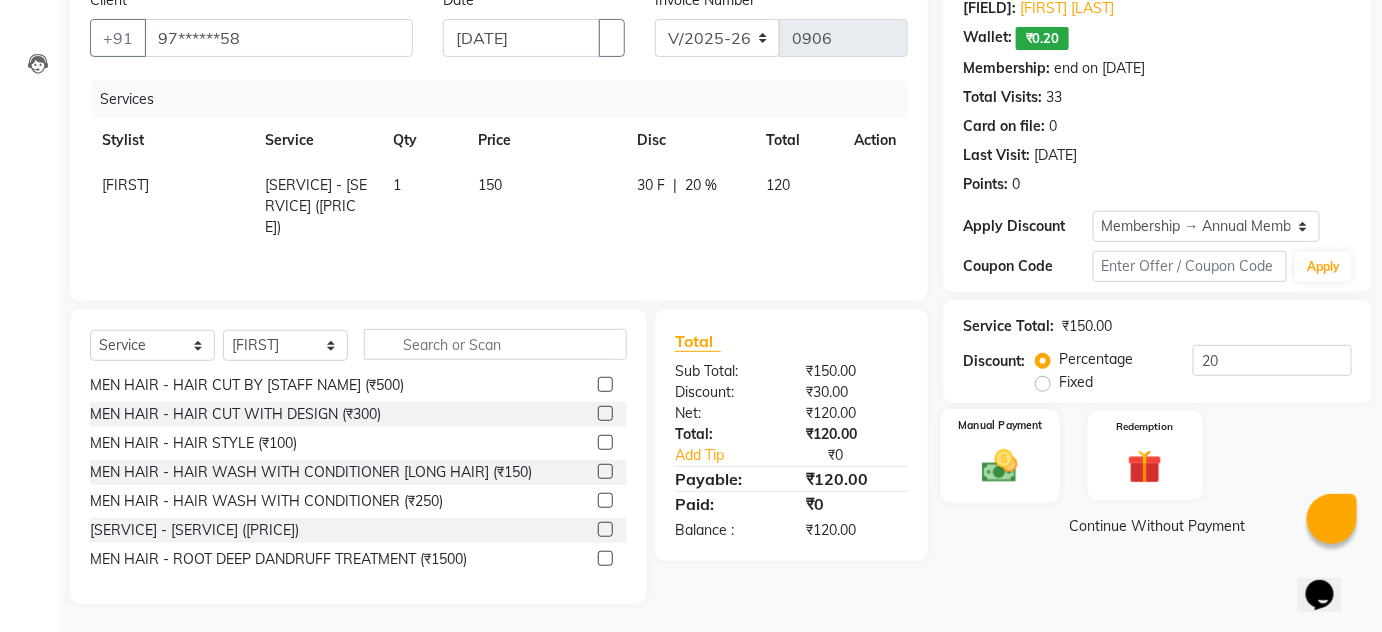 click at bounding box center [1000, 465] 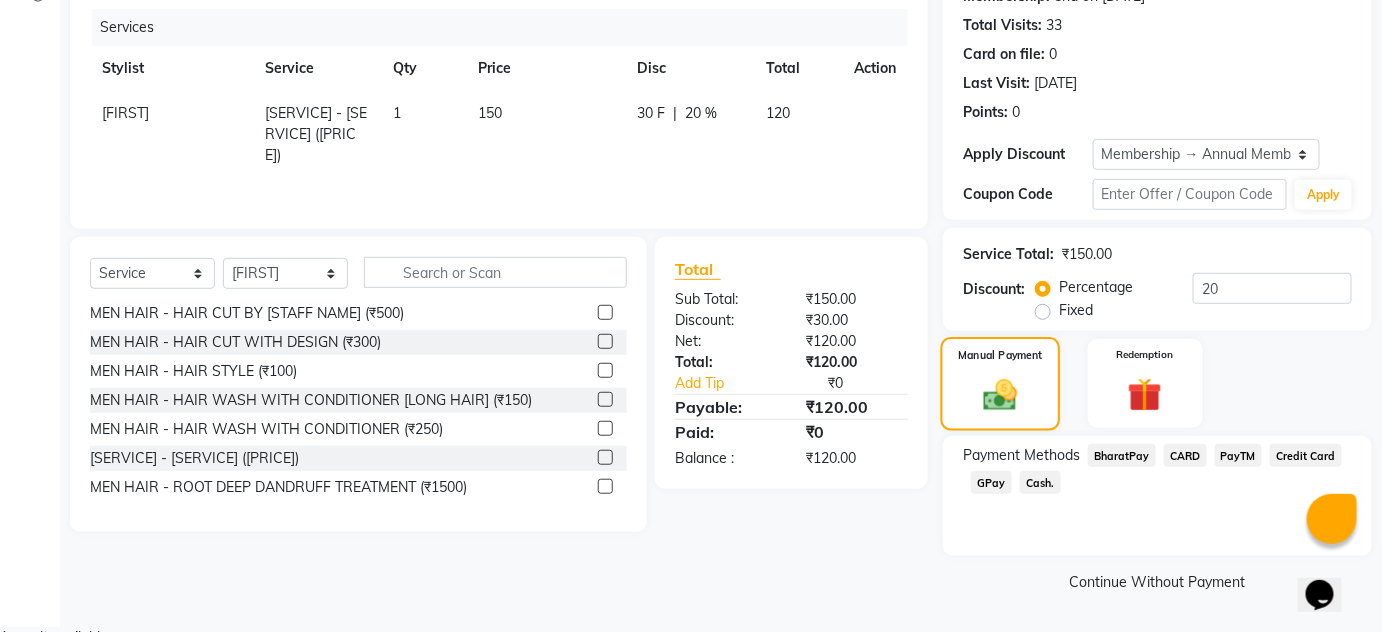 scroll, scrollTop: 242, scrollLeft: 0, axis: vertical 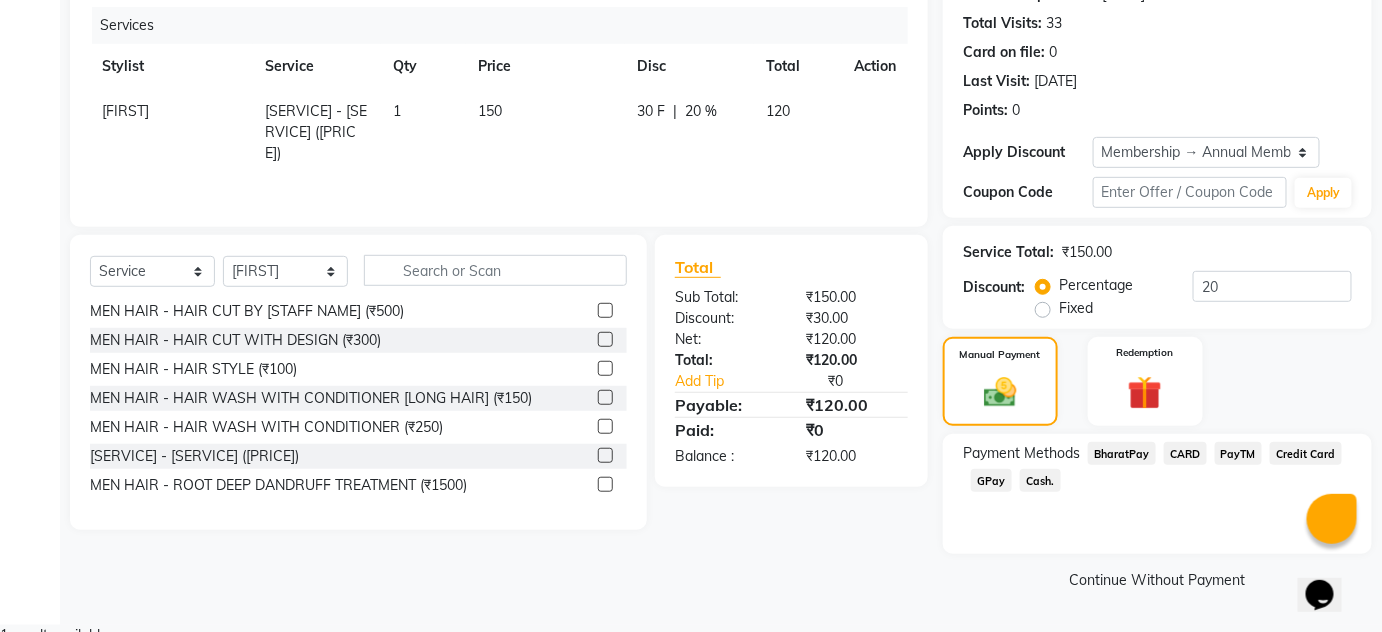 click on "Cash." at bounding box center (1122, 453) 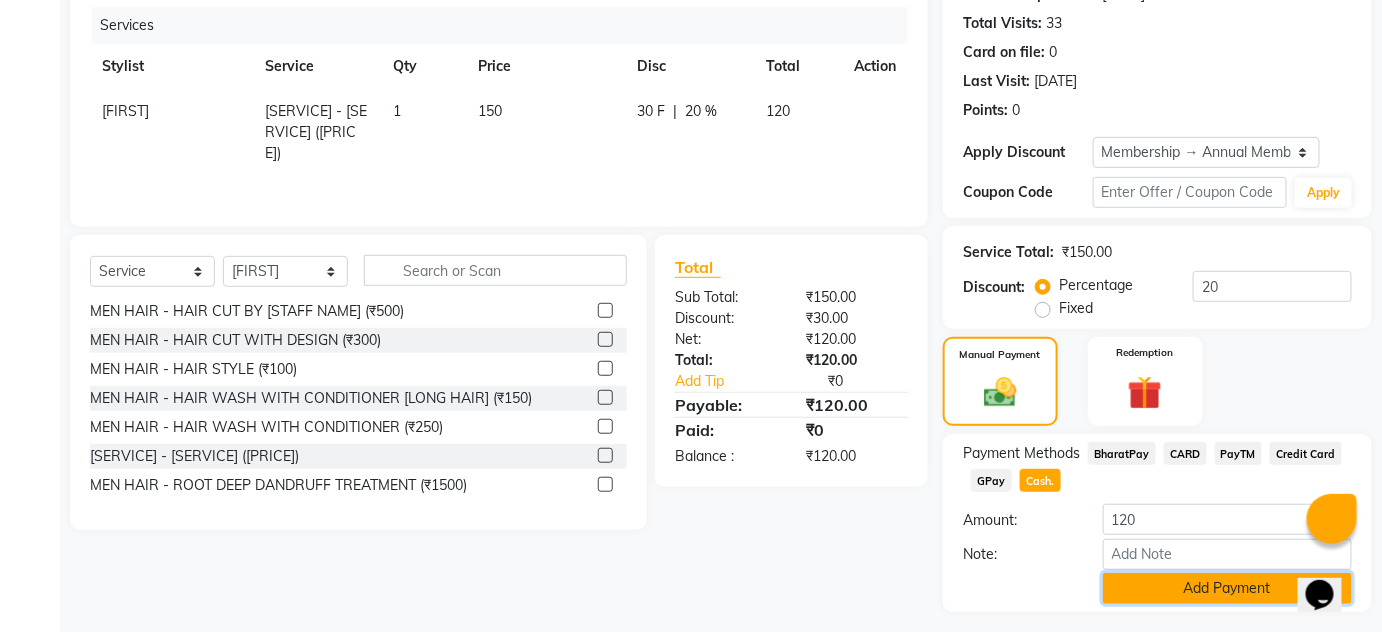 click on "Add Payment" at bounding box center [1227, 588] 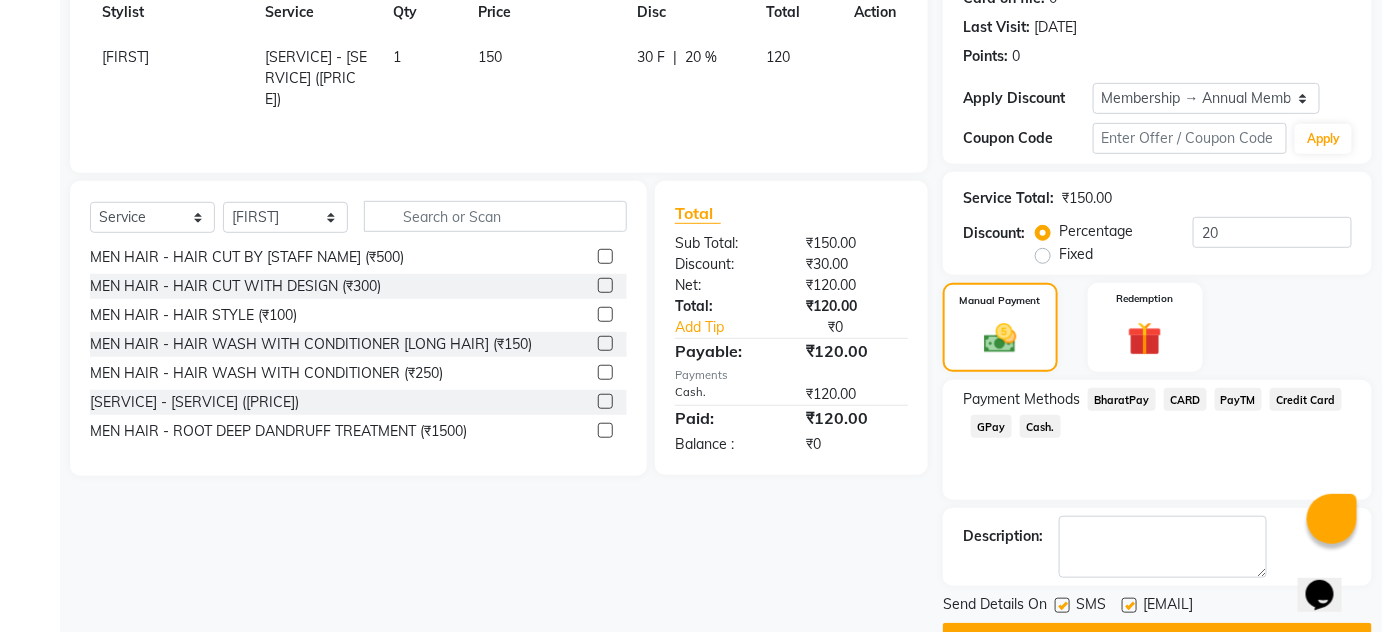 scroll, scrollTop: 354, scrollLeft: 0, axis: vertical 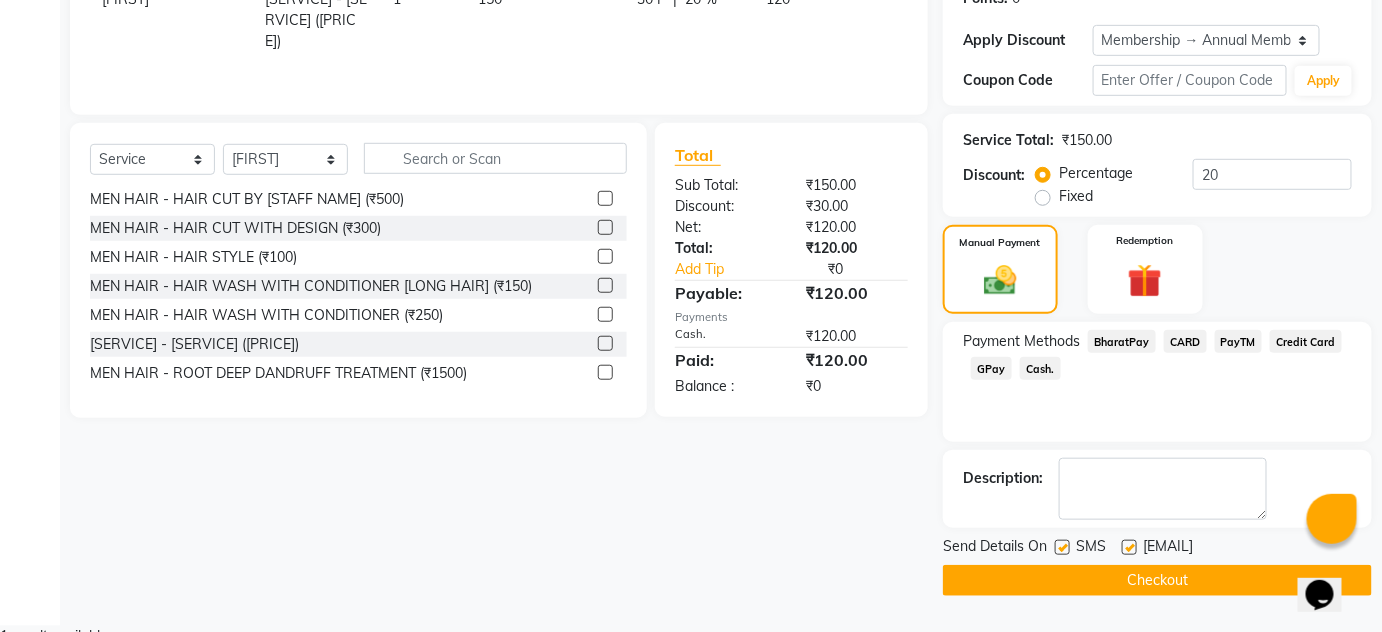 click at bounding box center (1061, 550) 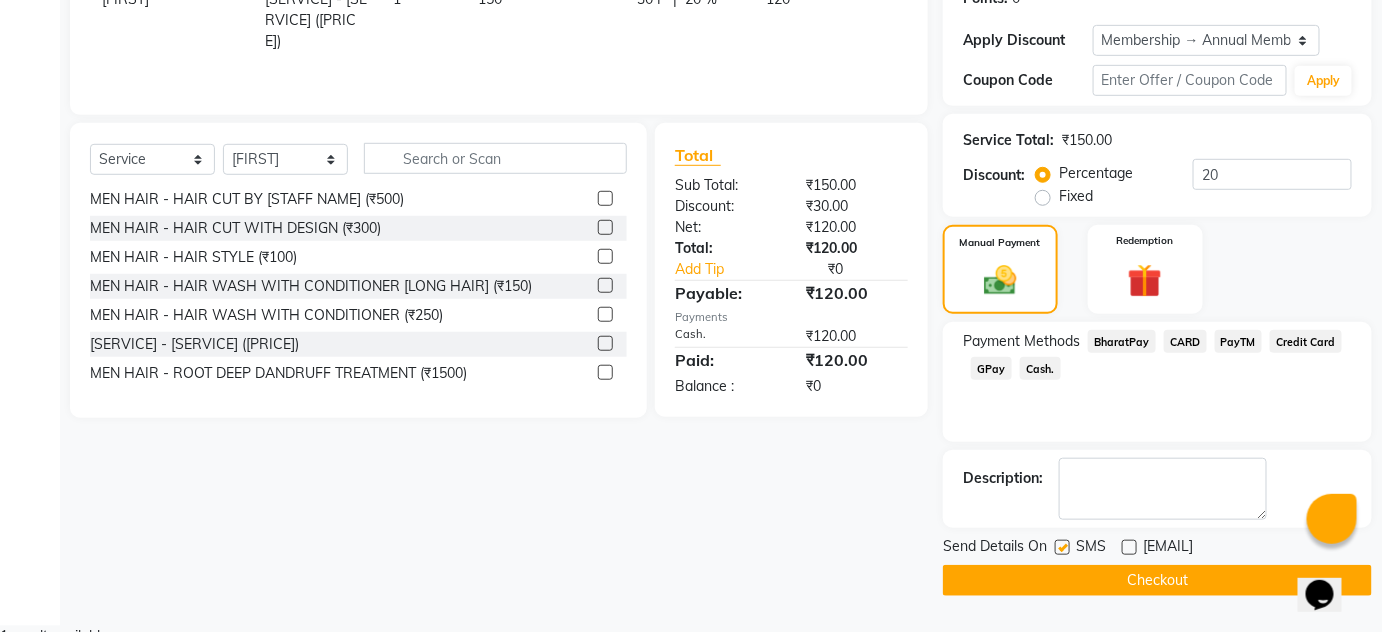 click at bounding box center [1062, 547] 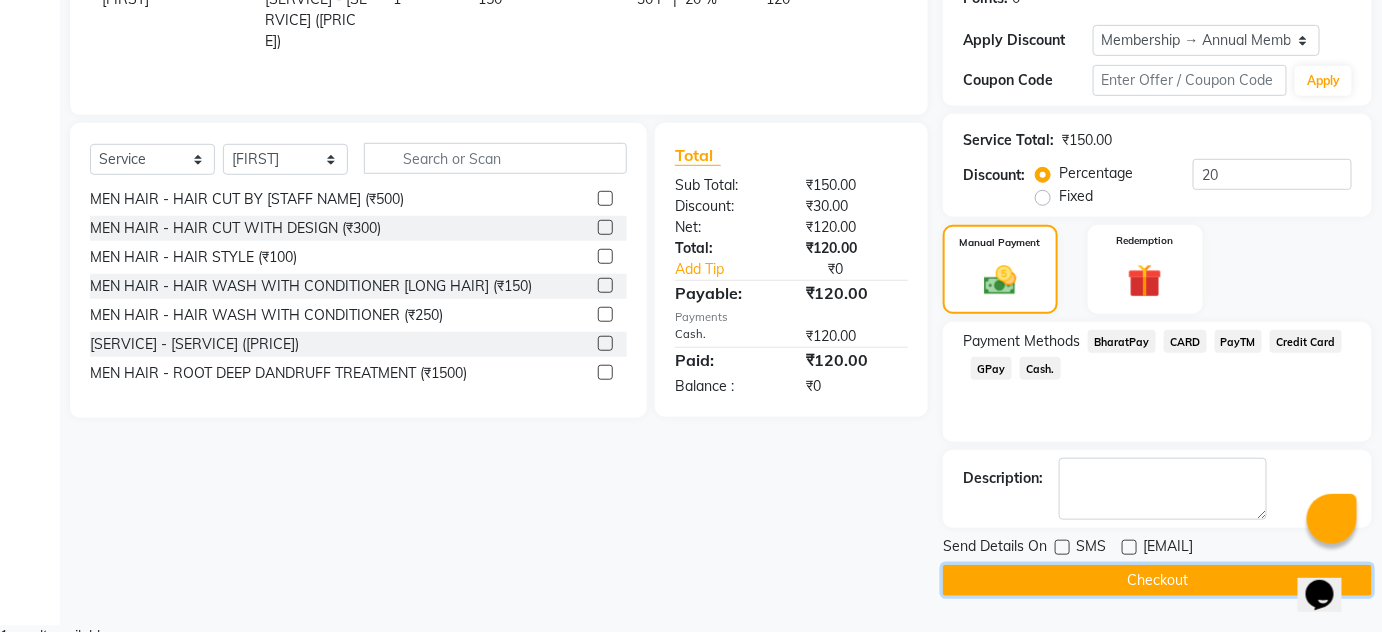 click on "Checkout" at bounding box center (1157, 580) 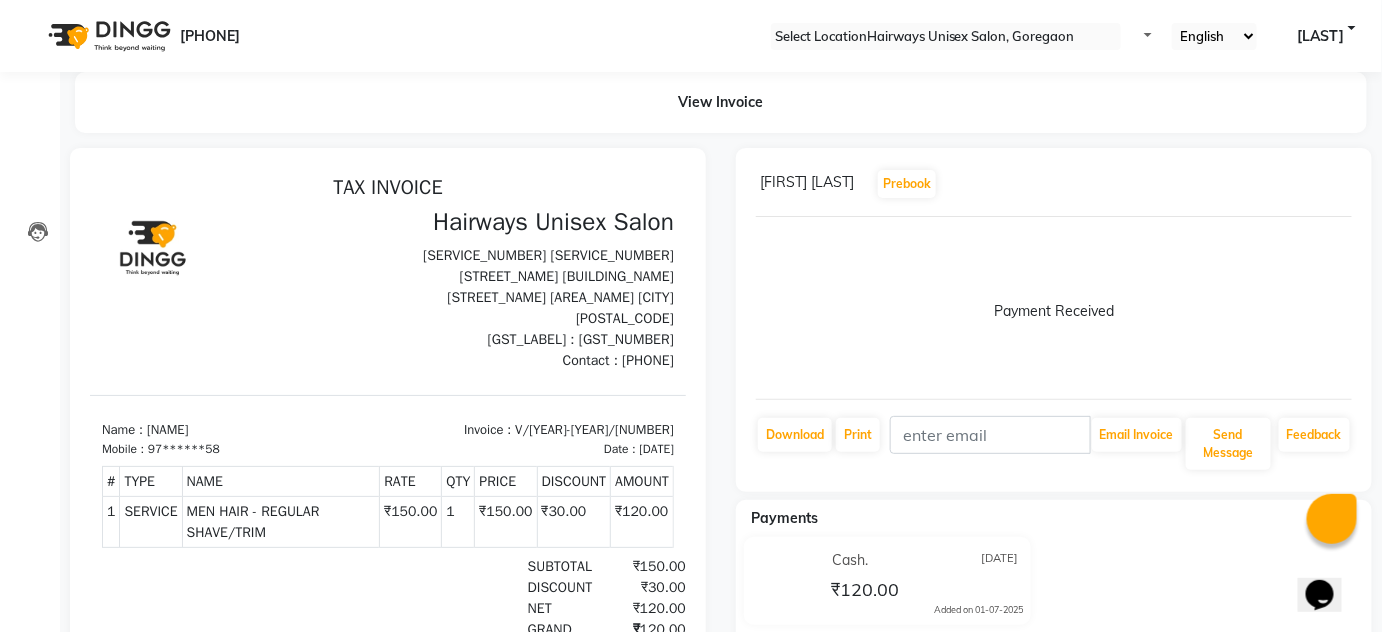 scroll, scrollTop: 0, scrollLeft: 0, axis: both 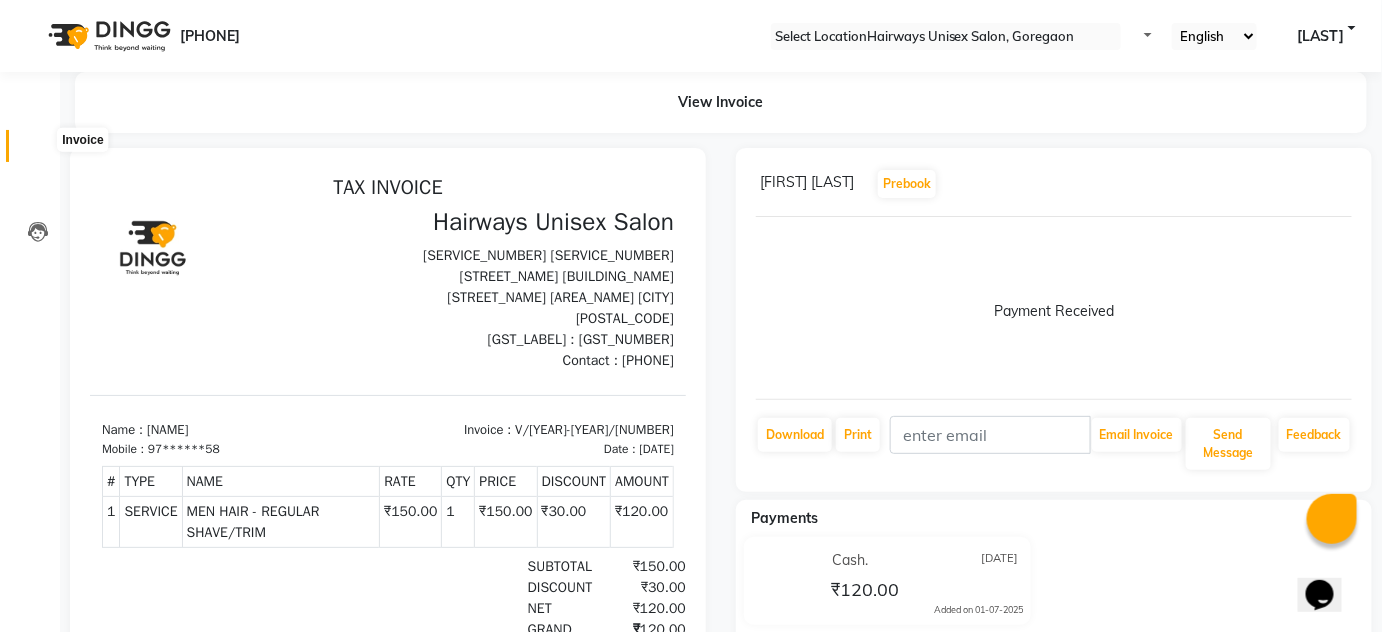 click at bounding box center [38, 151] 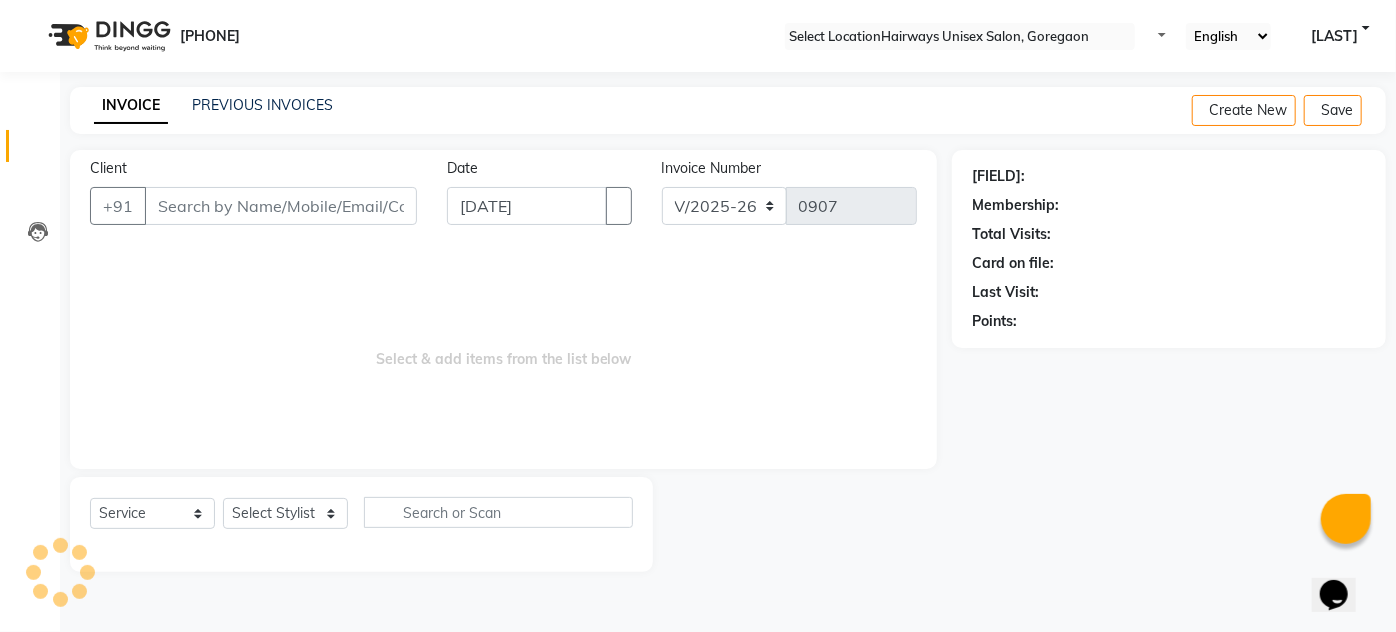 click on "Client" at bounding box center (281, 206) 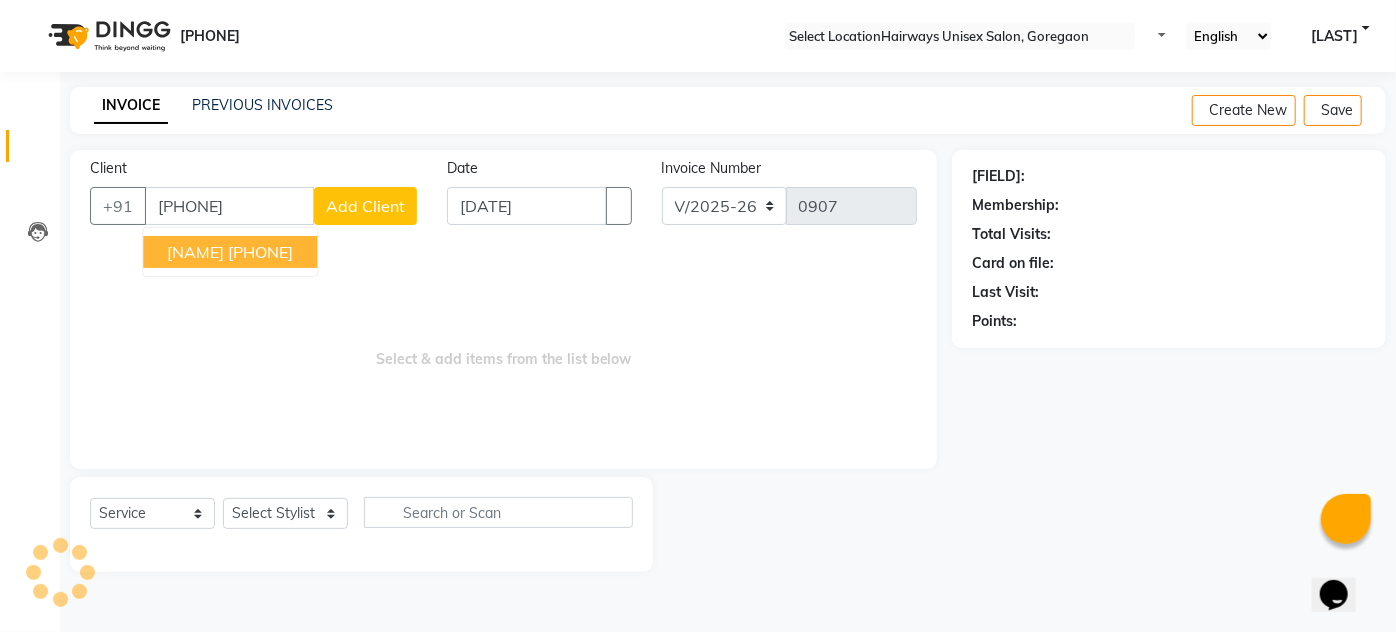 type on "[PHONE]" 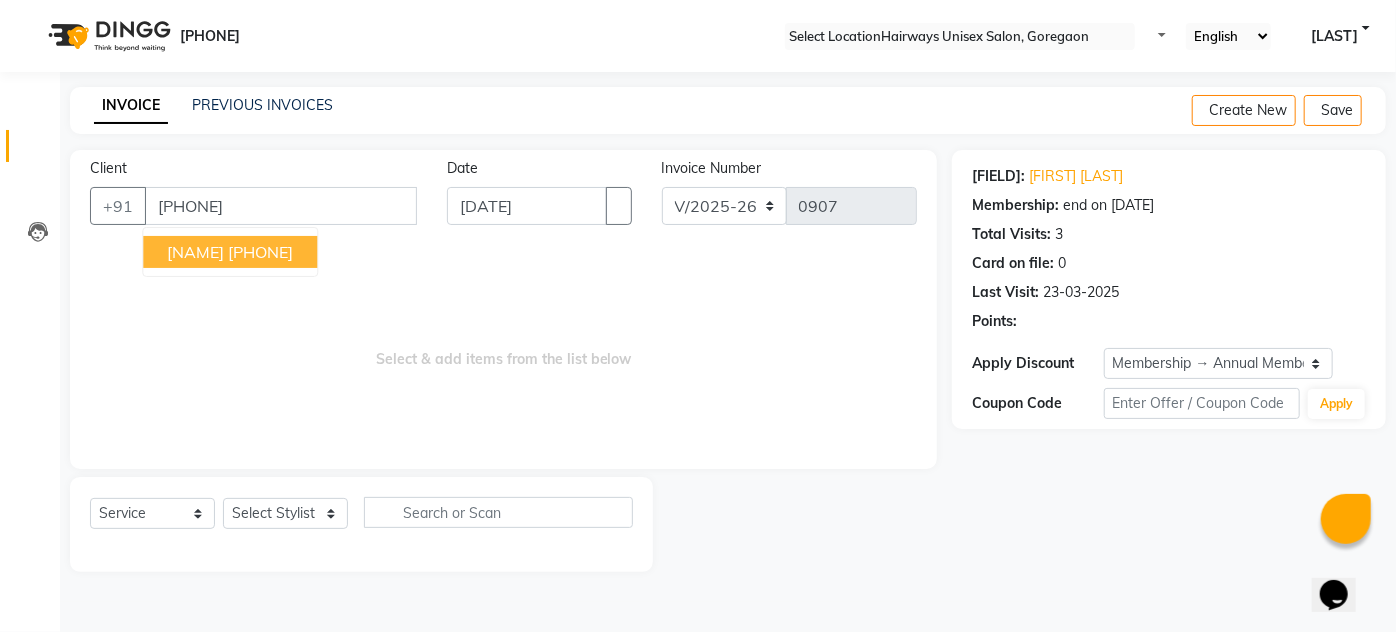 click on "[NAME]" at bounding box center [195, 252] 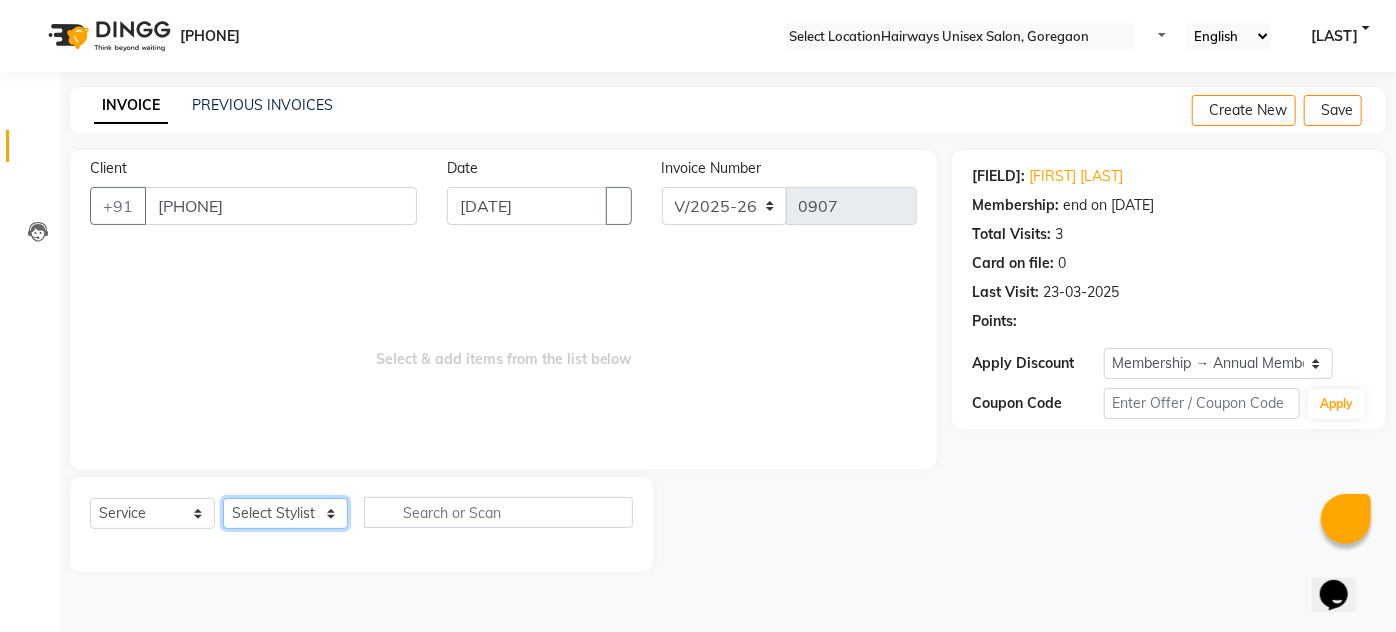 click on "Select Stylist [FIRST] [FIRST] [FIRST] [FIRST] [FIRST] [FIRST] [FIRST] [FIRST] [FIRST] [FIRST] [FIRST] [FIRST] [FIRST]" at bounding box center [285, 513] 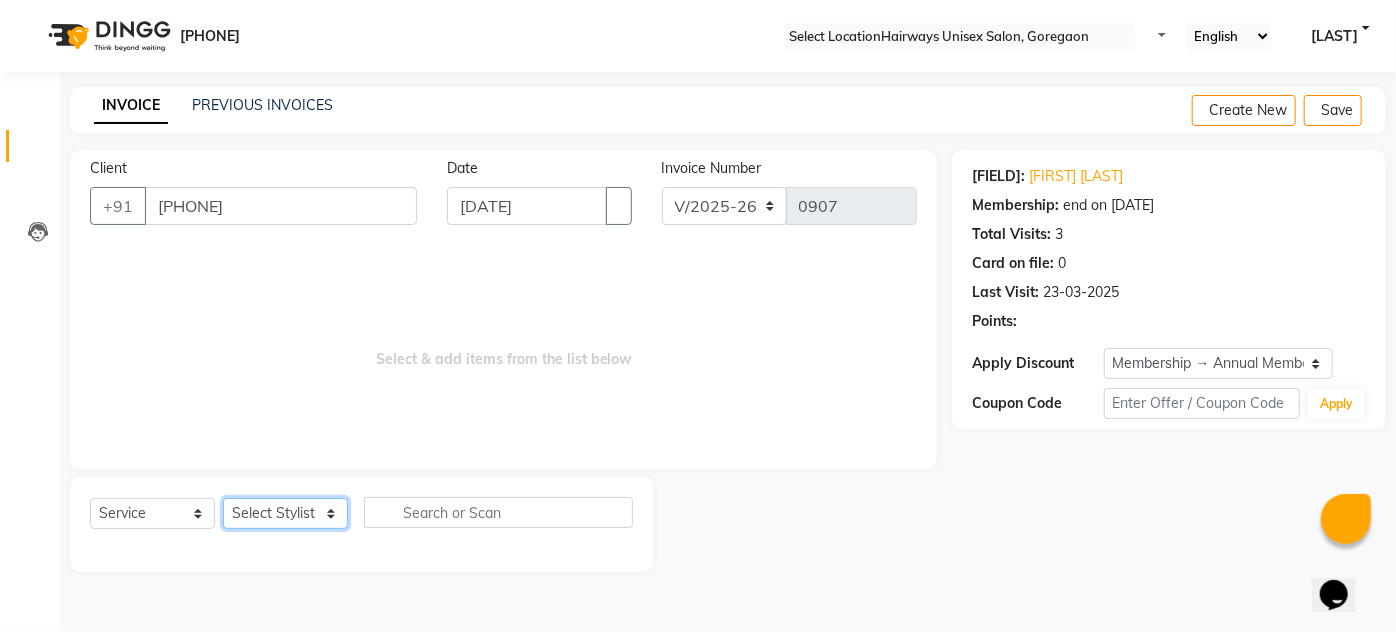 select on "80507" 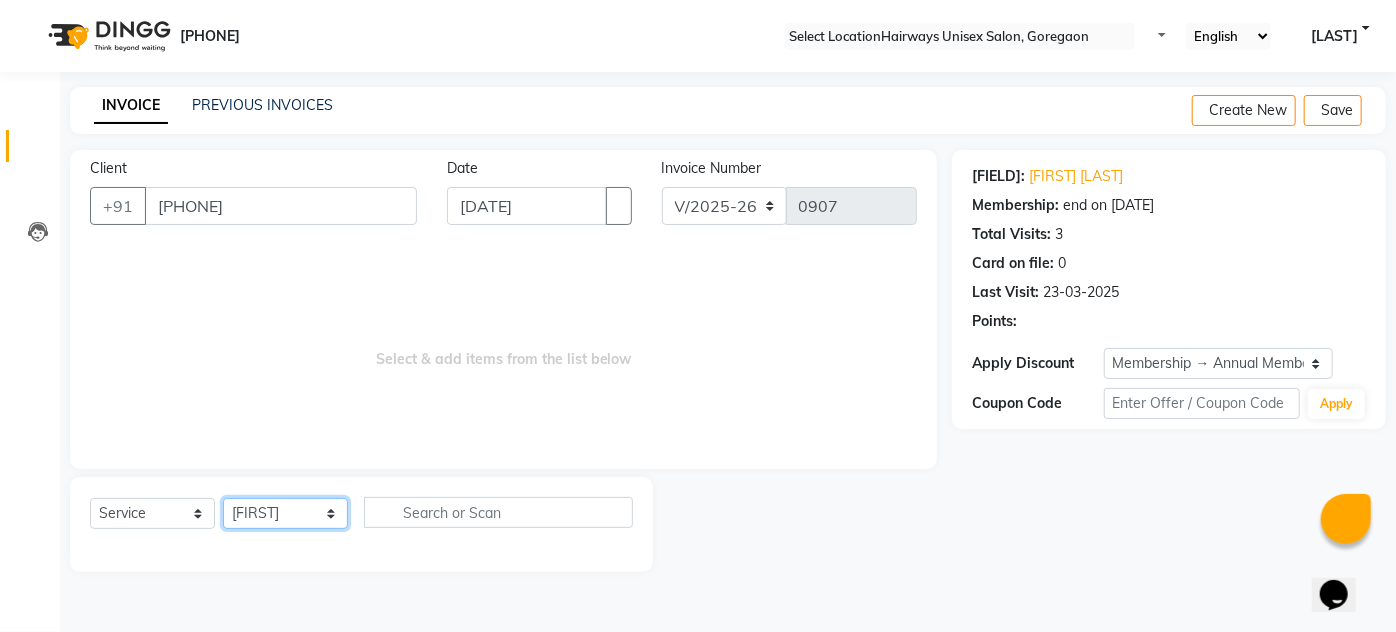 click on "Select Stylist [FIRST] [FIRST] [FIRST] [FIRST] [FIRST] [FIRST] [FIRST] [FIRST] [FIRST] [FIRST] [FIRST] [FIRST] [FIRST]" at bounding box center [285, 513] 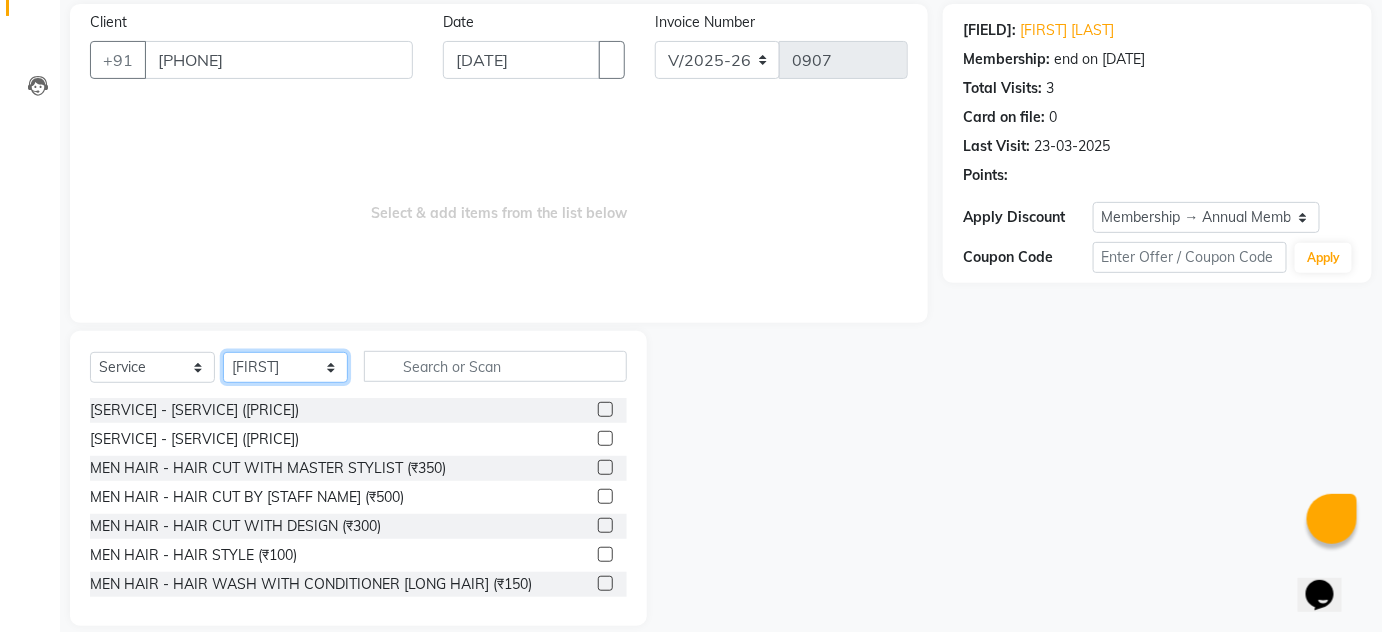 scroll, scrollTop: 168, scrollLeft: 0, axis: vertical 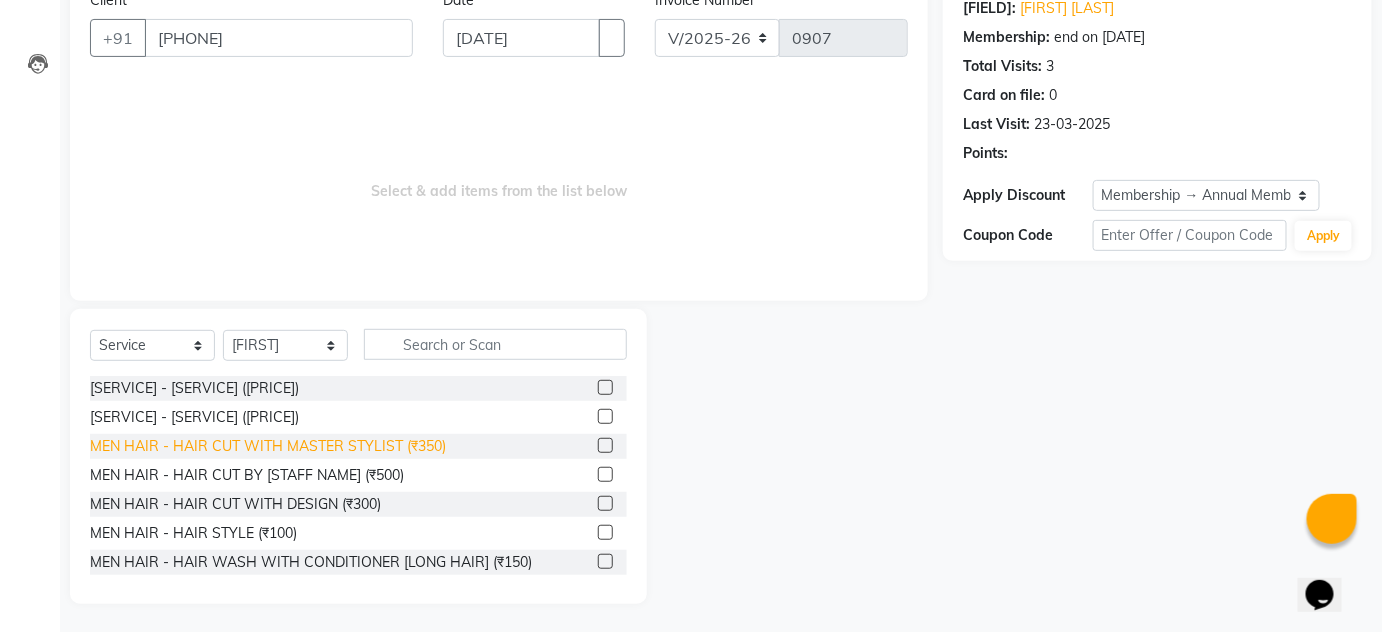 click on "MEN HAIR - HAIR CUT WITH MASTER STYLIST (₹350)" at bounding box center (194, 388) 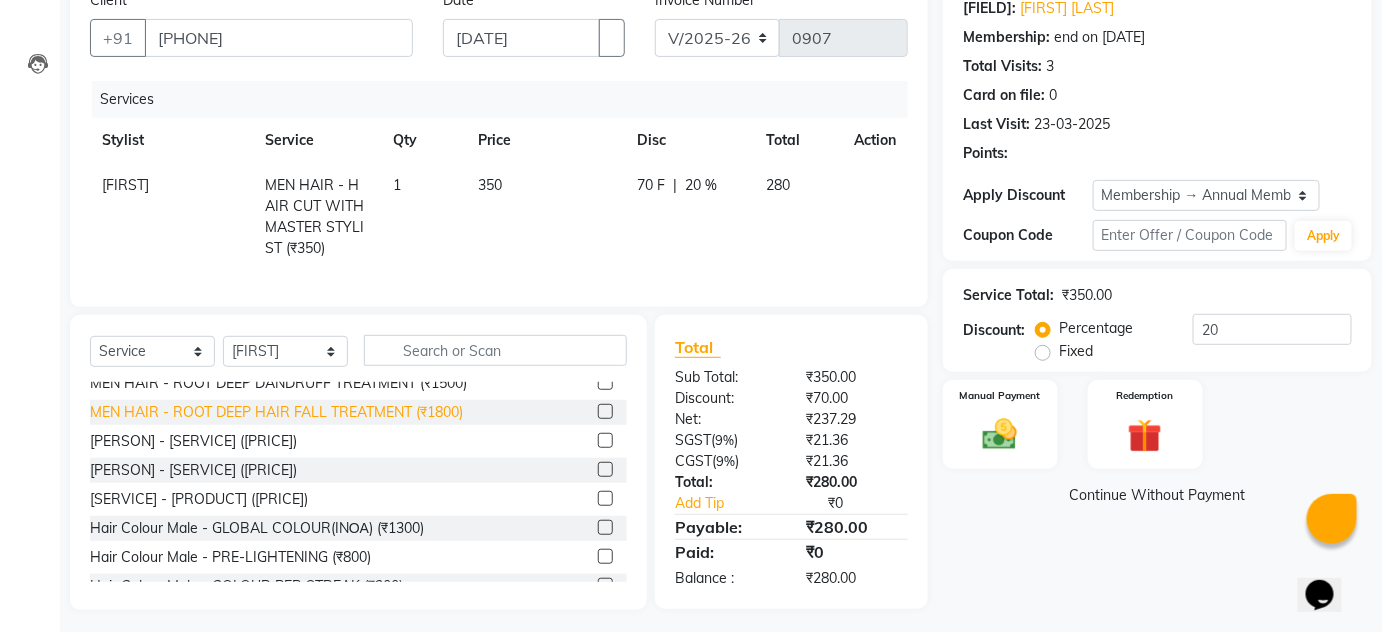 scroll, scrollTop: 181, scrollLeft: 0, axis: vertical 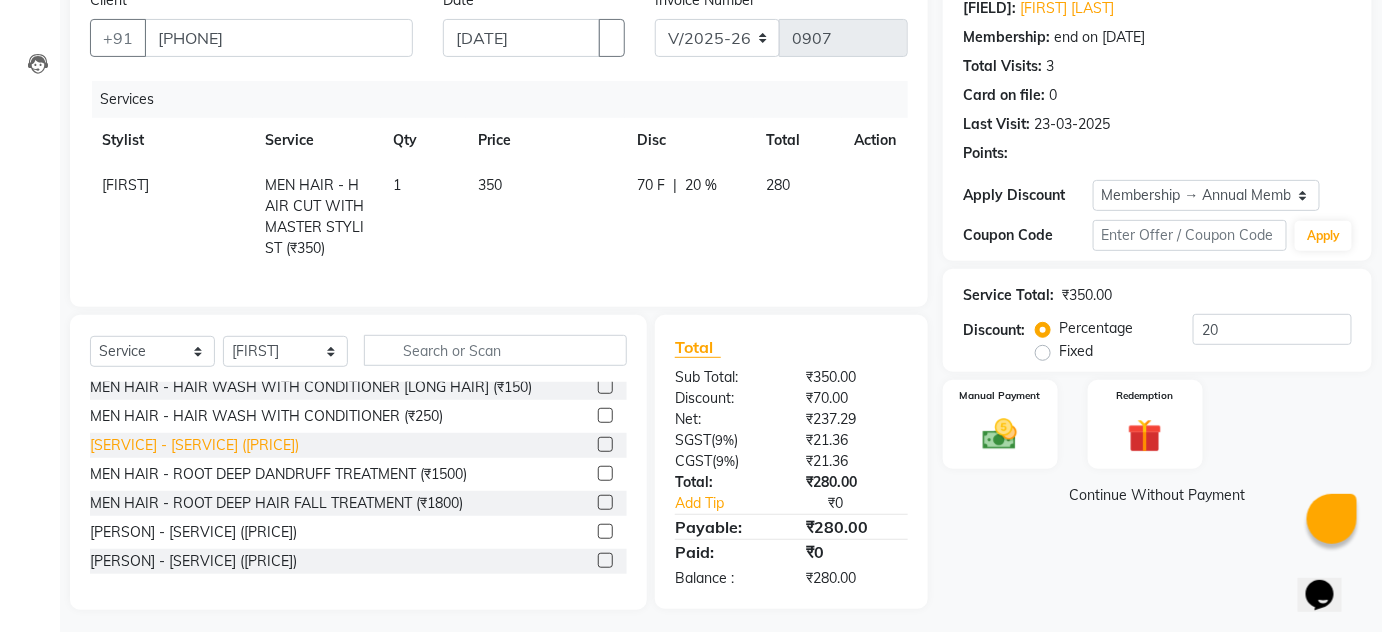 click on "[SERVICE] - [SERVICE] ([PRICE])" at bounding box center (194, 213) 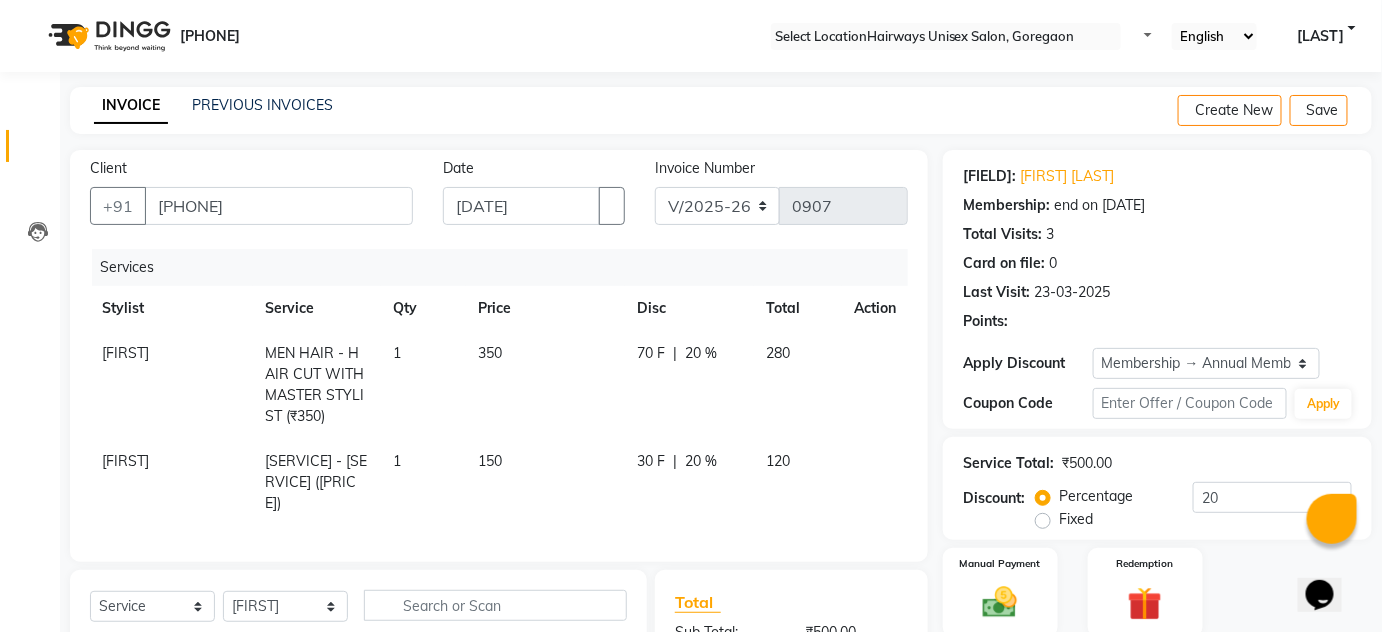 scroll, scrollTop: 181, scrollLeft: 0, axis: vertical 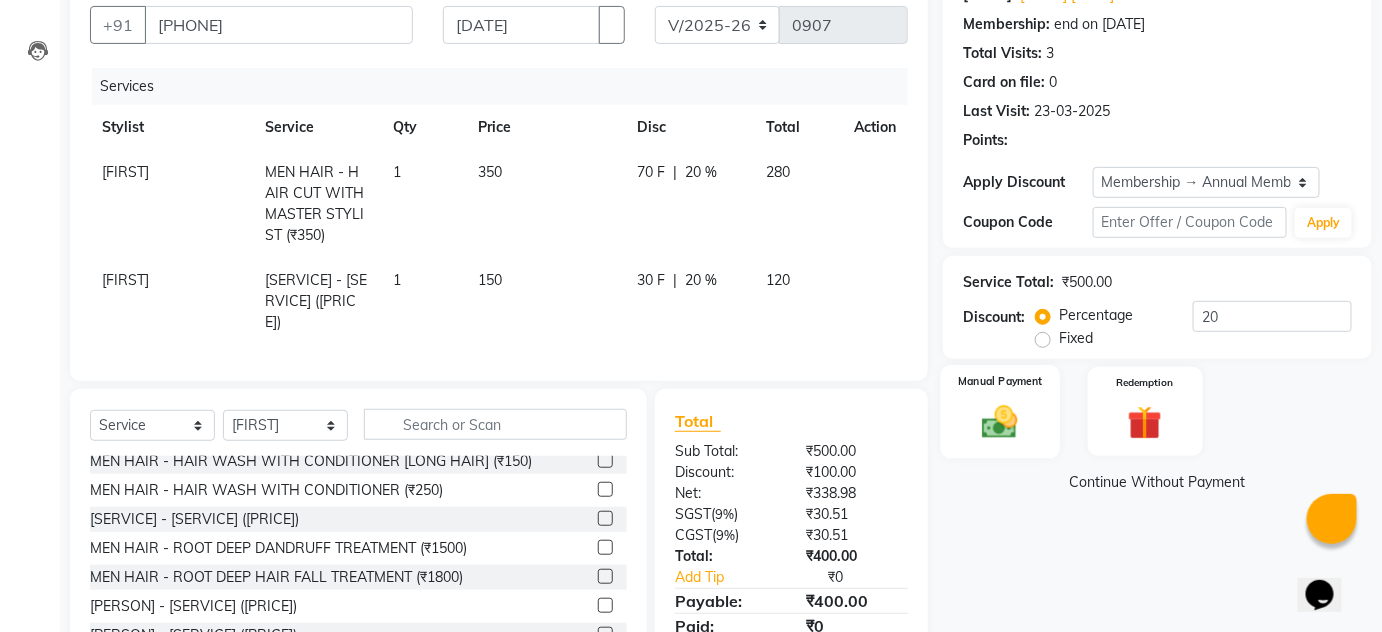 click at bounding box center [1000, 421] 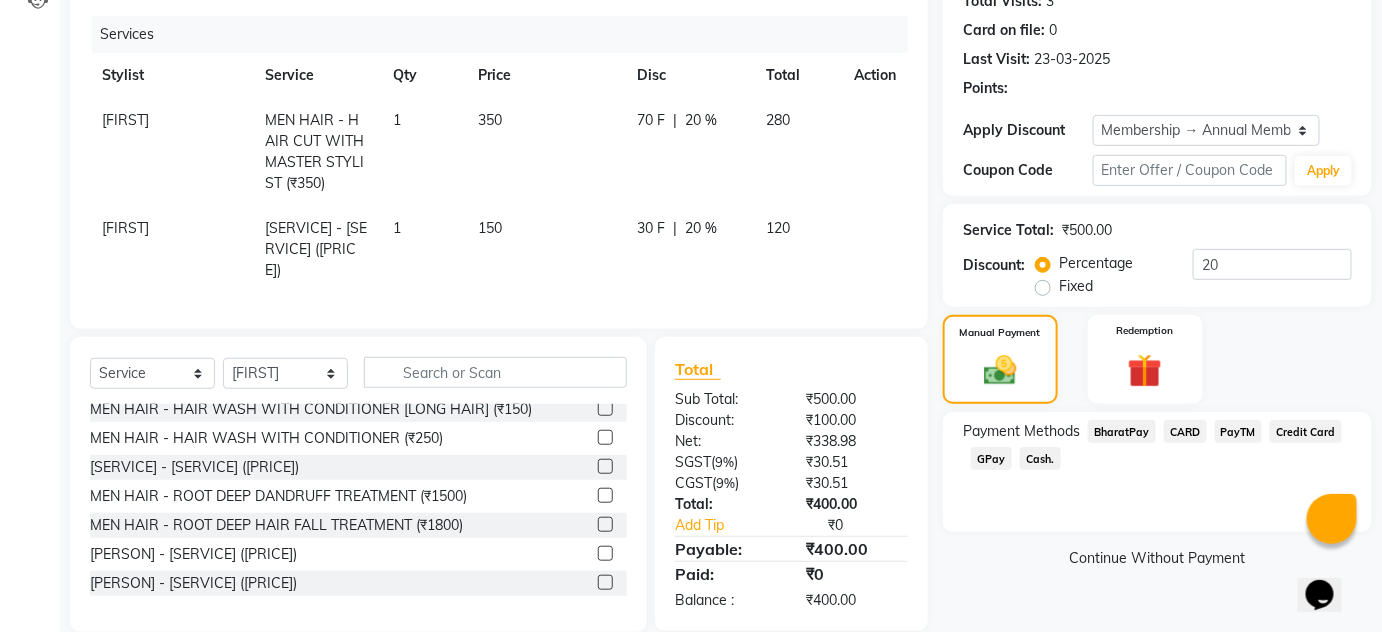 scroll, scrollTop: 275, scrollLeft: 0, axis: vertical 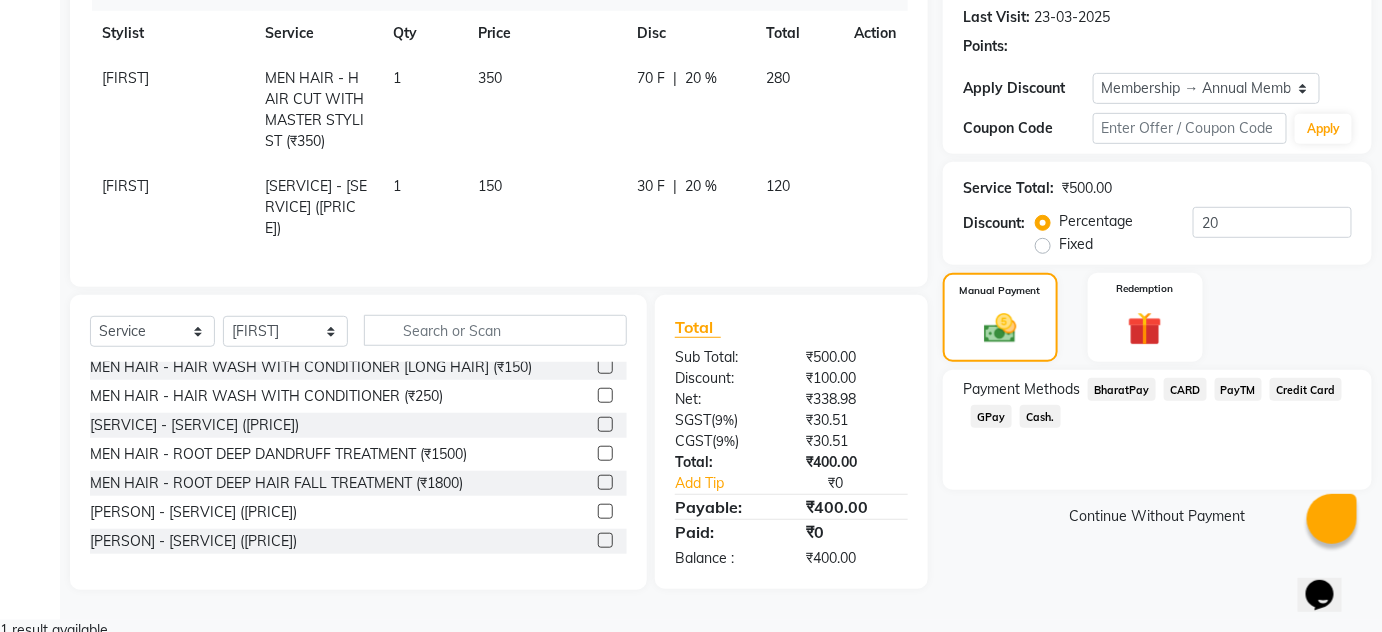 click on "Cash." at bounding box center [1122, 389] 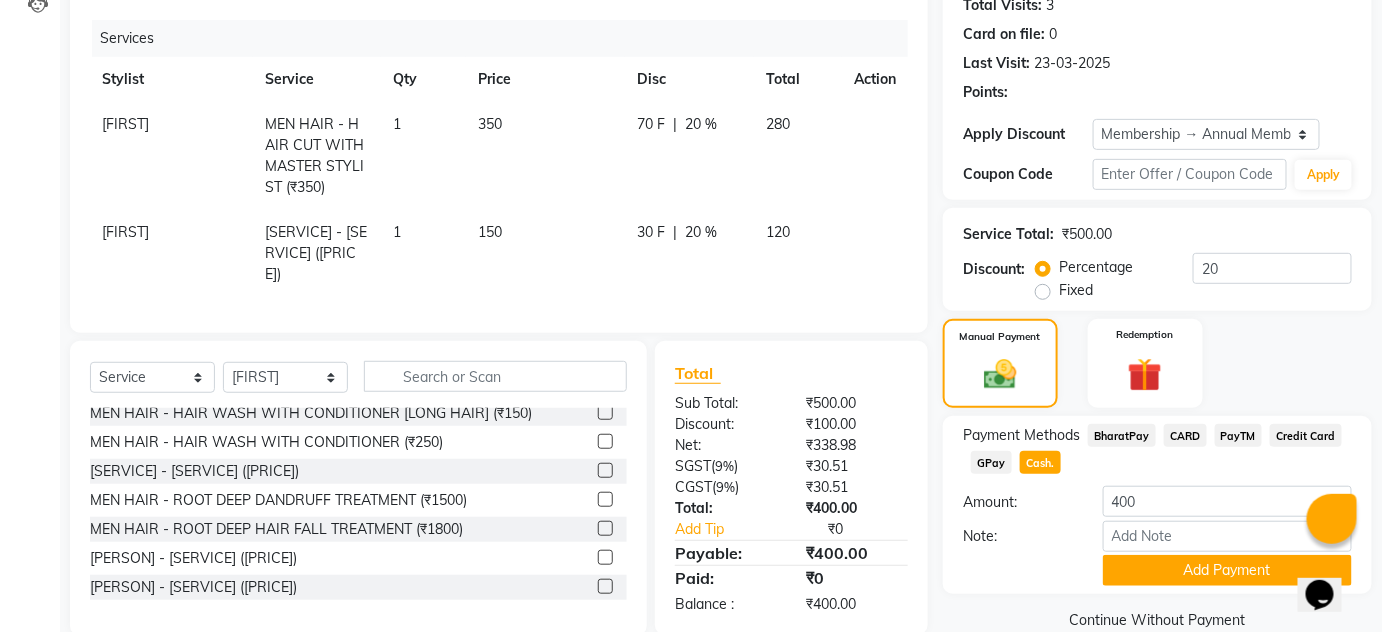 scroll, scrollTop: 0, scrollLeft: 0, axis: both 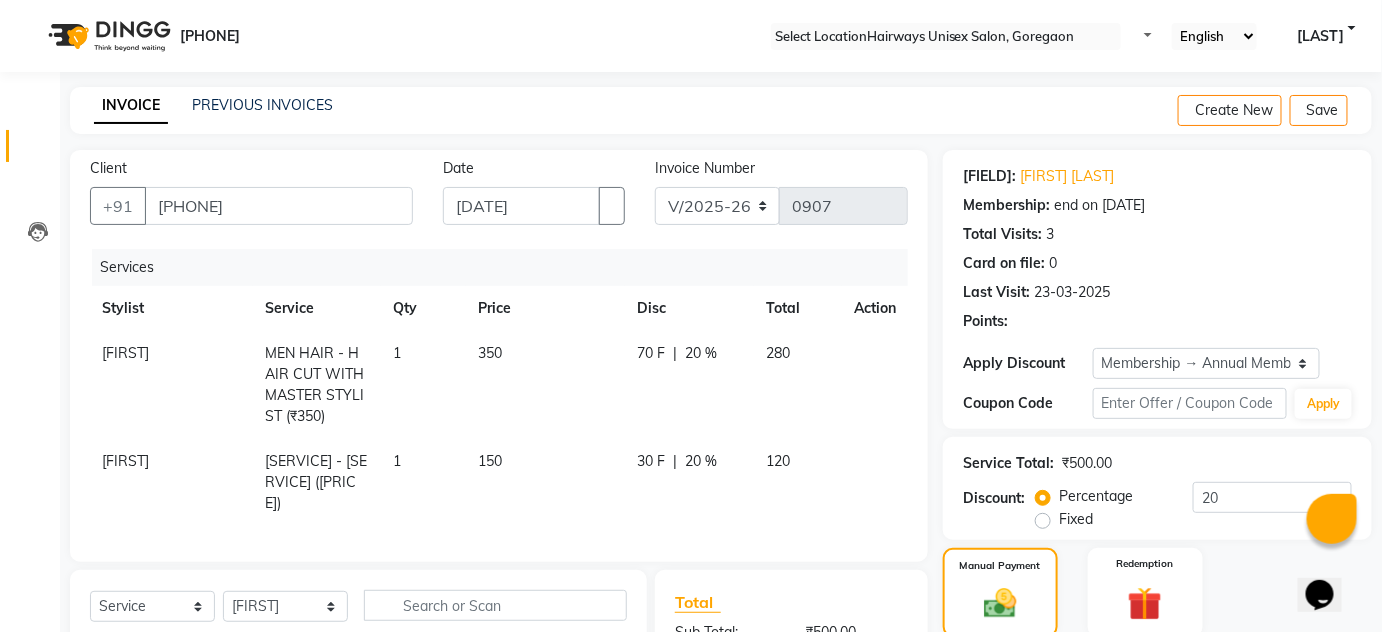 click at bounding box center (1356, 111) 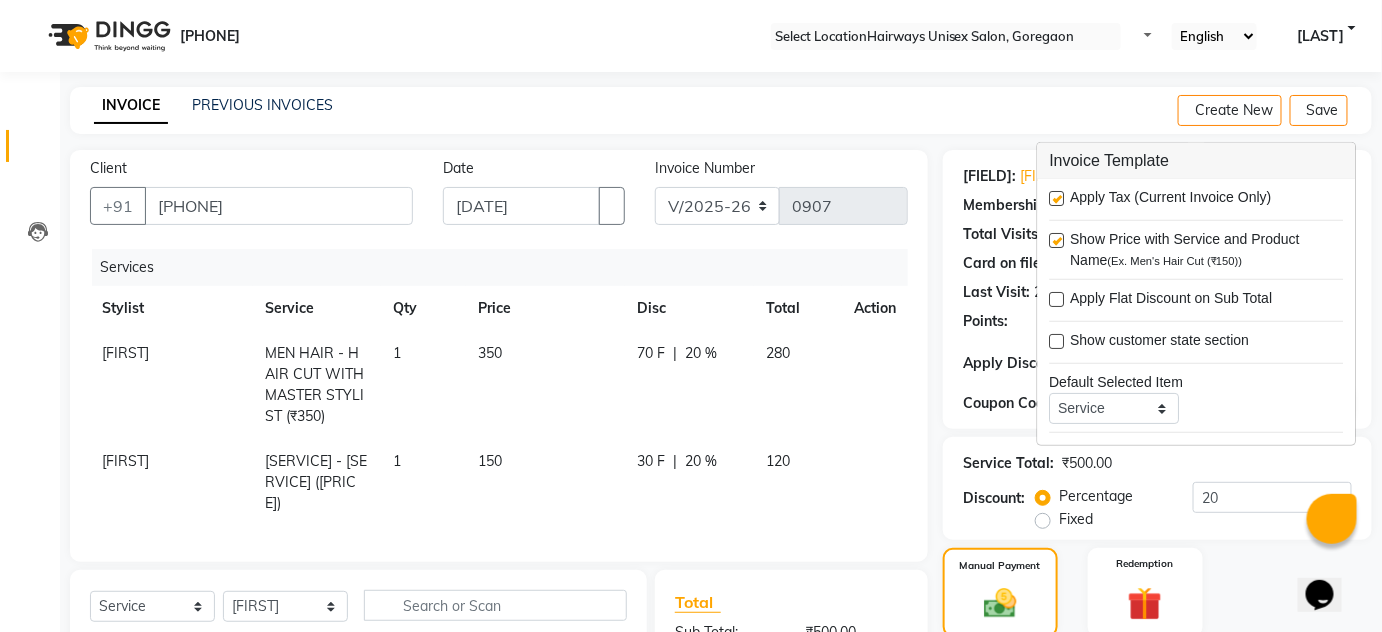 click at bounding box center (1057, 198) 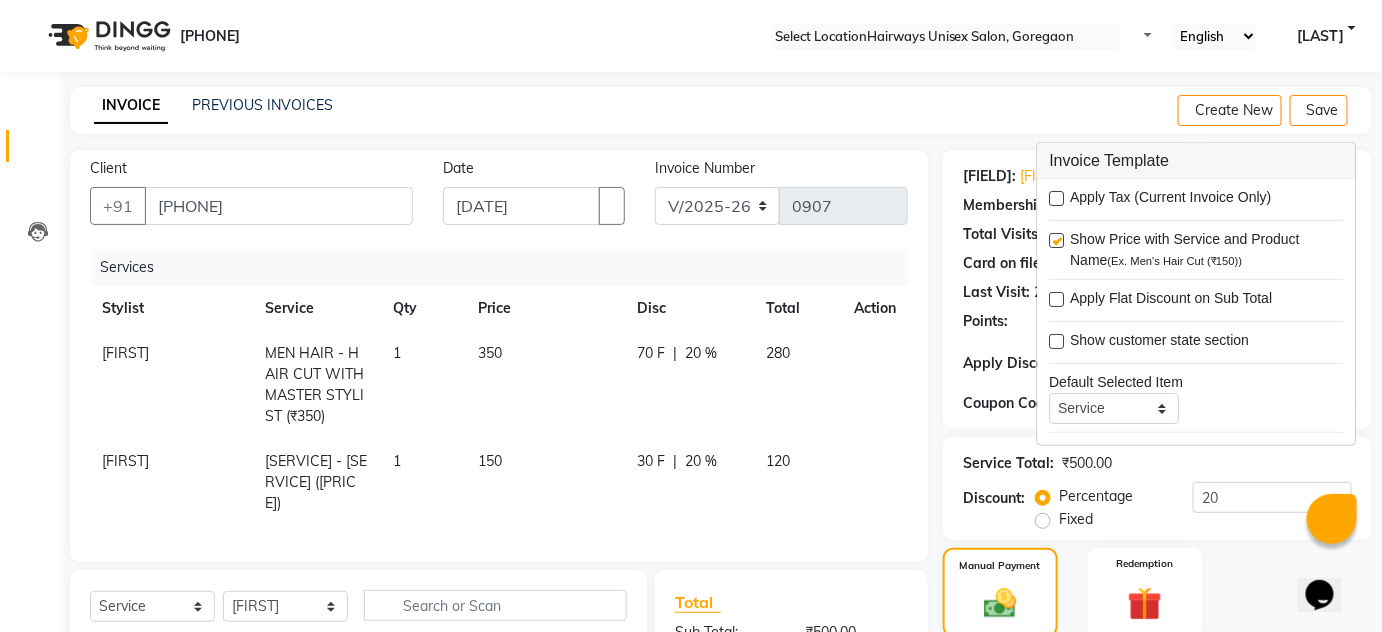 click on "INVOICE PREVIOUS INVOICES Create New   Save" at bounding box center (721, 110) 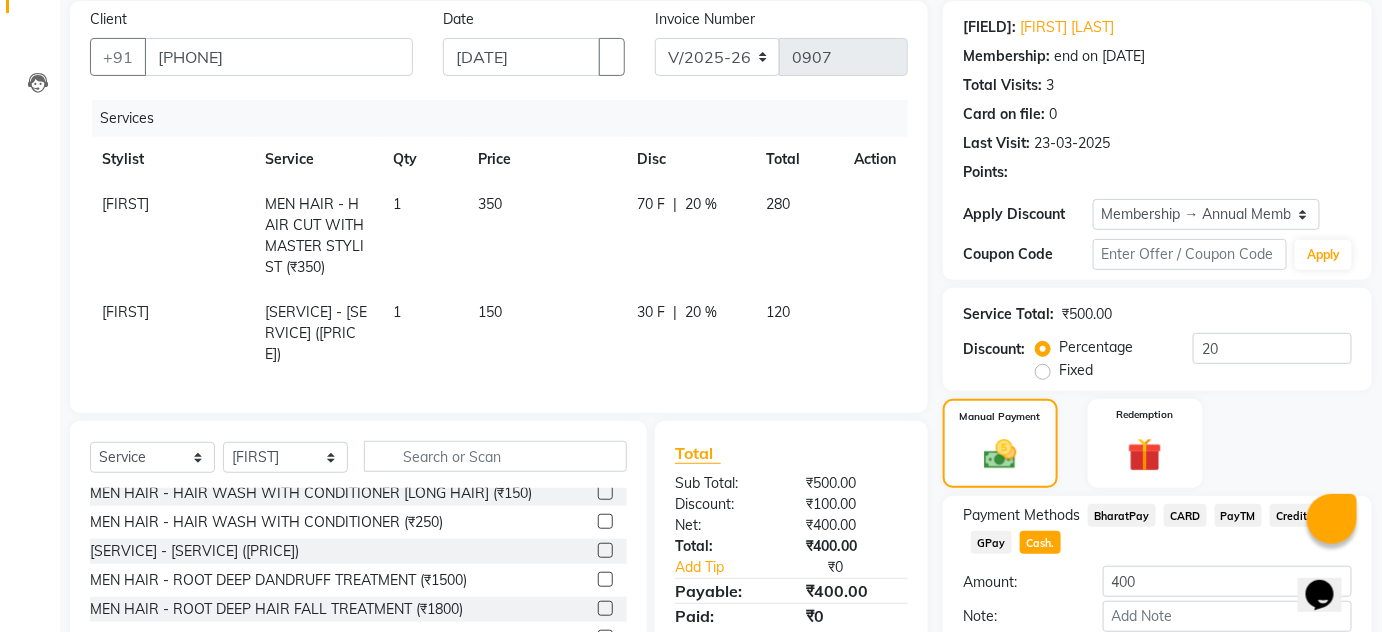 scroll, scrollTop: 275, scrollLeft: 0, axis: vertical 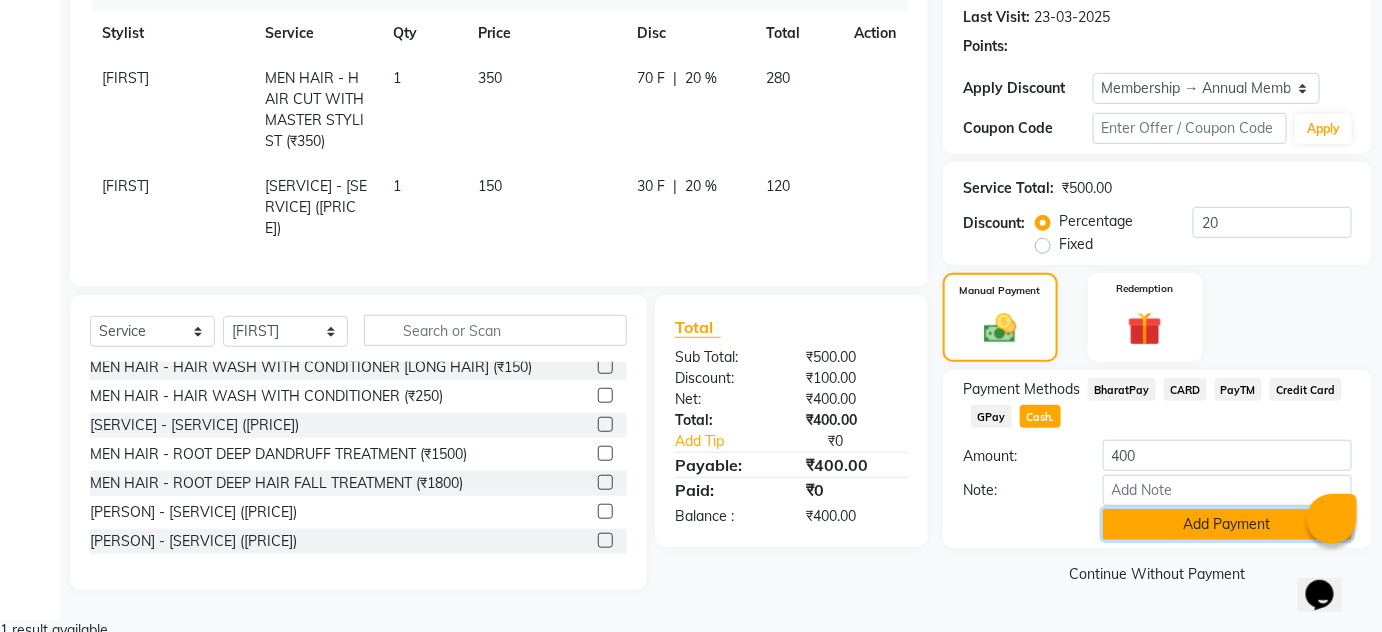 click on "Add Payment" at bounding box center [1227, 524] 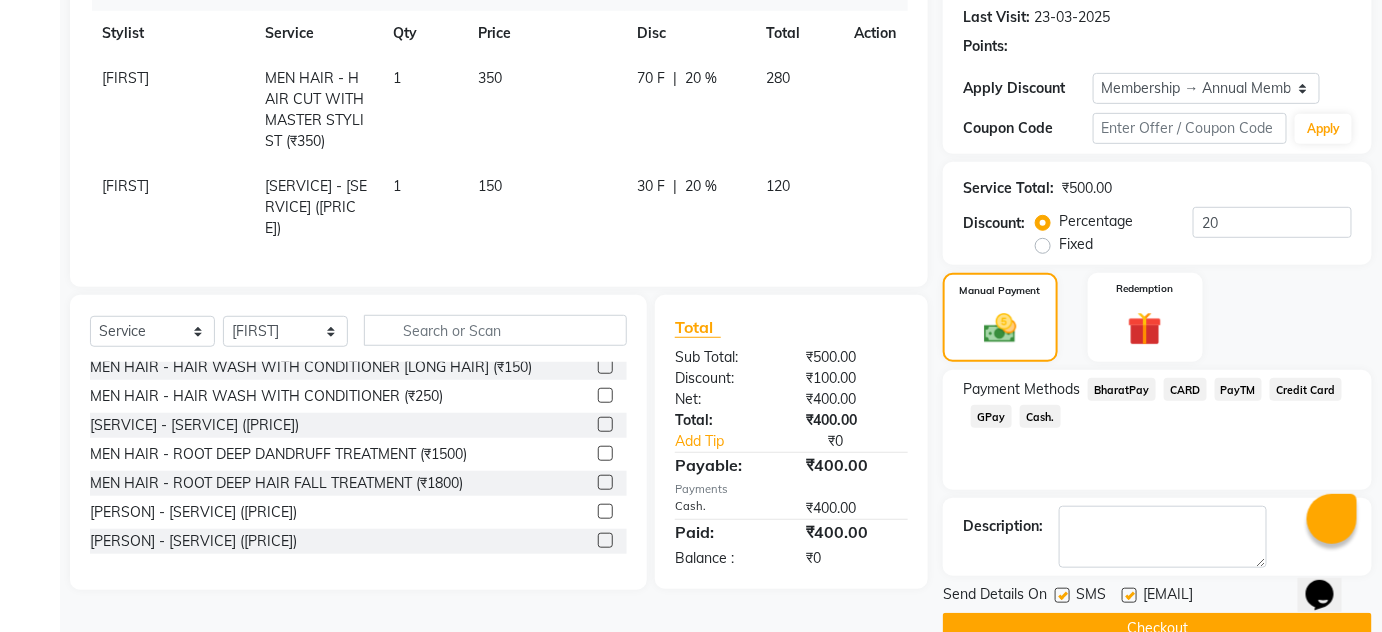 scroll, scrollTop: 322, scrollLeft: 0, axis: vertical 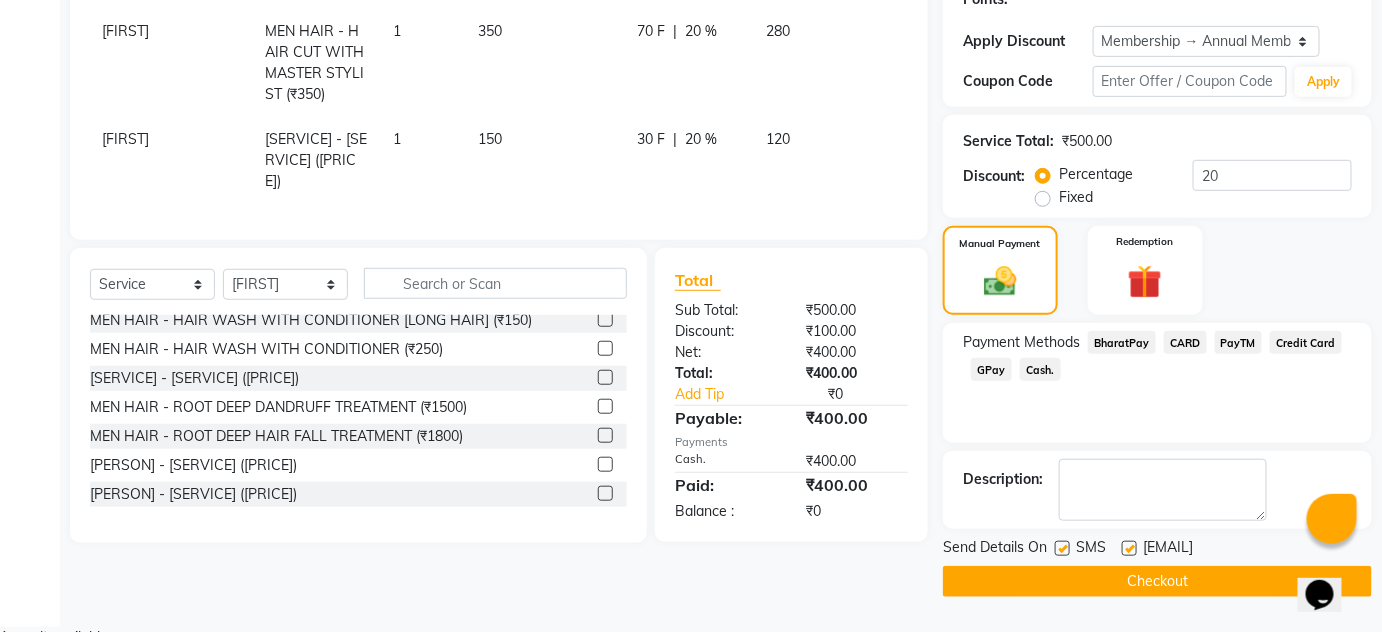 click at bounding box center [1062, 548] 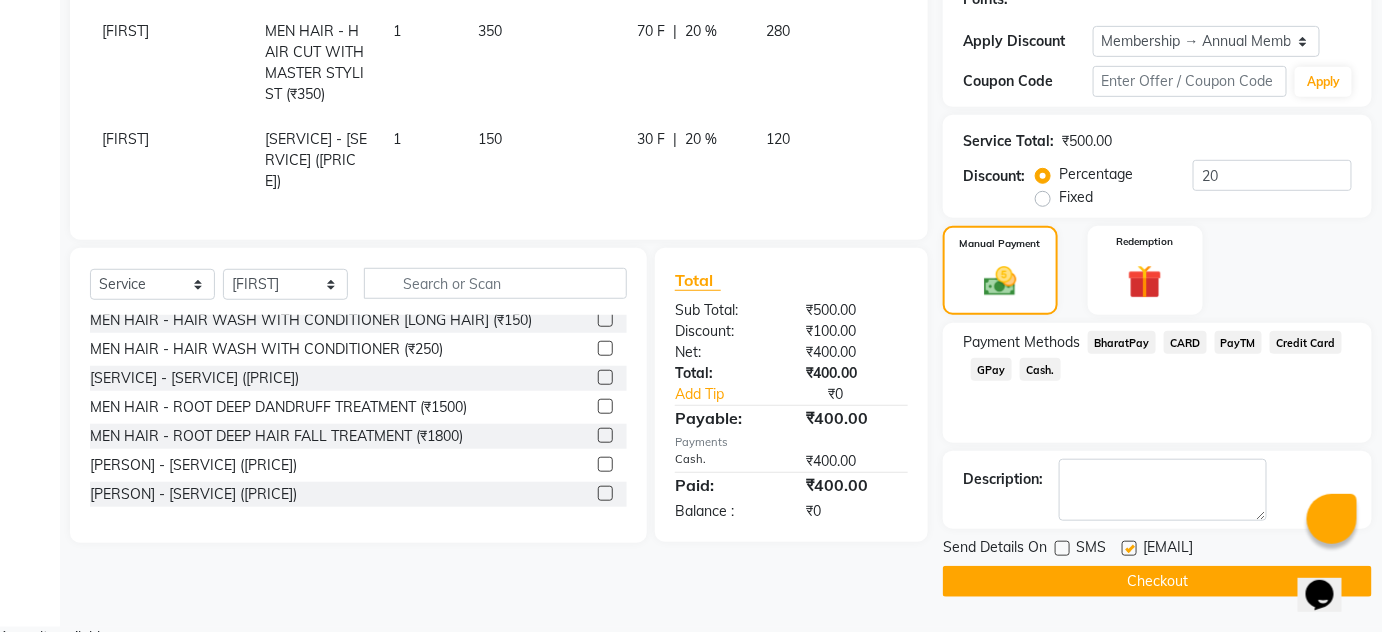 click at bounding box center [1129, 548] 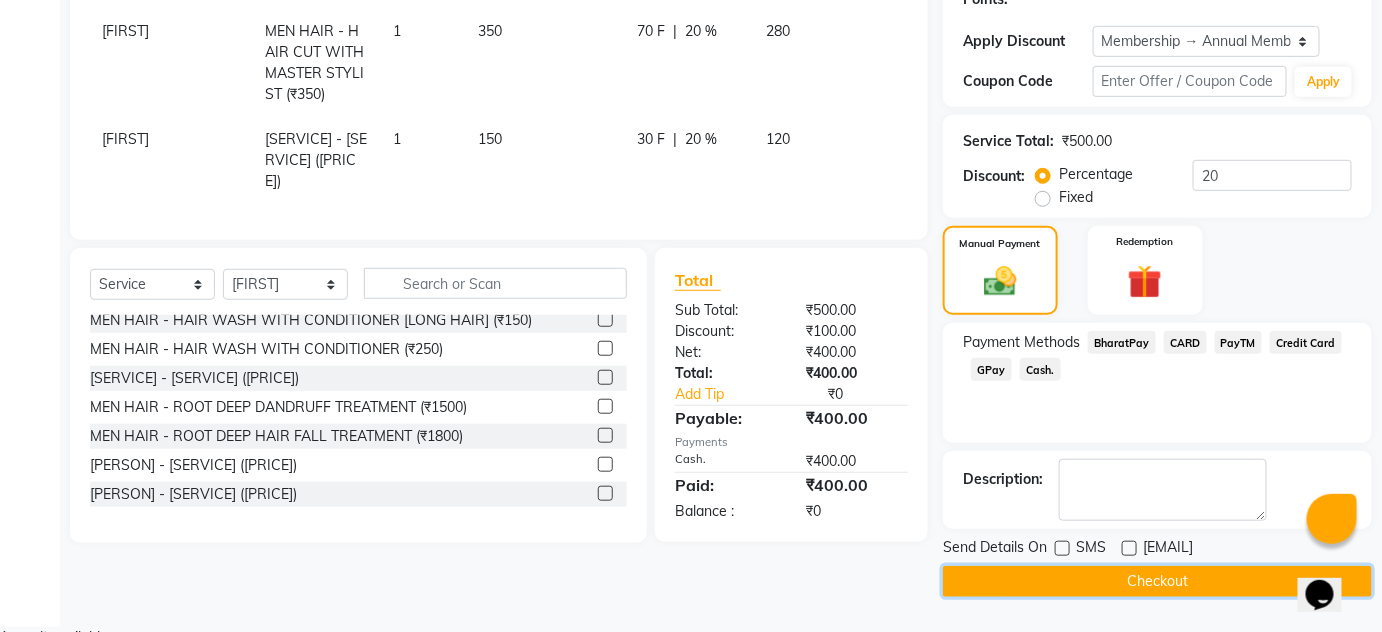 click on "Checkout" at bounding box center [1157, 581] 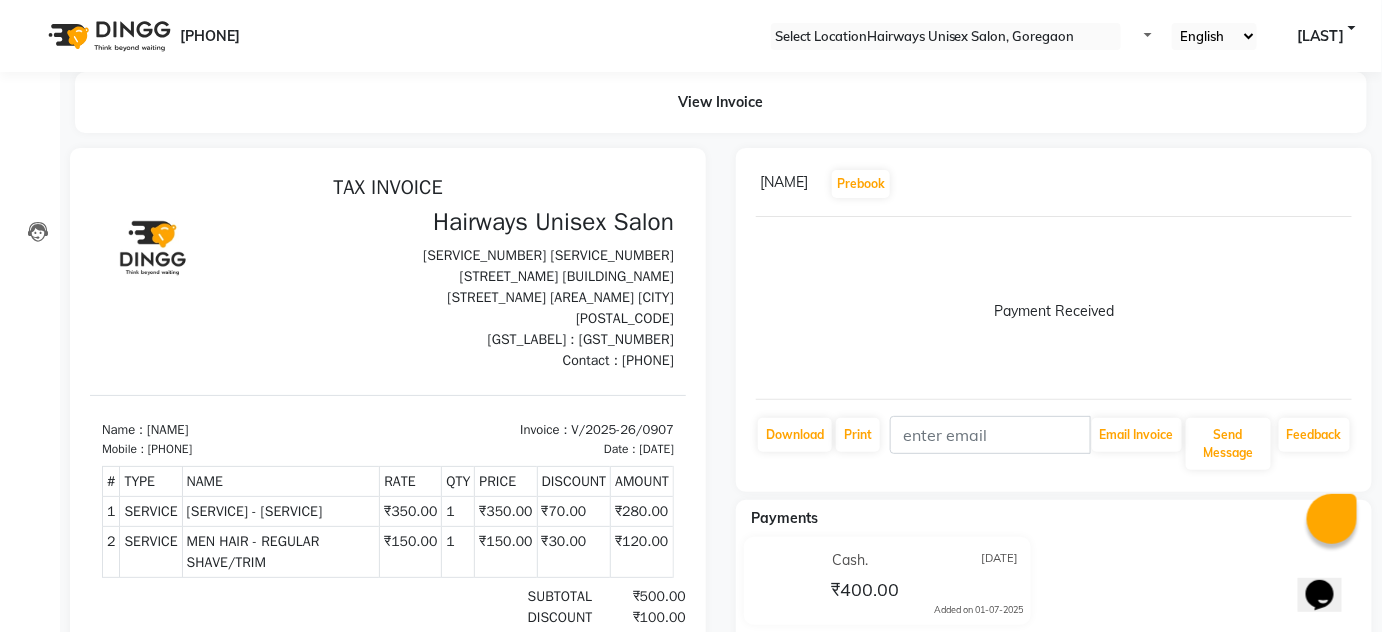 scroll, scrollTop: 0, scrollLeft: 0, axis: both 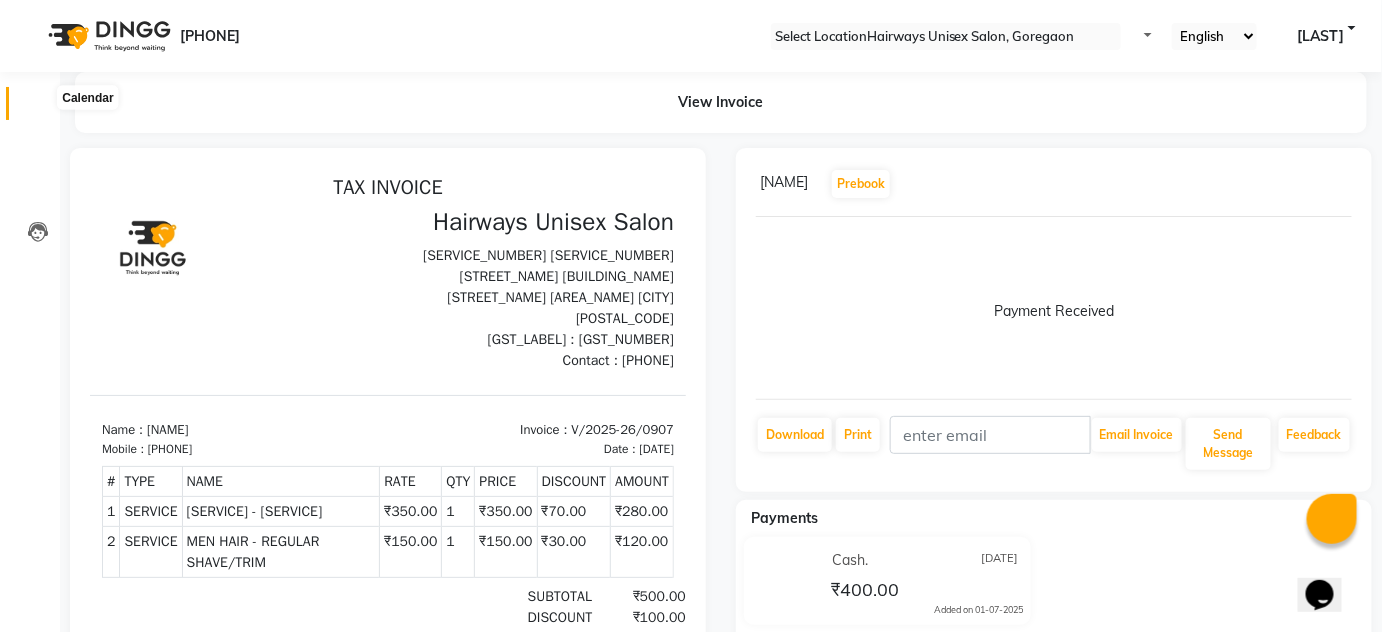 click at bounding box center (37, 108) 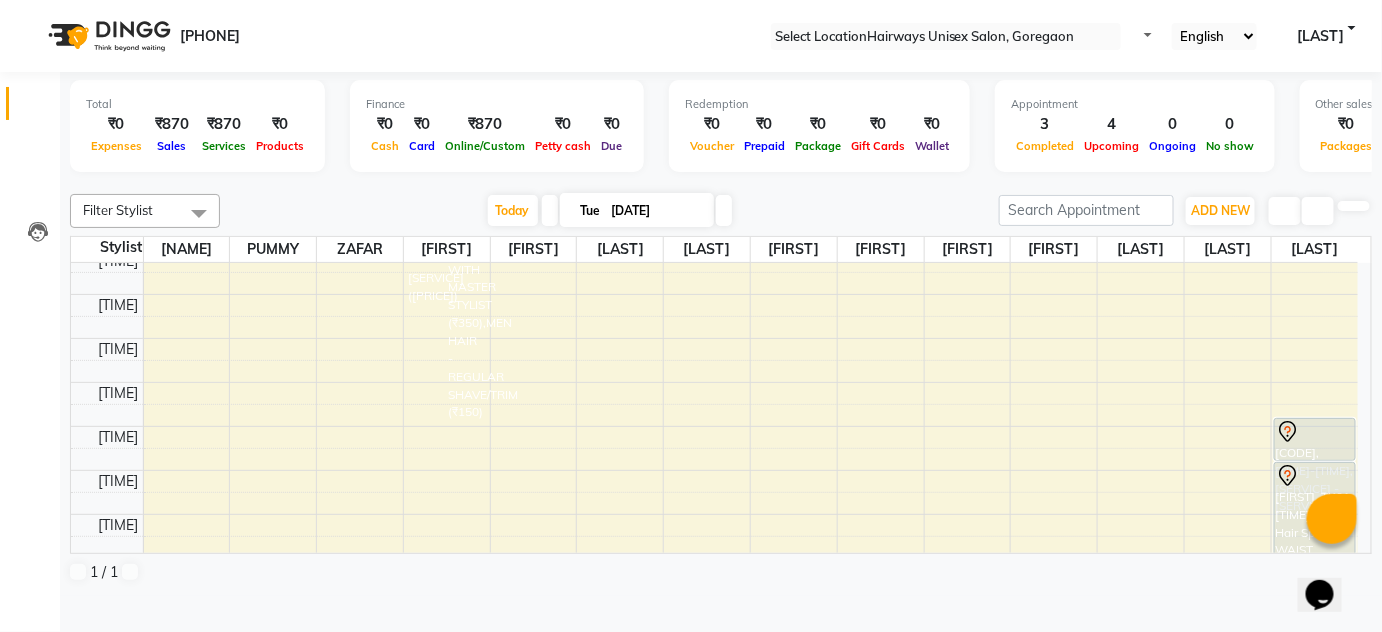 scroll, scrollTop: 545, scrollLeft: 0, axis: vertical 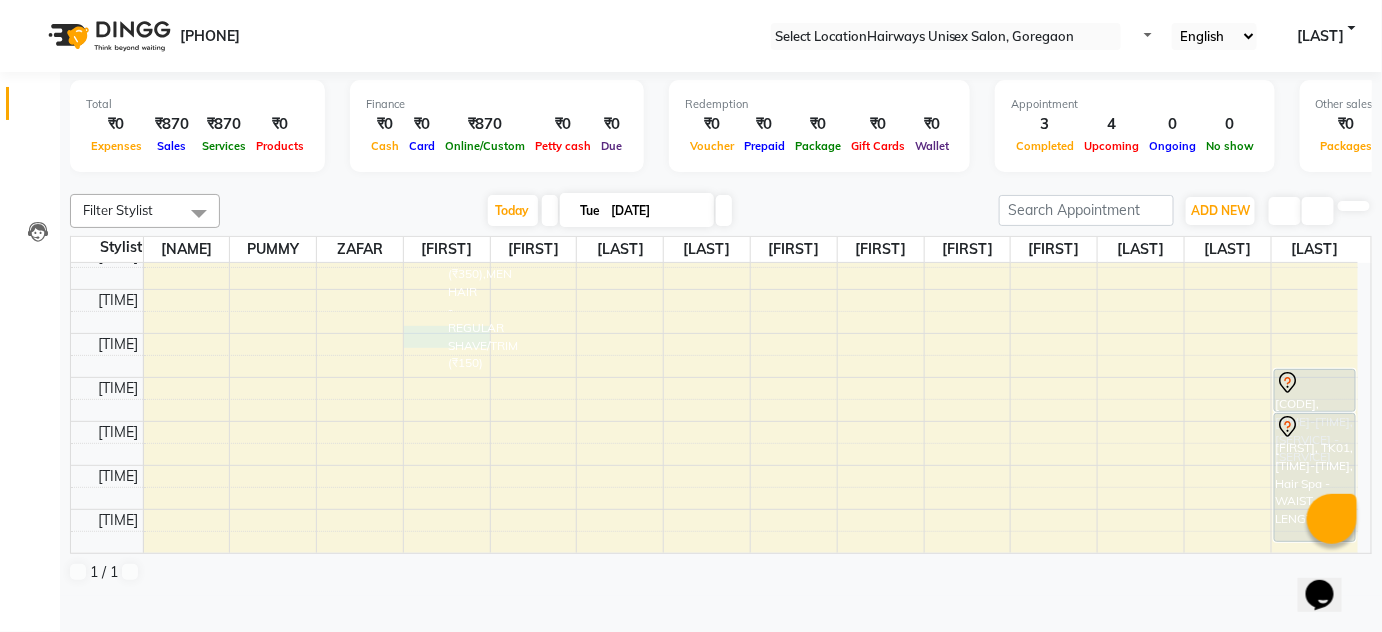 click on "[PERSON], [CODE], [TIME]-[TIME], [PERSON] - [SERVICE]     [PERSON], [CODE], [TIME]-[TIME], [PERSON] - [SERVICE] ([PRICE]),[PERSON], [CODE], [TIME]-[TIME], [PERSON] - [SERVICE] ([PRICE])             [PERSON], [CODE], [TIME]-[TIME], [PERSON] - [SERVICE]             [PERSON], [CODE], [TIME]-[TIME], [PERSON] - [SERVICE]             [PERSON], [CODE], [TIME]-[TIME], [SERVICE] - [SERVICE] ([LENGTH])             [PERSON], [CODE], [TIME]-[TIME], [SERVICE] - [SERVICE]" at bounding box center (714, 333) 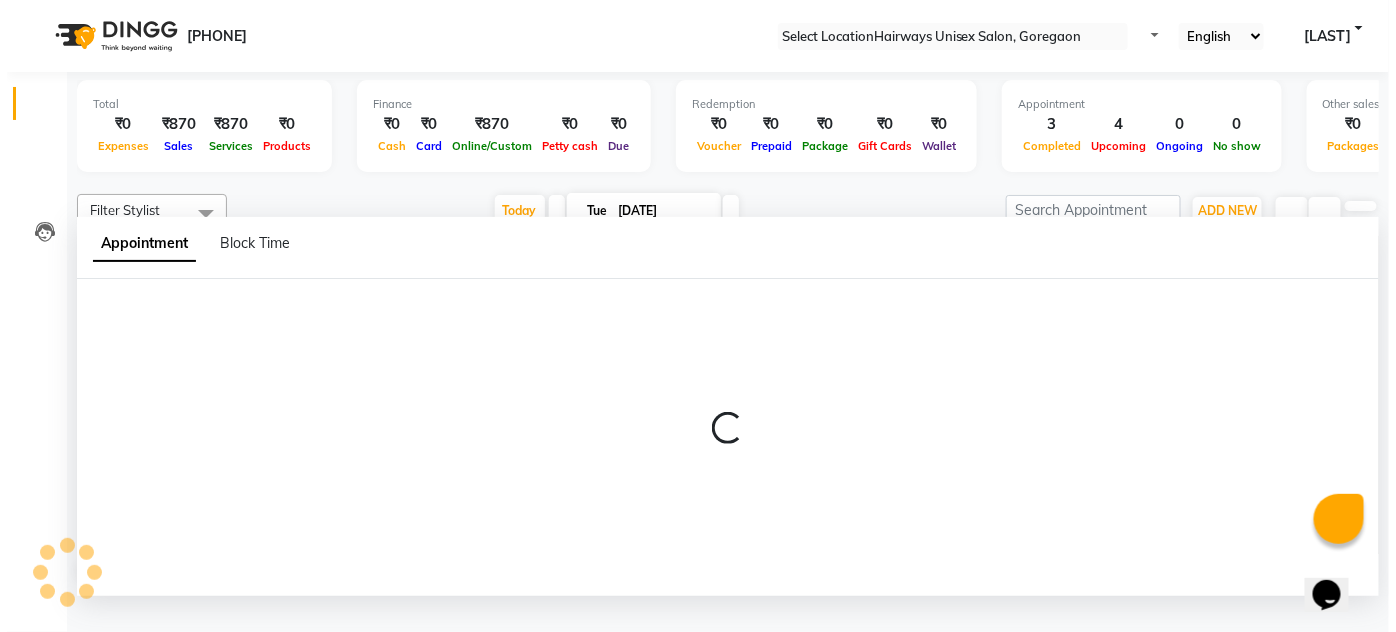 scroll, scrollTop: 0, scrollLeft: 0, axis: both 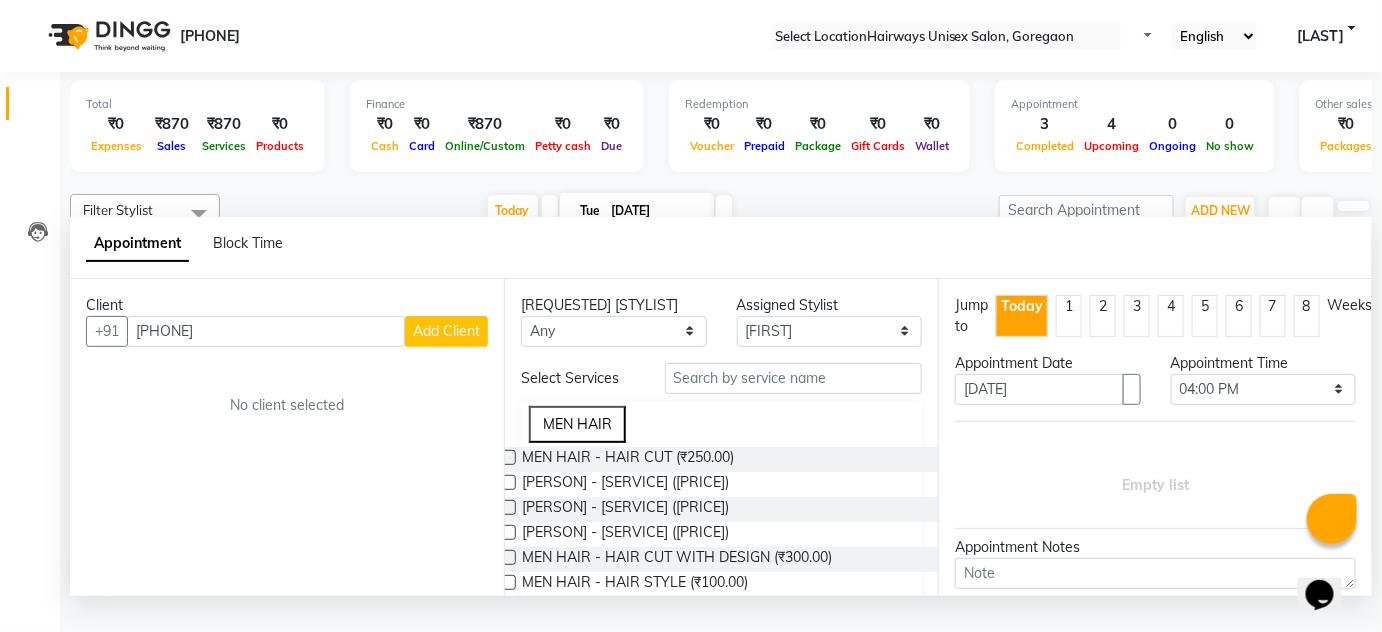type on "[PHONE]" 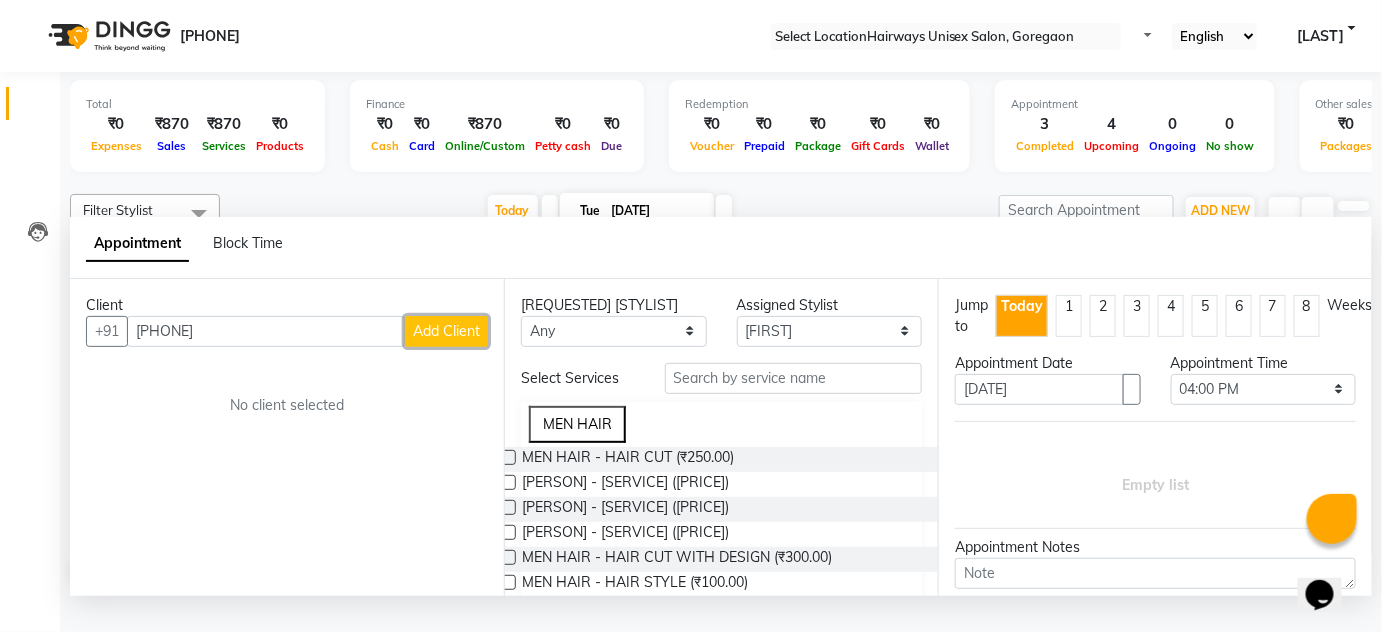click on "Add Client" at bounding box center [446, 331] 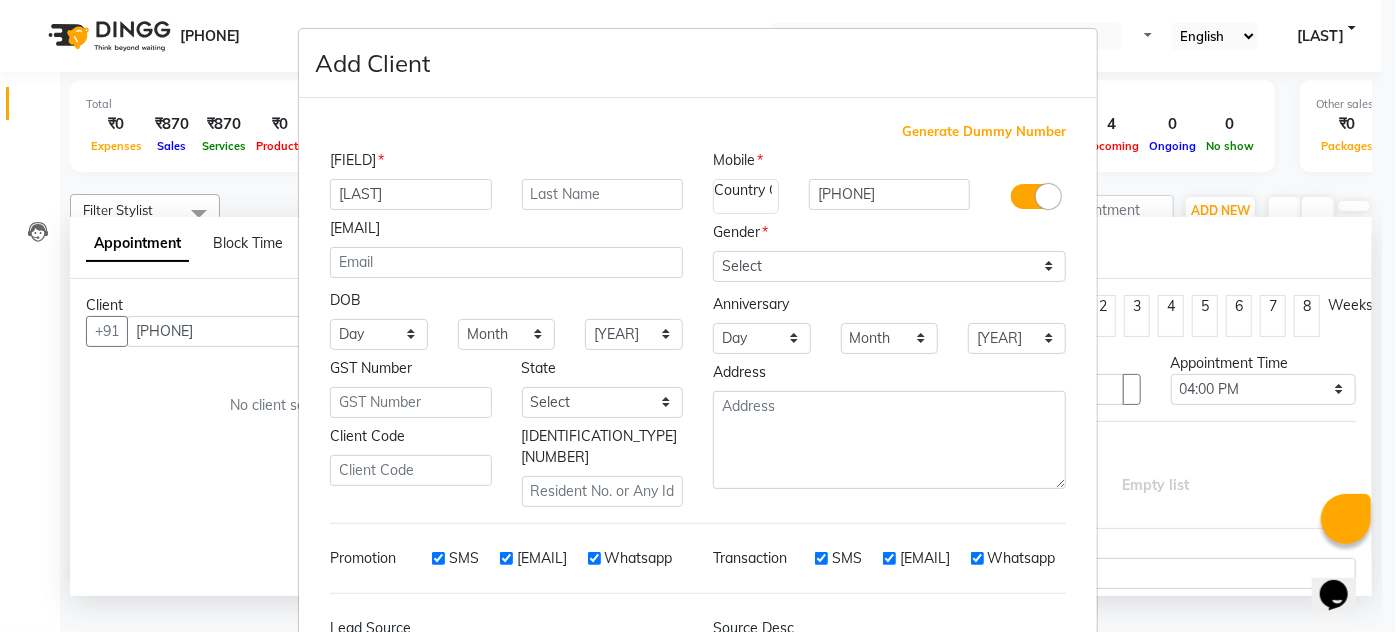 type on "[LAST]" 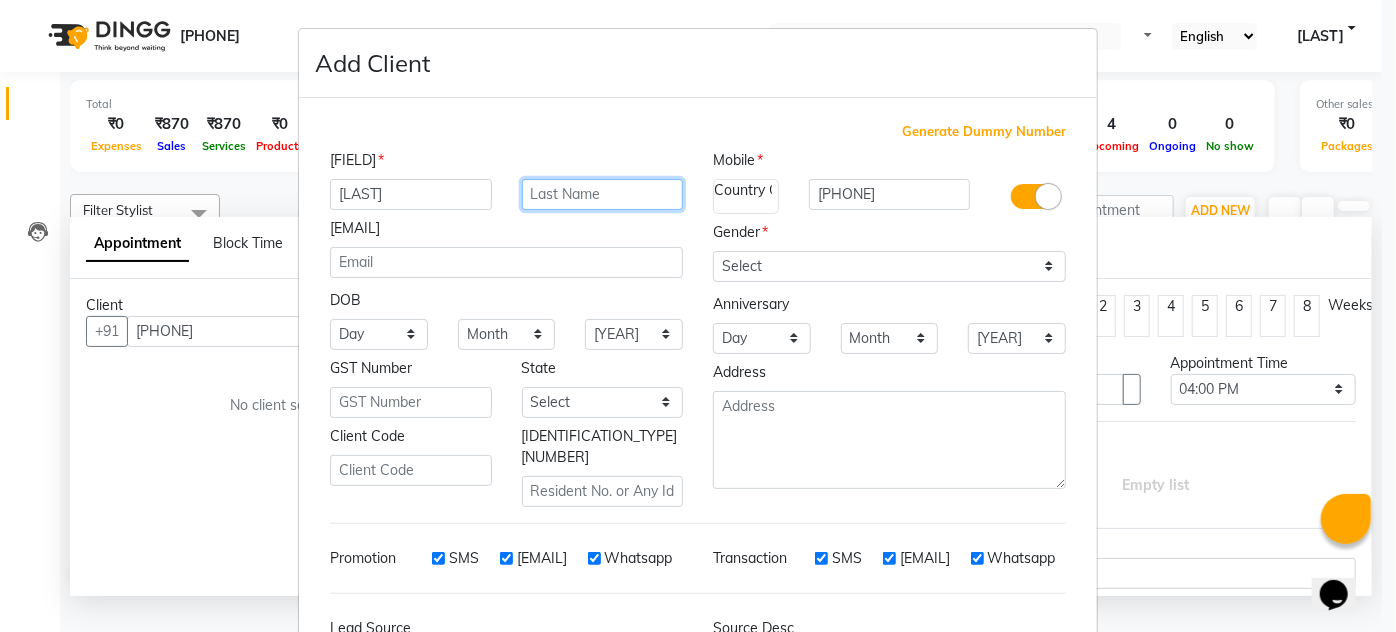 click at bounding box center [603, 194] 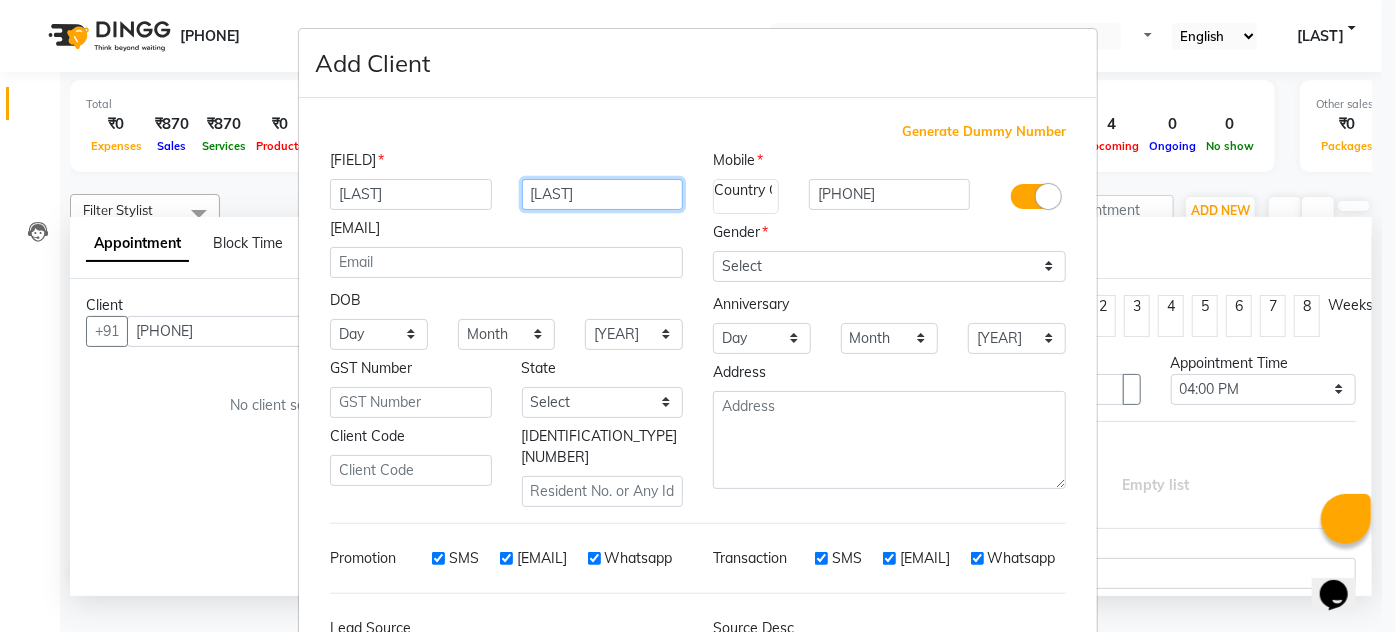 type on "[LAST]" 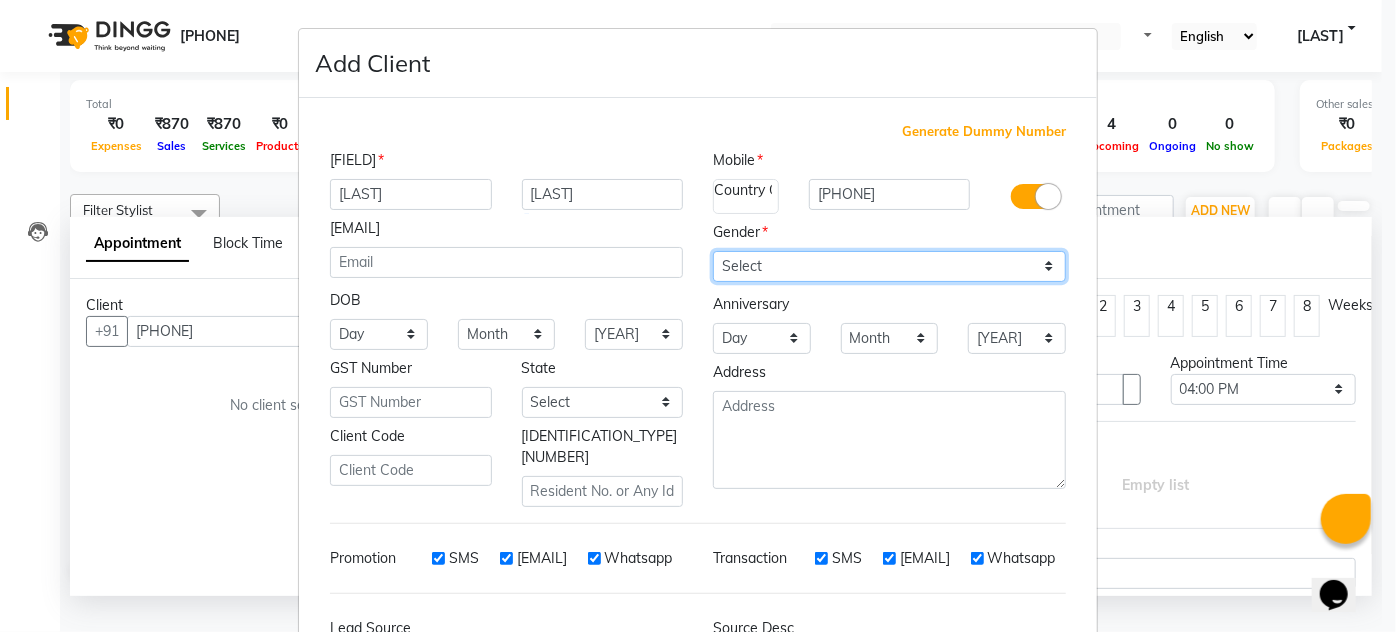 click on "[GENDER]" at bounding box center [889, 266] 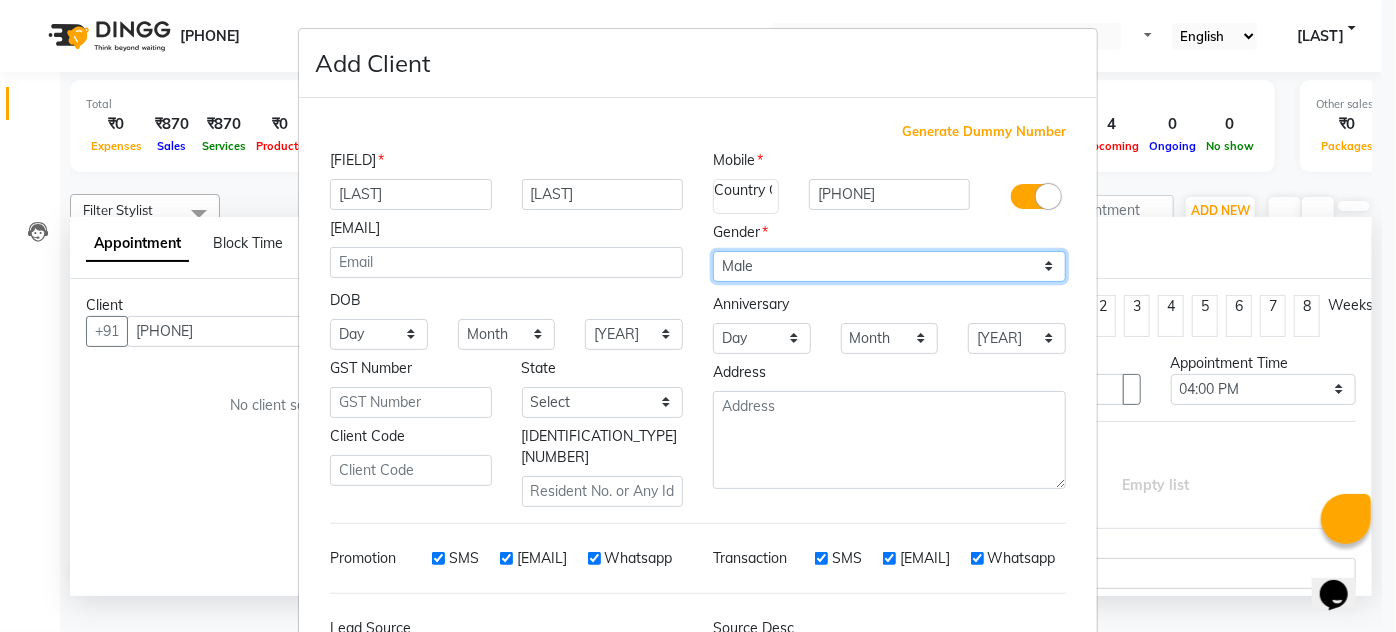 click on "[GENDER]" at bounding box center [889, 266] 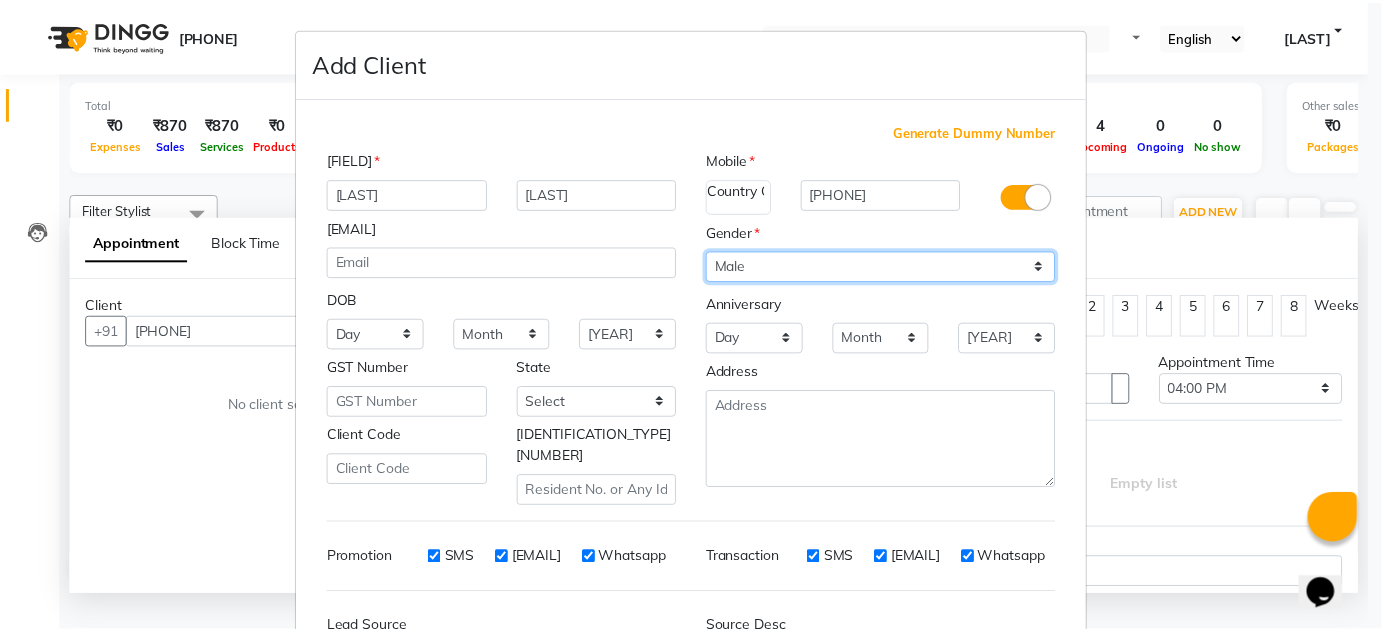 scroll, scrollTop: 215, scrollLeft: 0, axis: vertical 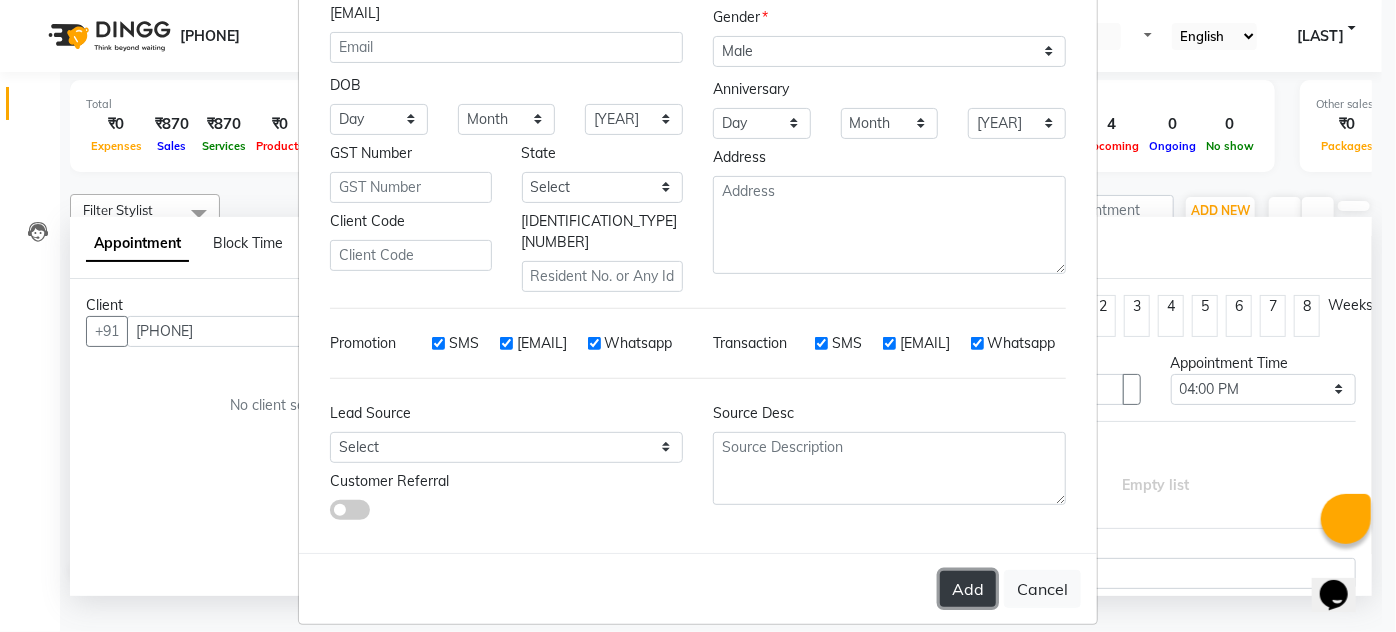 click on "Add" at bounding box center [968, 589] 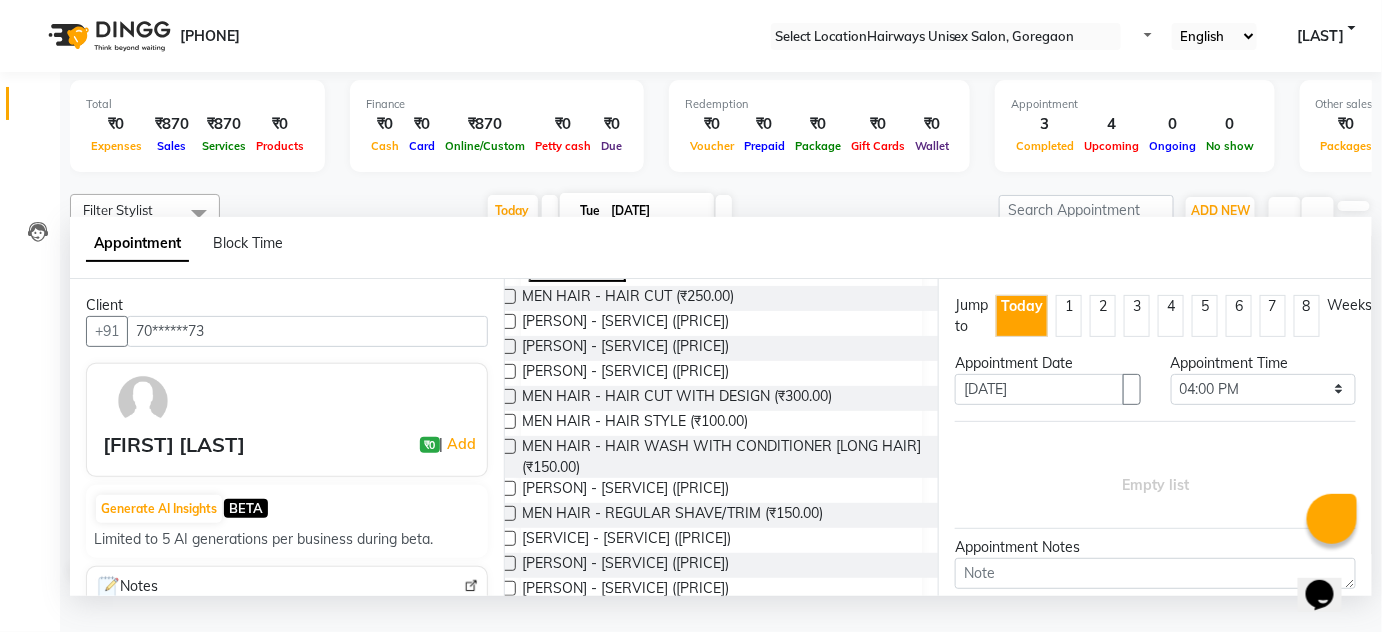 scroll, scrollTop: 181, scrollLeft: 0, axis: vertical 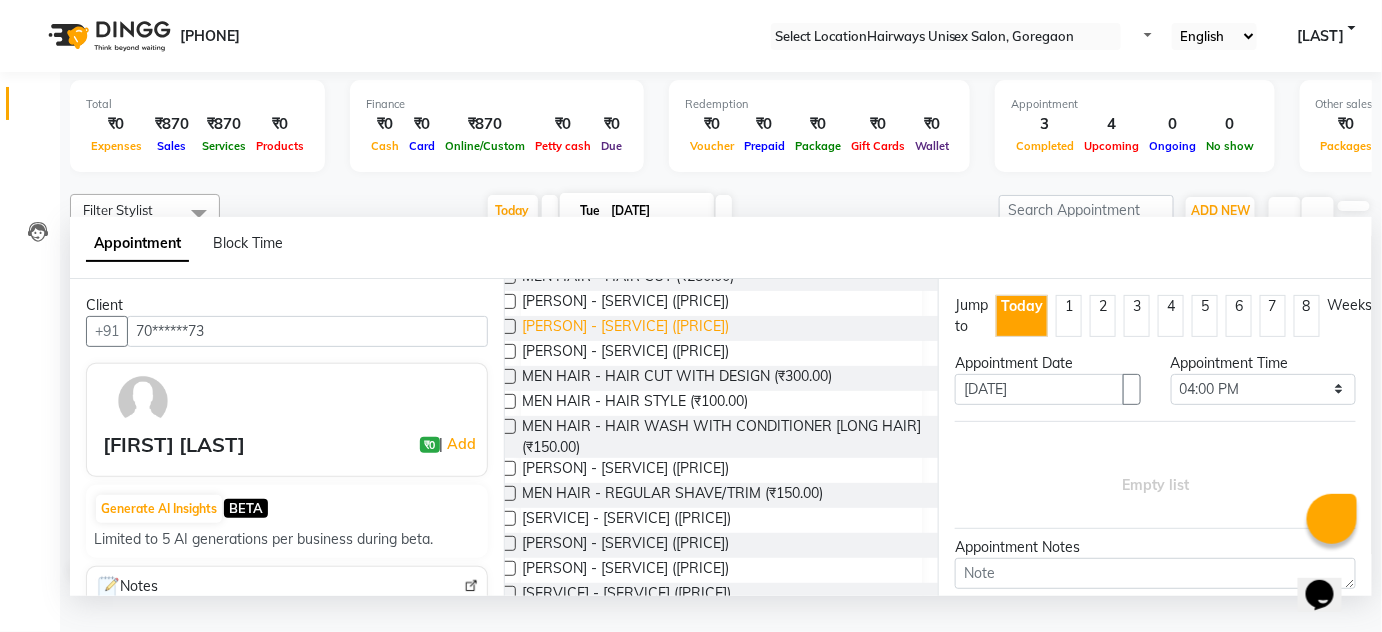 click on "[PERSON] - [SERVICE] ([PRICE])" at bounding box center (628, 278) 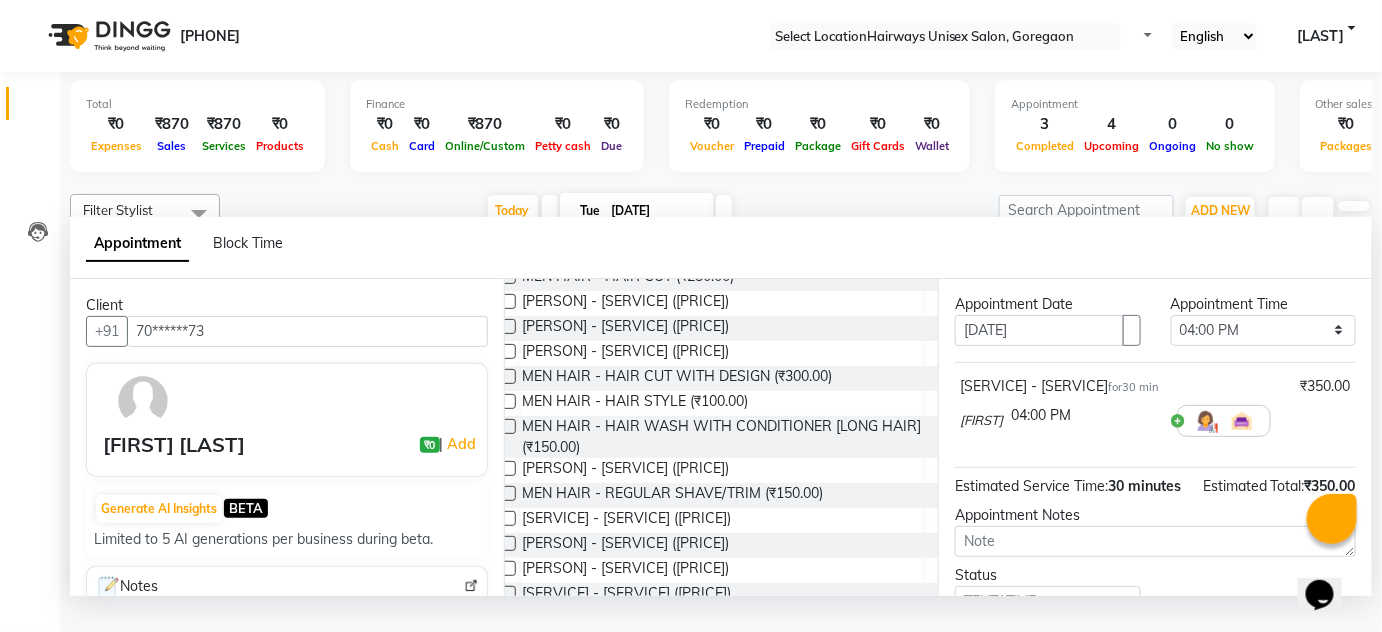 scroll, scrollTop: 90, scrollLeft: 0, axis: vertical 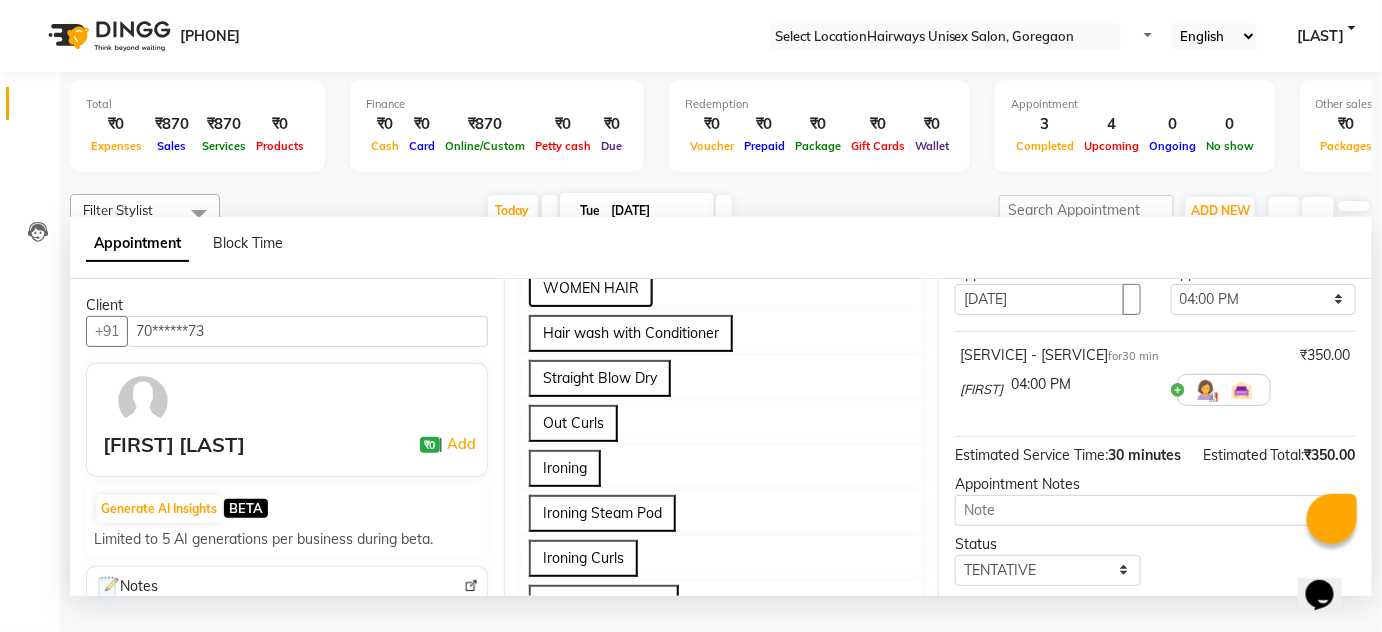 click on "WOMEN HAIR" at bounding box center [591, 288] 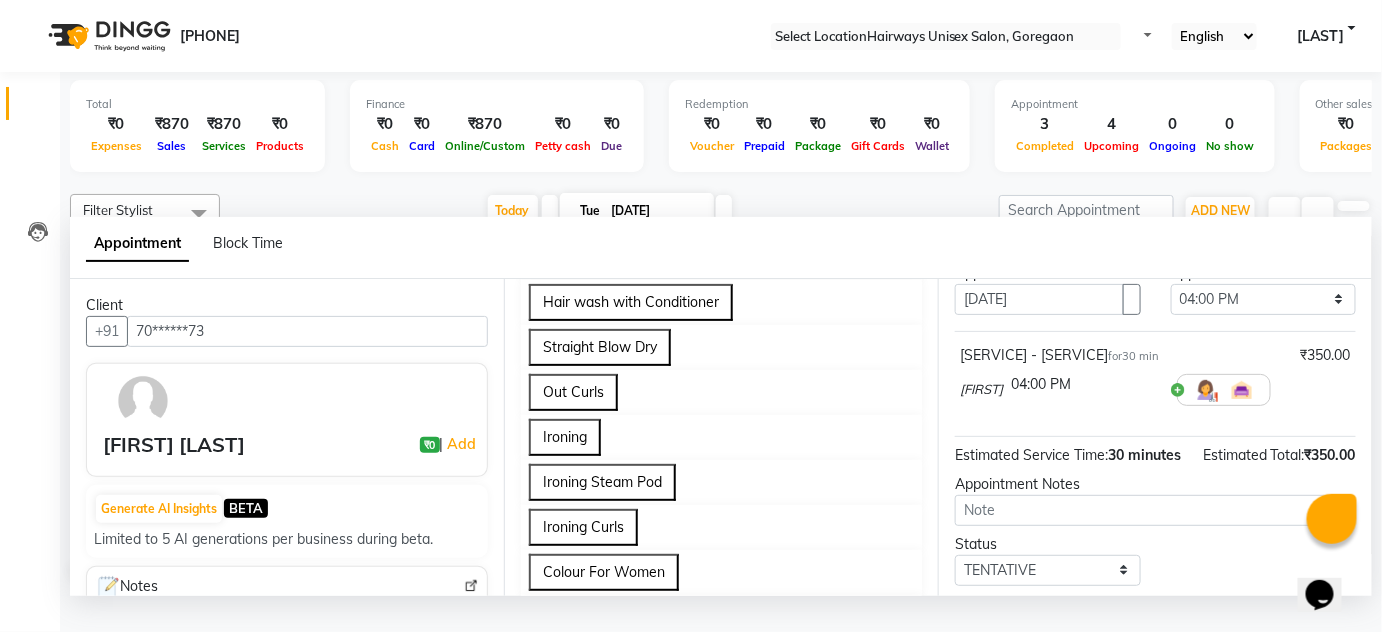 scroll, scrollTop: 840, scrollLeft: 0, axis: vertical 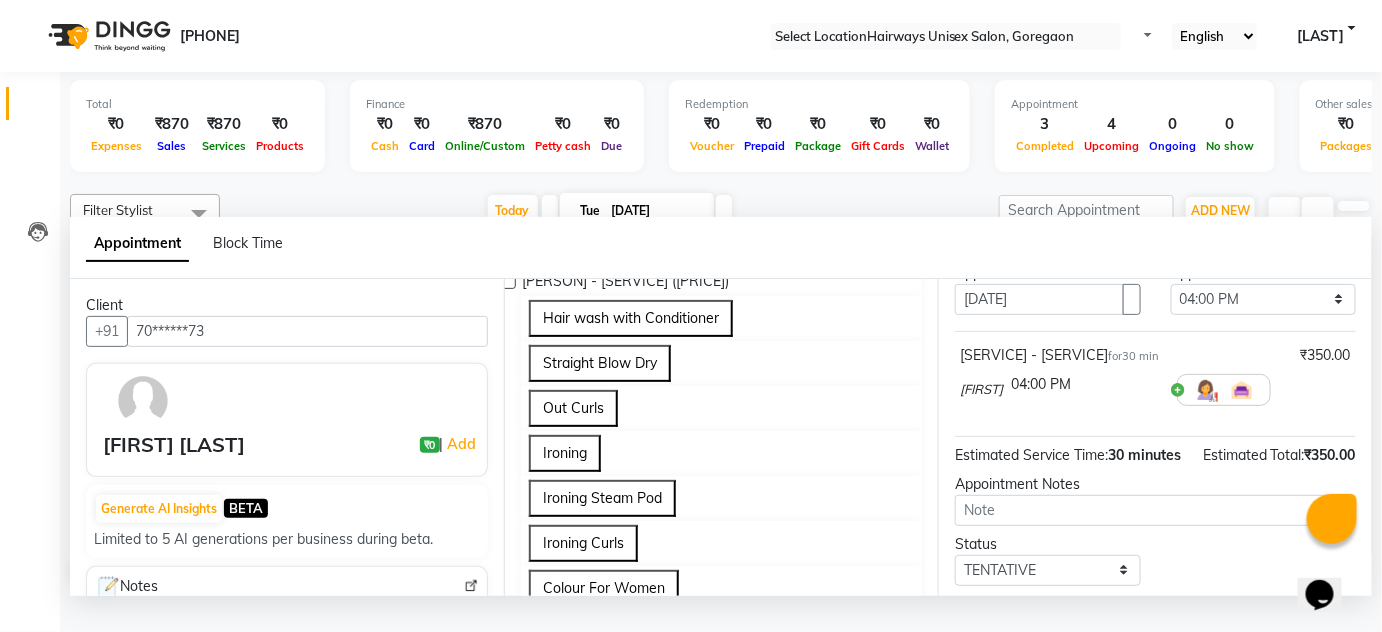 click on "[SERVICE] - [SERVICE] ([PRICE])" at bounding box center (625, 141) 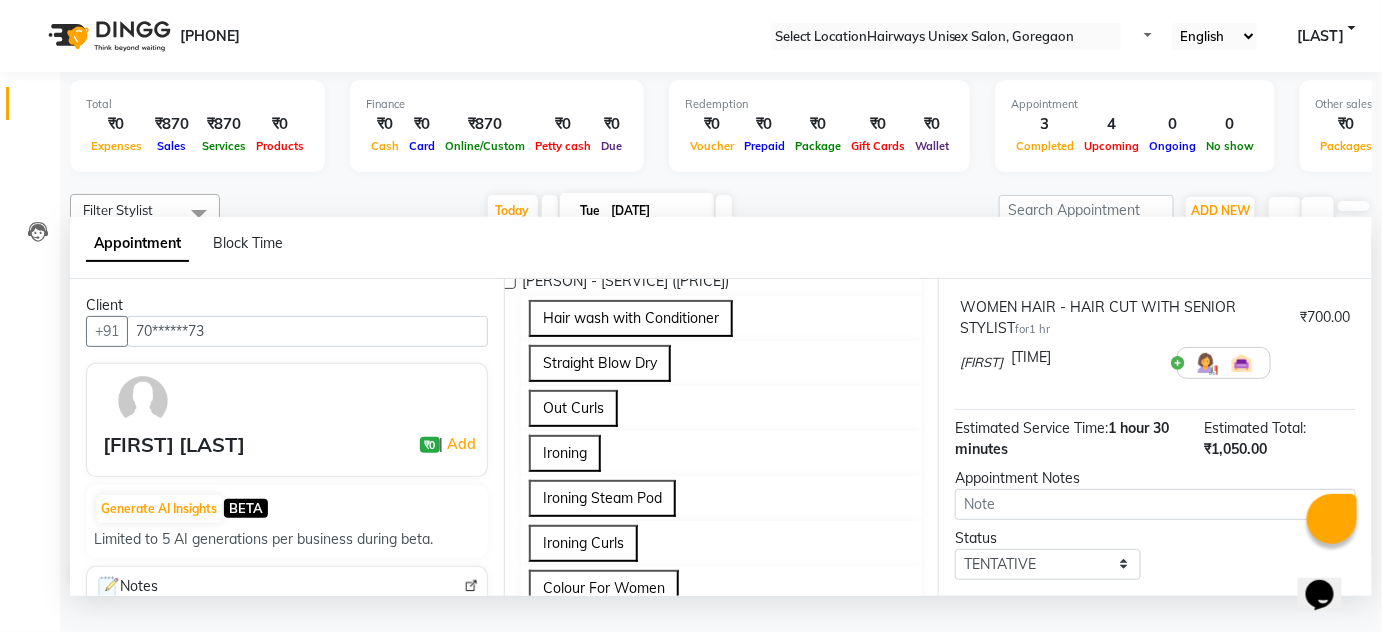 scroll, scrollTop: 361, scrollLeft: 0, axis: vertical 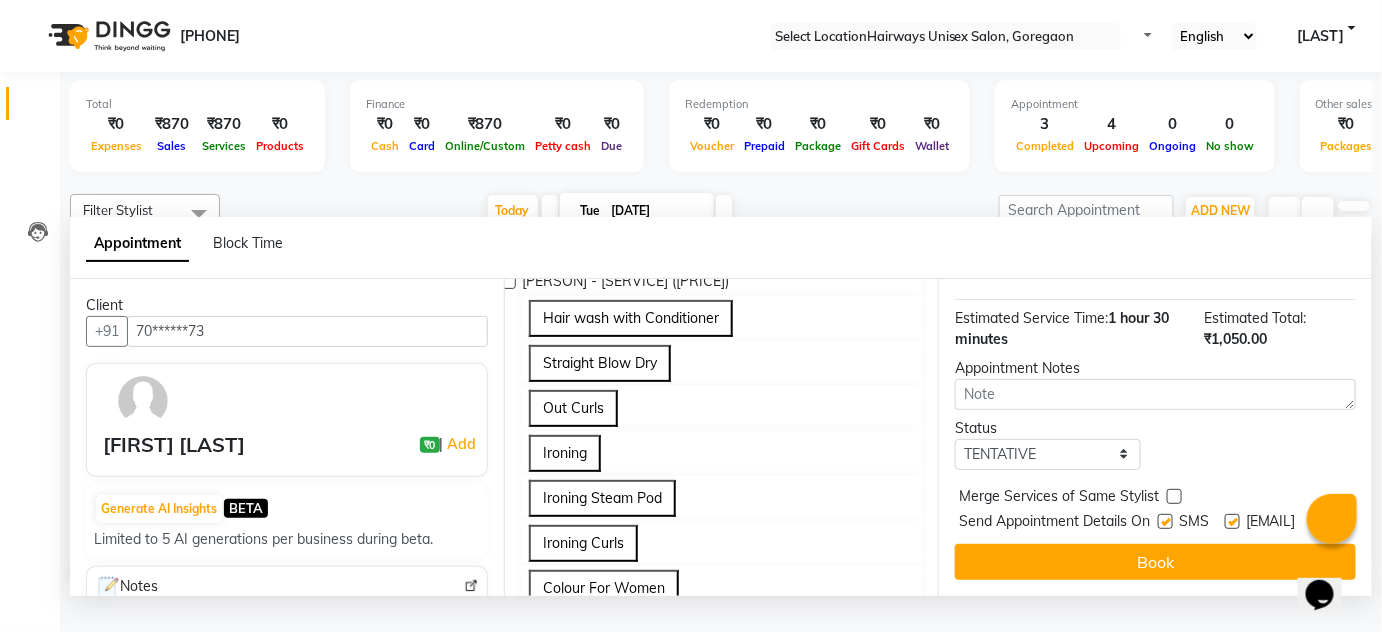 click at bounding box center (1165, 521) 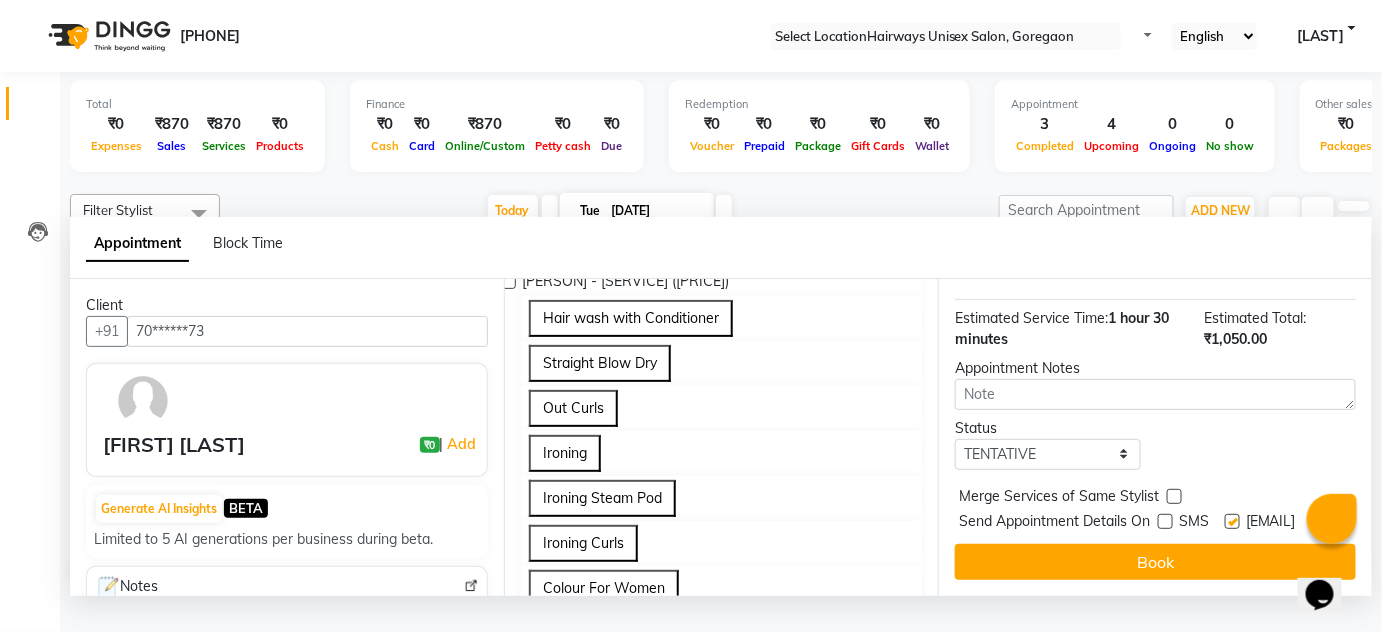 click at bounding box center [1232, 521] 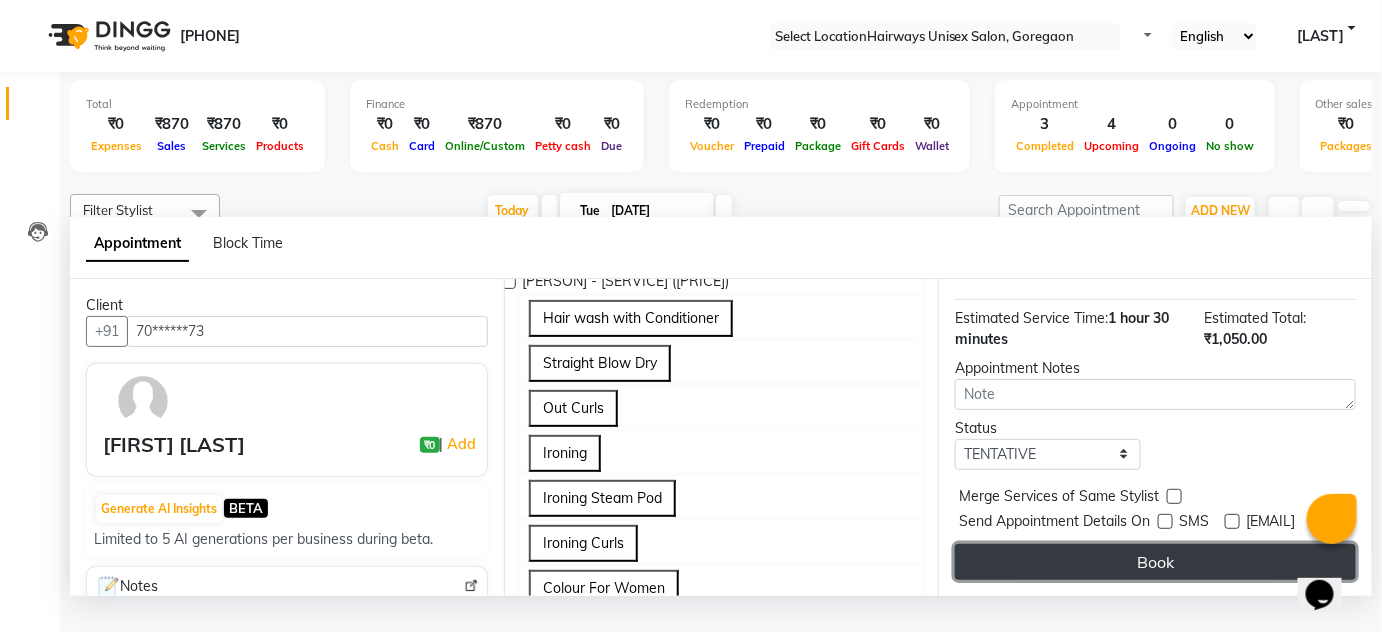 click on "Book" at bounding box center [1155, 562] 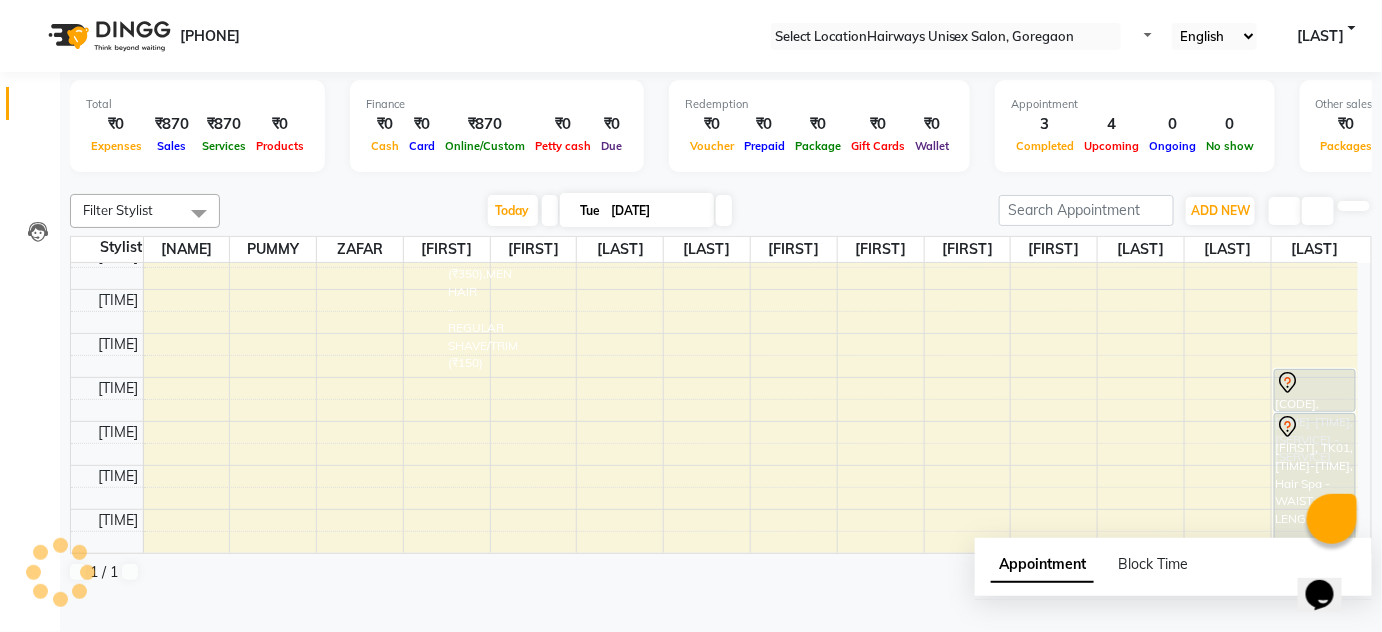 scroll, scrollTop: 0, scrollLeft: 0, axis: both 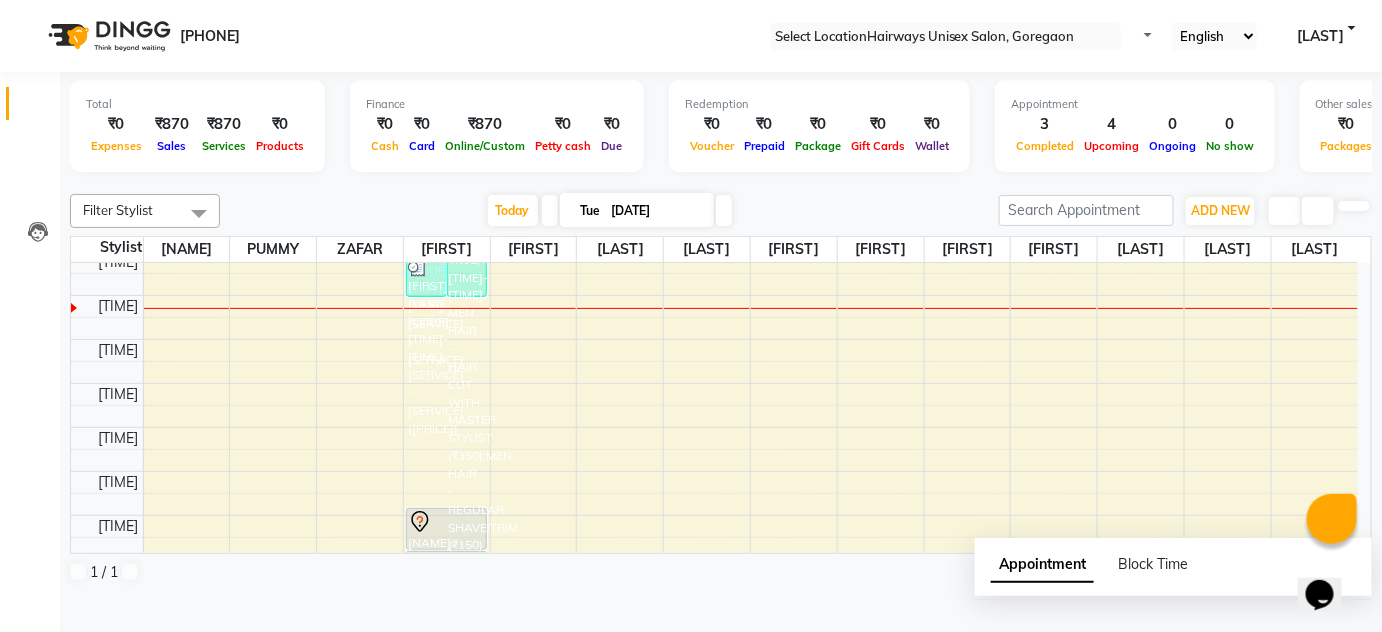 click on "9:00 AM 9:30 AM 10:00 AM 10:30 AM 11:00 AM 11:30 AM 12:00 PM 12:30 PM 1:00 PM 1:30 PM 2:00 PM 2:30 PM 3:00 PM 3:30 PM 4:00 PM 4:30 PM 5:00 PM 5:30 PM 6:00 PM 6:30 PM 7:00 PM 7:30 PM 8:00 PM 8:30 PM 9:00 PM 9:30 PM 10:00 PM 10:30 PM     [FIRST] [LAST], [CODE], [TIME]-[TIME], [SERVICE] - [SERVICE]     [FIRST] [LAST], [CODE], [TIME]-[TIME], [SERVICE] - [SERVICE] ([PRICE]),[SERVICE] ([PRICE])     [FIRST] [LAST], [CODE], [TIME]-[TIME], [SERVICE] - [SERVICE] ([PRICE])             [FIRST] [LAST], [CODE], [TIME]-[TIME], [SERVICE] - [SERVICE]             [FIRST] [LAST], [CODE], [TIME]-[TIME], [SERVICE] - [SERVICE]             [FIRST] [LAST], [CODE], [TIME]-[TIME], [SERVICE] - [SERVICE]             [FIRST] [LAST], [CODE], [TIME]-[TIME], [SERVICE] - [SERVICE]" at bounding box center [714, 515] 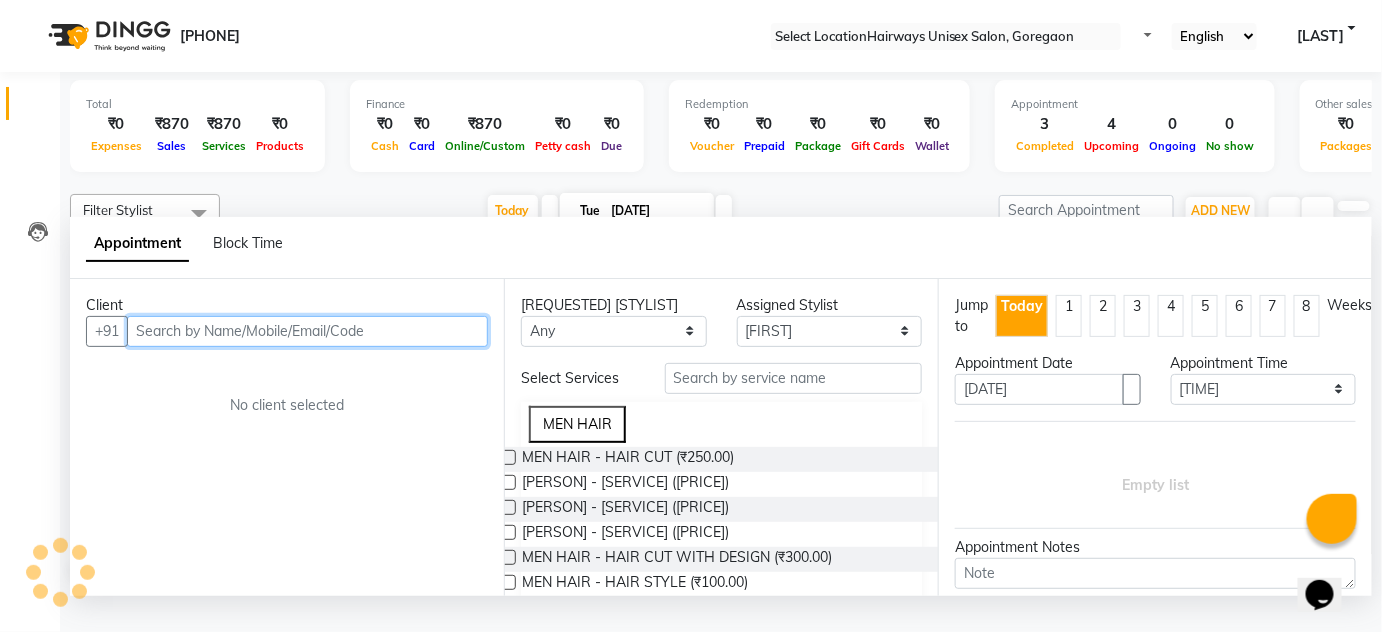 scroll, scrollTop: 0, scrollLeft: 0, axis: both 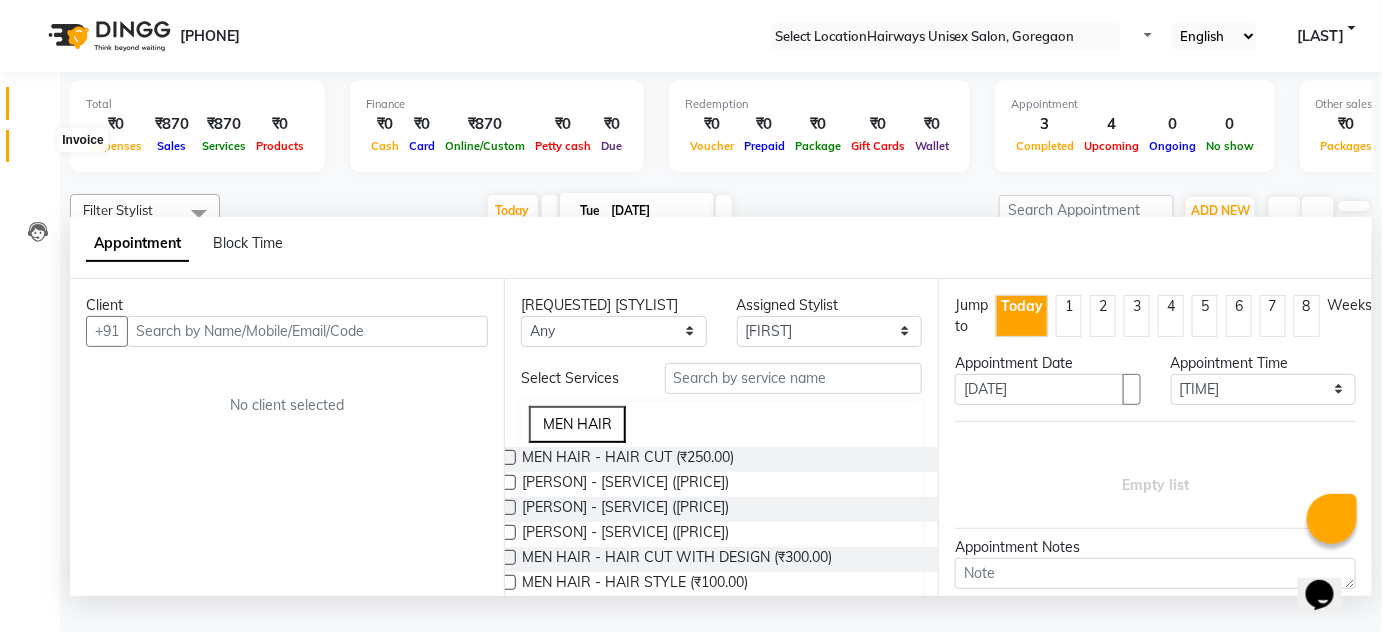 click at bounding box center [37, 151] 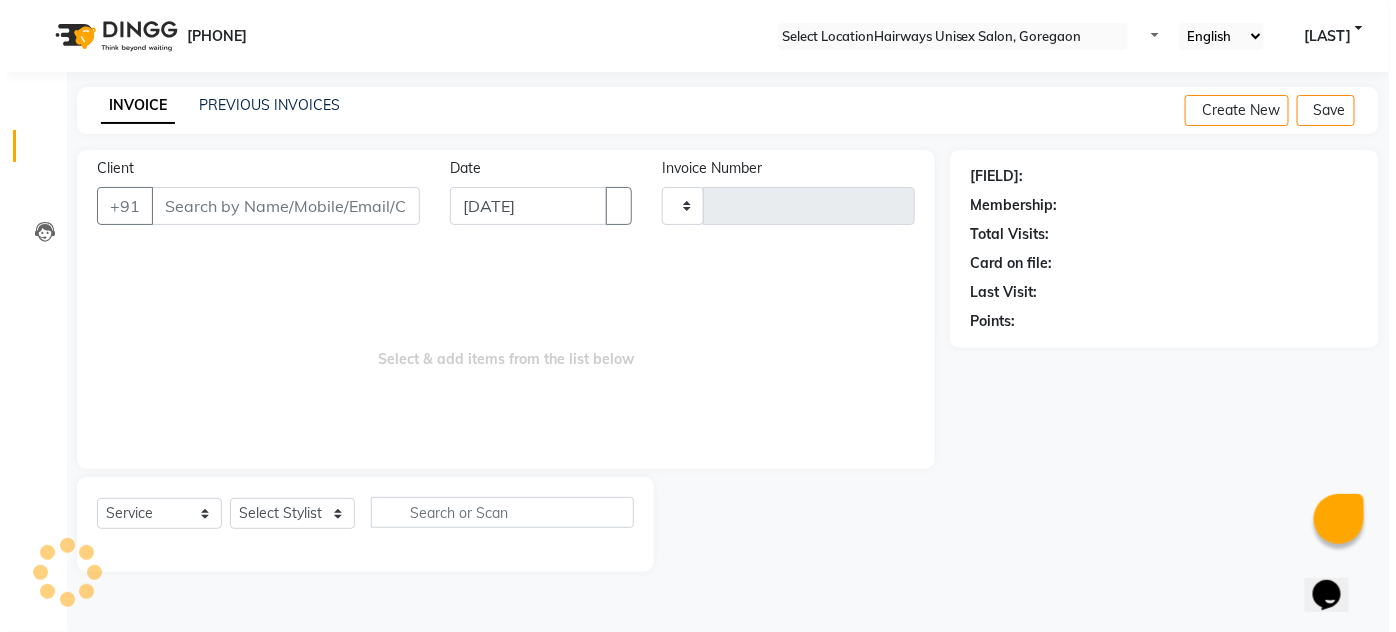 scroll, scrollTop: 0, scrollLeft: 0, axis: both 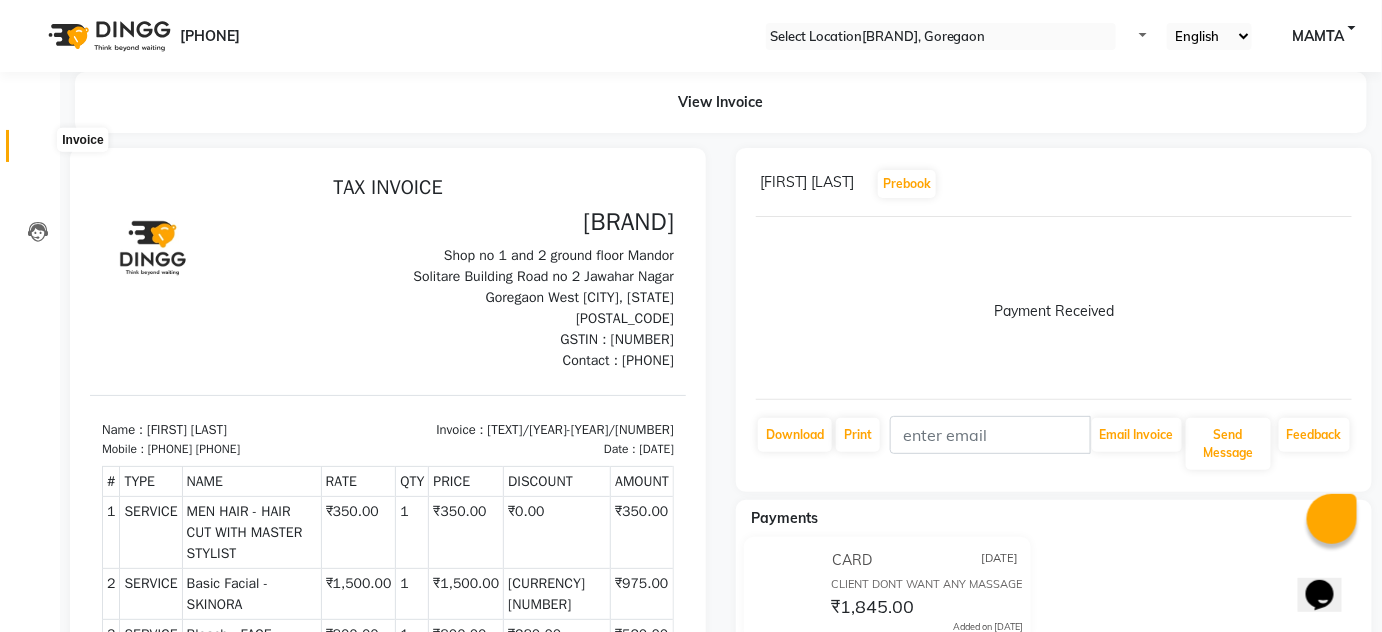 click at bounding box center (37, 151) 